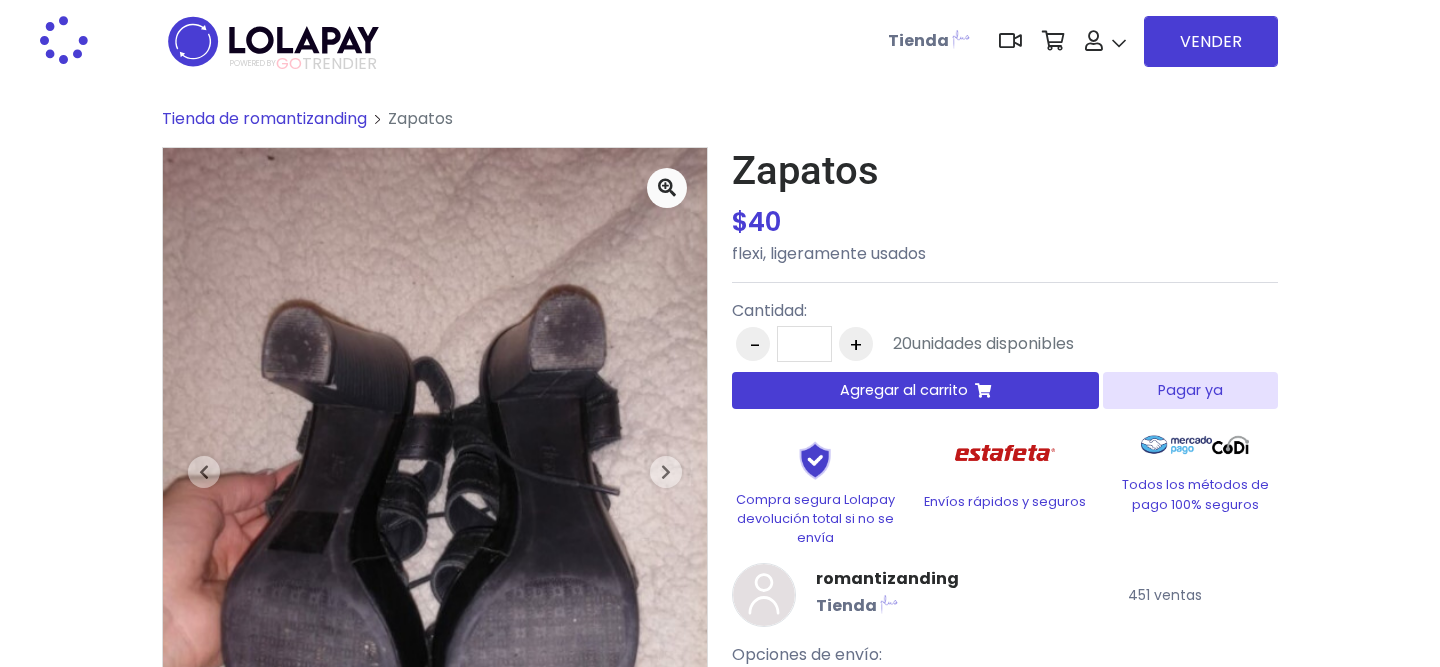 scroll, scrollTop: 0, scrollLeft: 0, axis: both 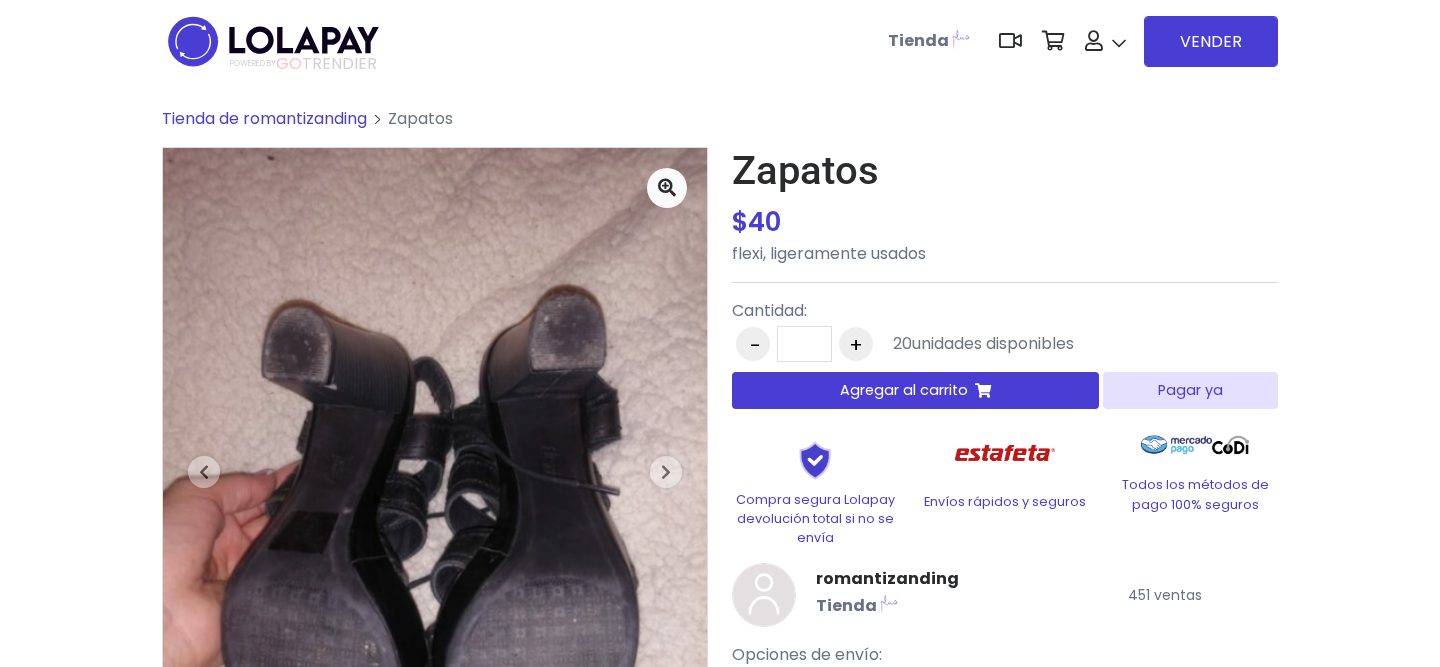 click on "Pagar ya" at bounding box center [1190, 390] 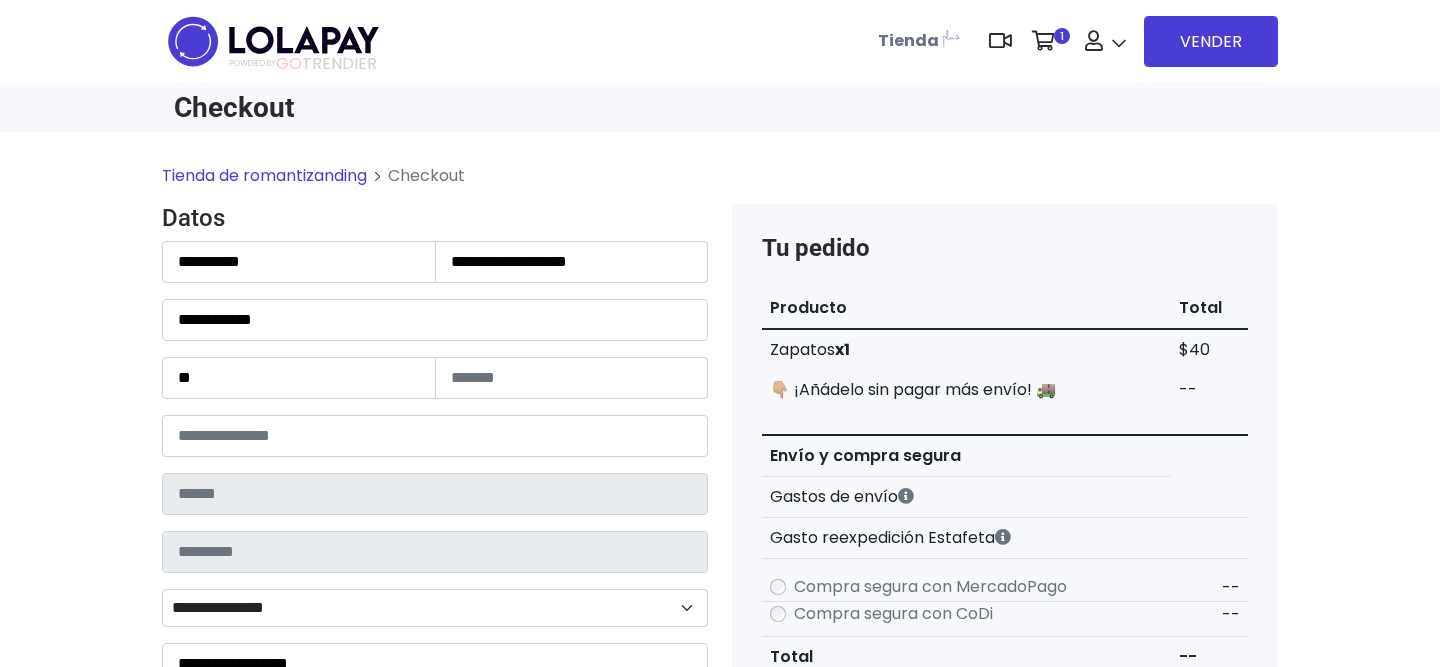 scroll, scrollTop: 0, scrollLeft: 0, axis: both 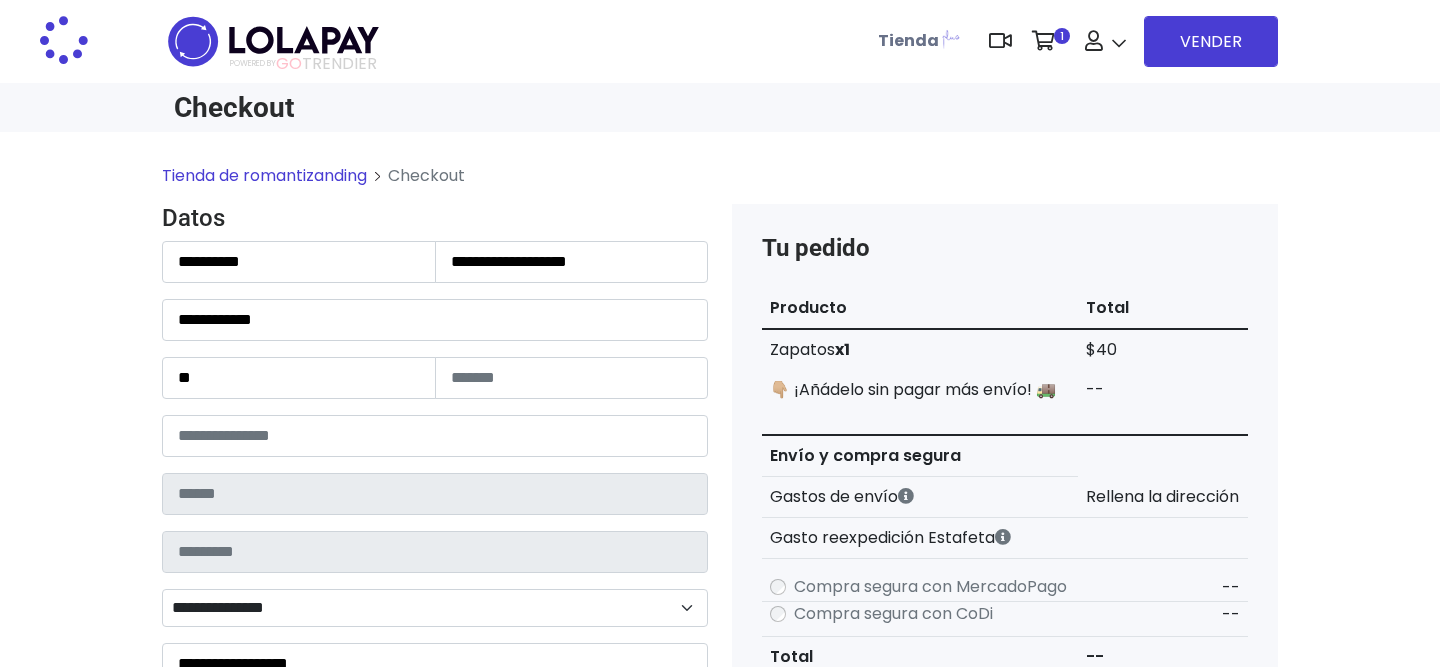 type on "******" 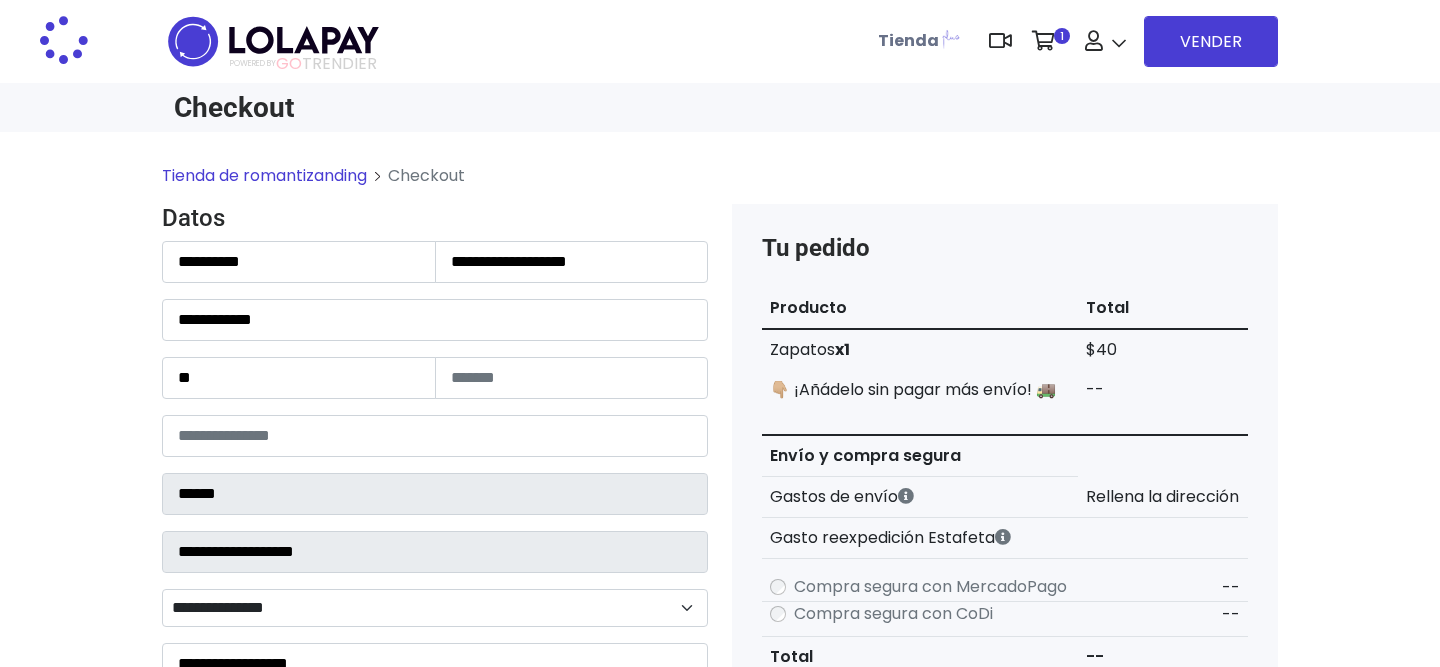 select on "**********" 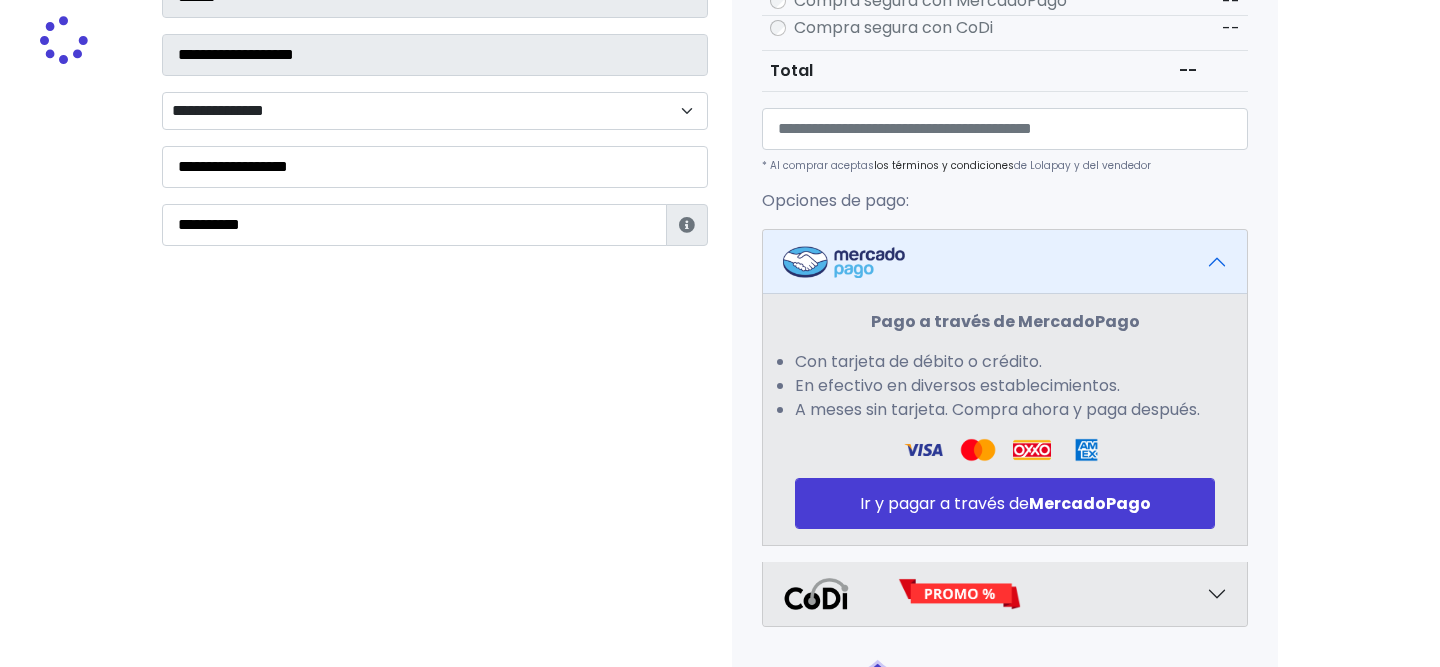 scroll, scrollTop: 529, scrollLeft: 0, axis: vertical 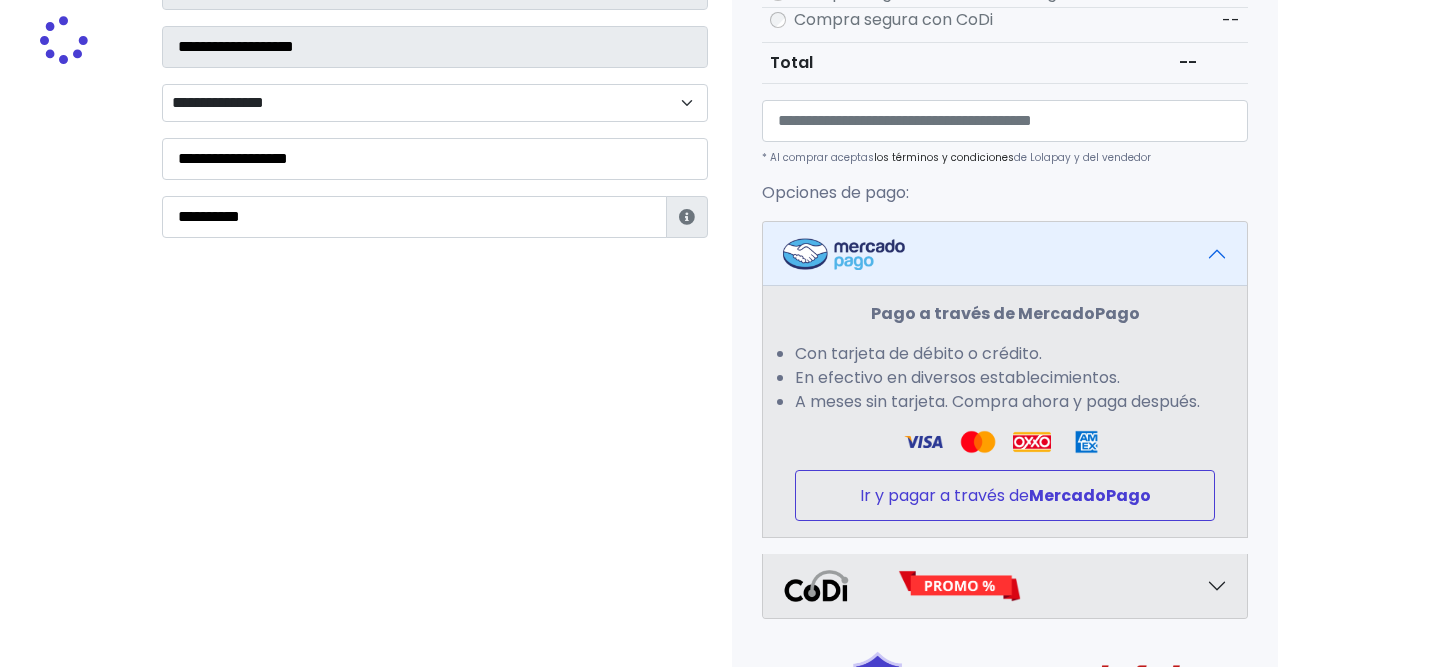 click on "Ir y pagar a través de  MercadoPago" at bounding box center (1005, 495) 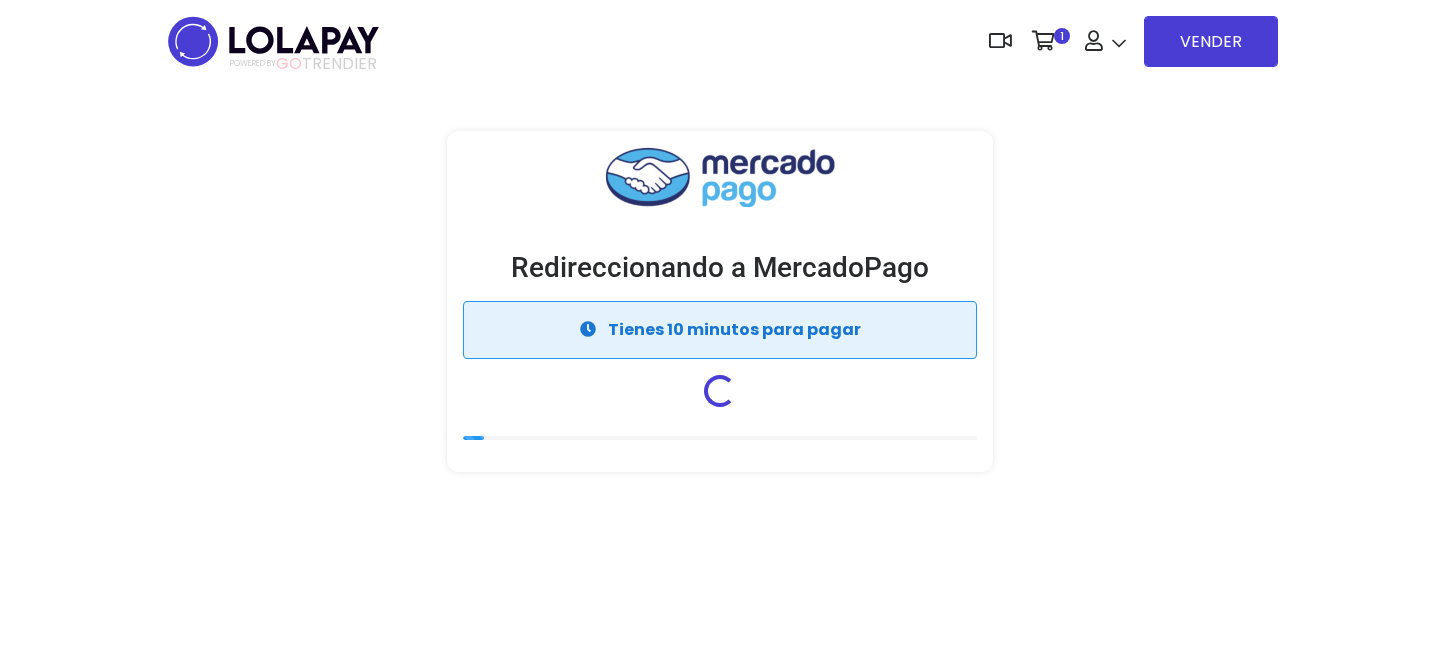 scroll, scrollTop: 0, scrollLeft: 0, axis: both 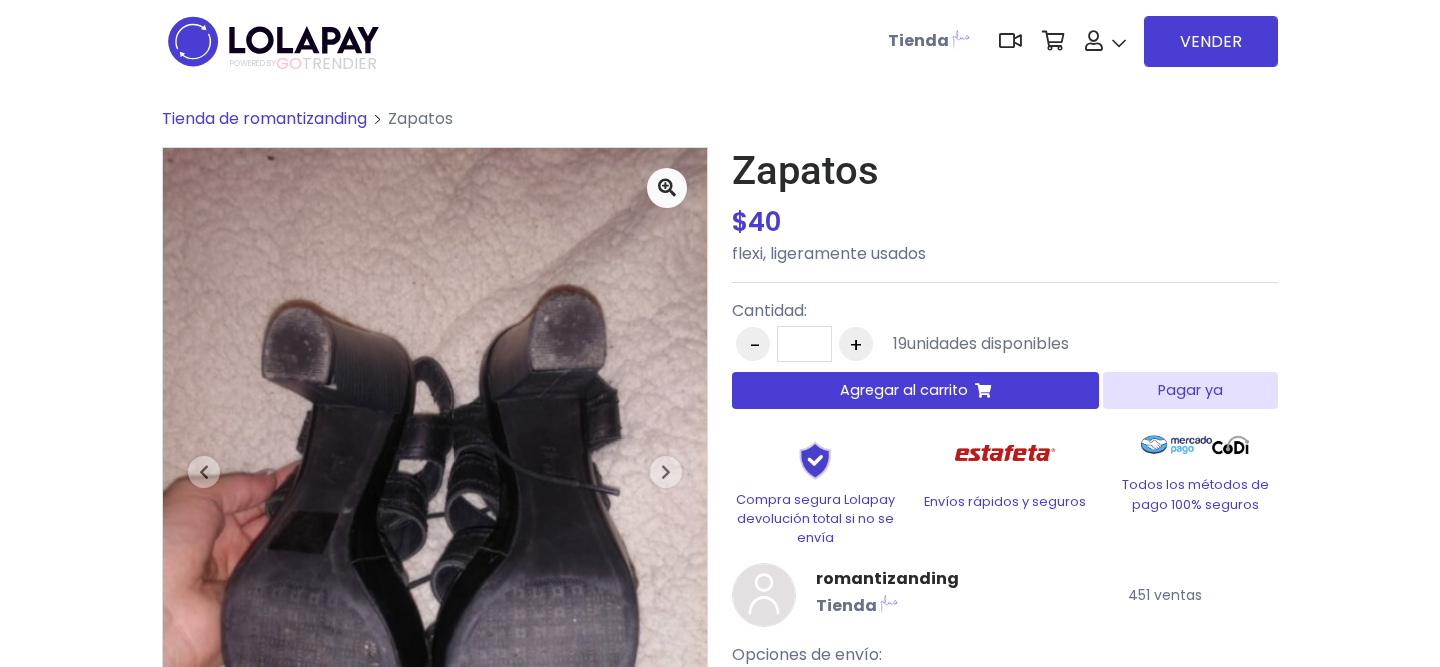 click on "Pagar ya" at bounding box center [1190, 390] 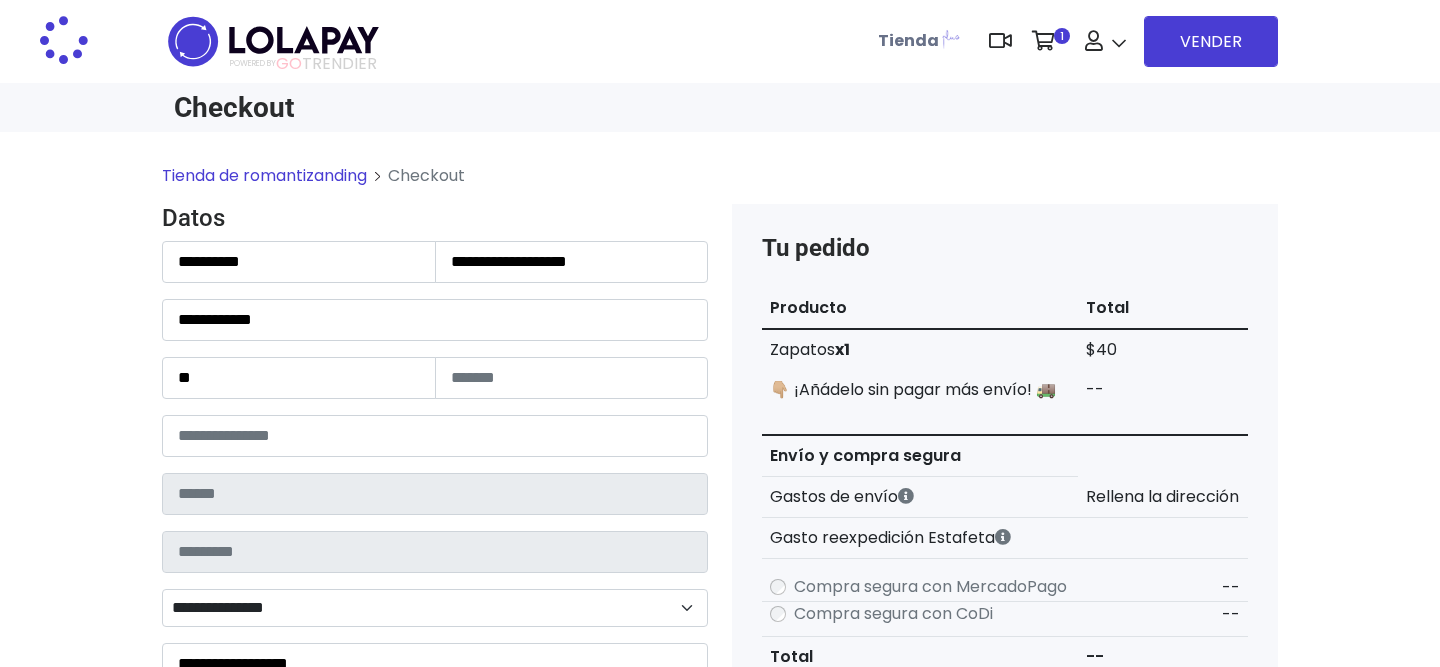 scroll, scrollTop: 0, scrollLeft: 0, axis: both 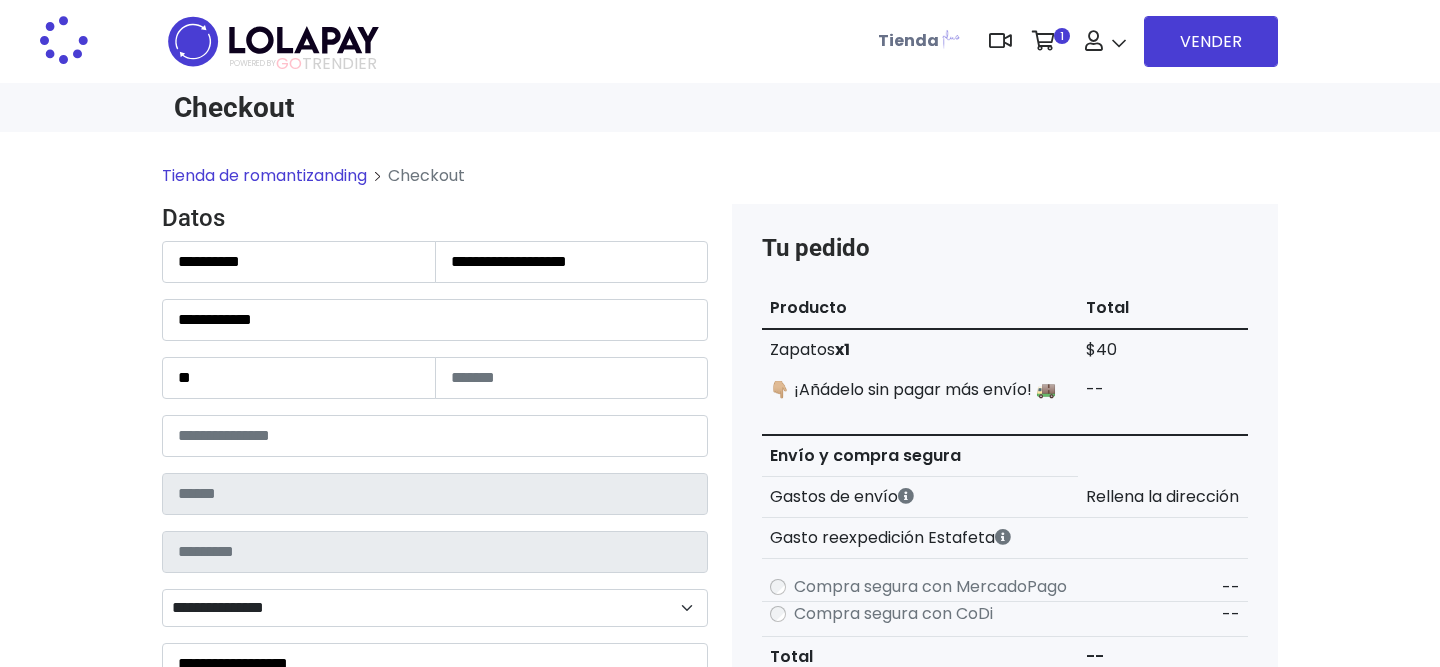 type on "******" 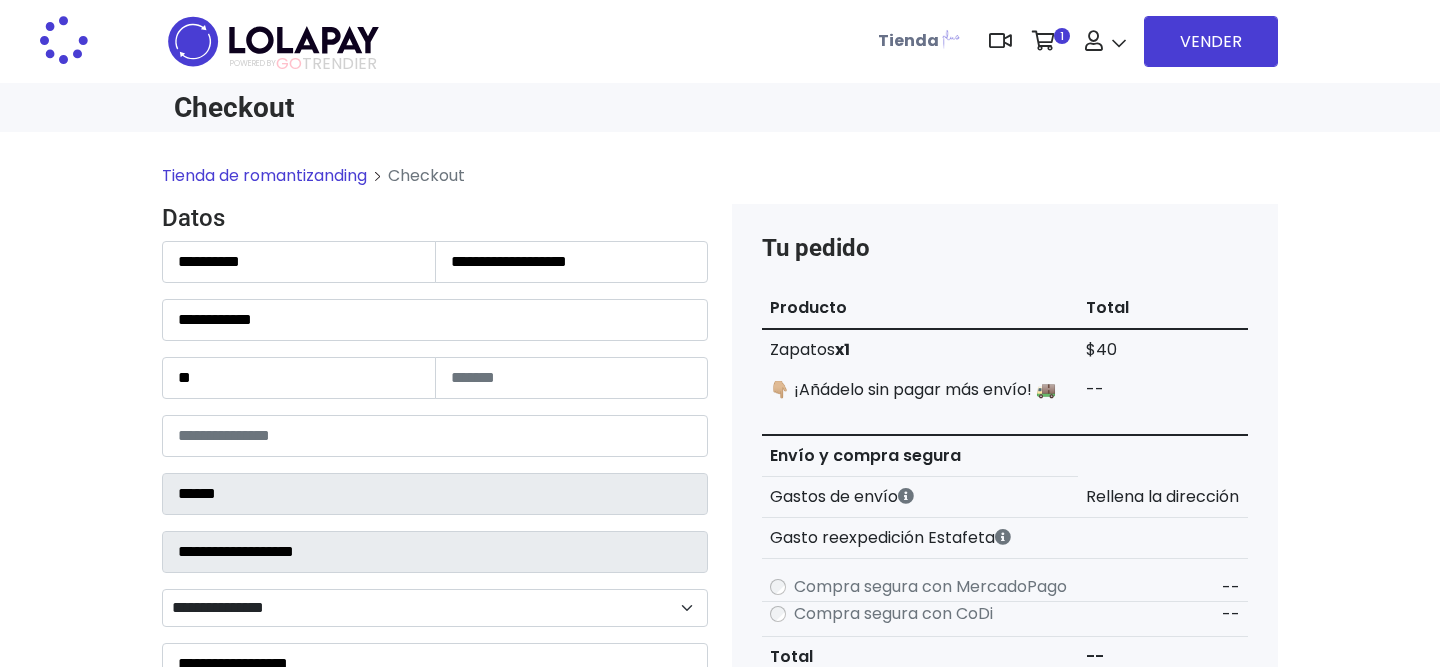 select on "**********" 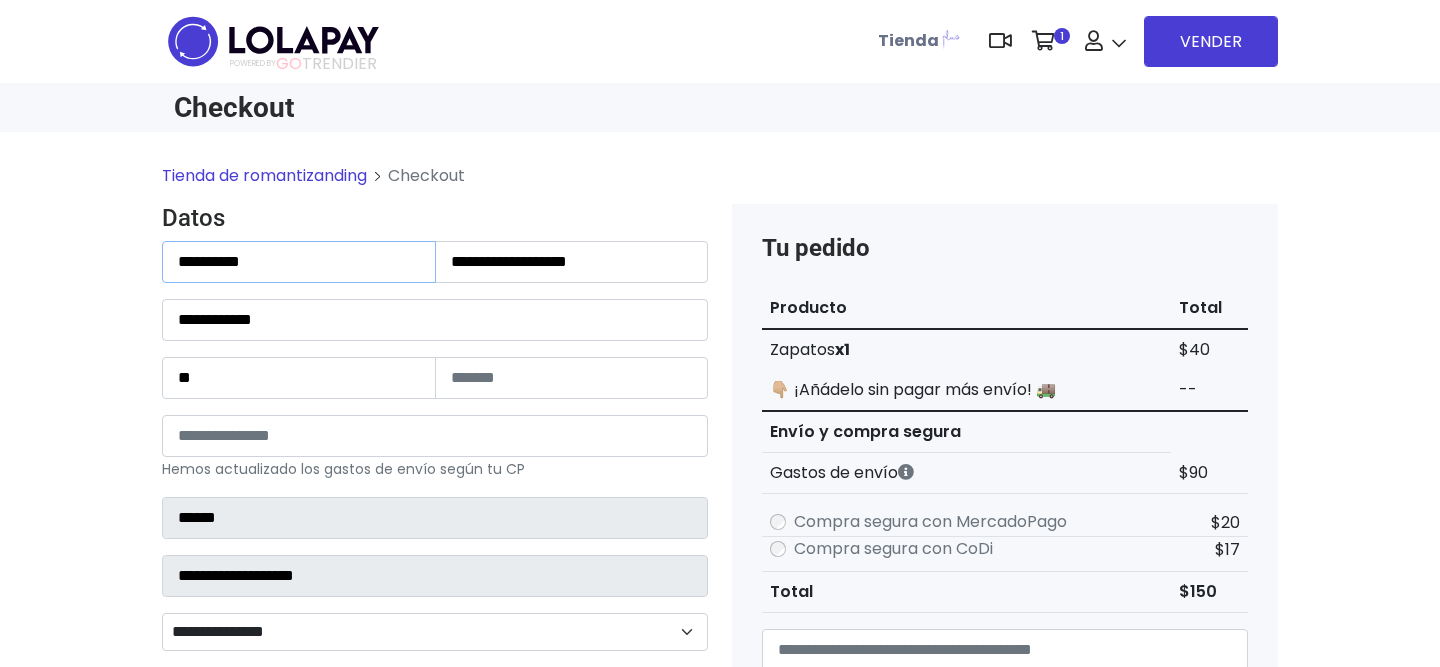 drag, startPoint x: 274, startPoint y: 265, endPoint x: 115, endPoint y: 227, distance: 163.47783 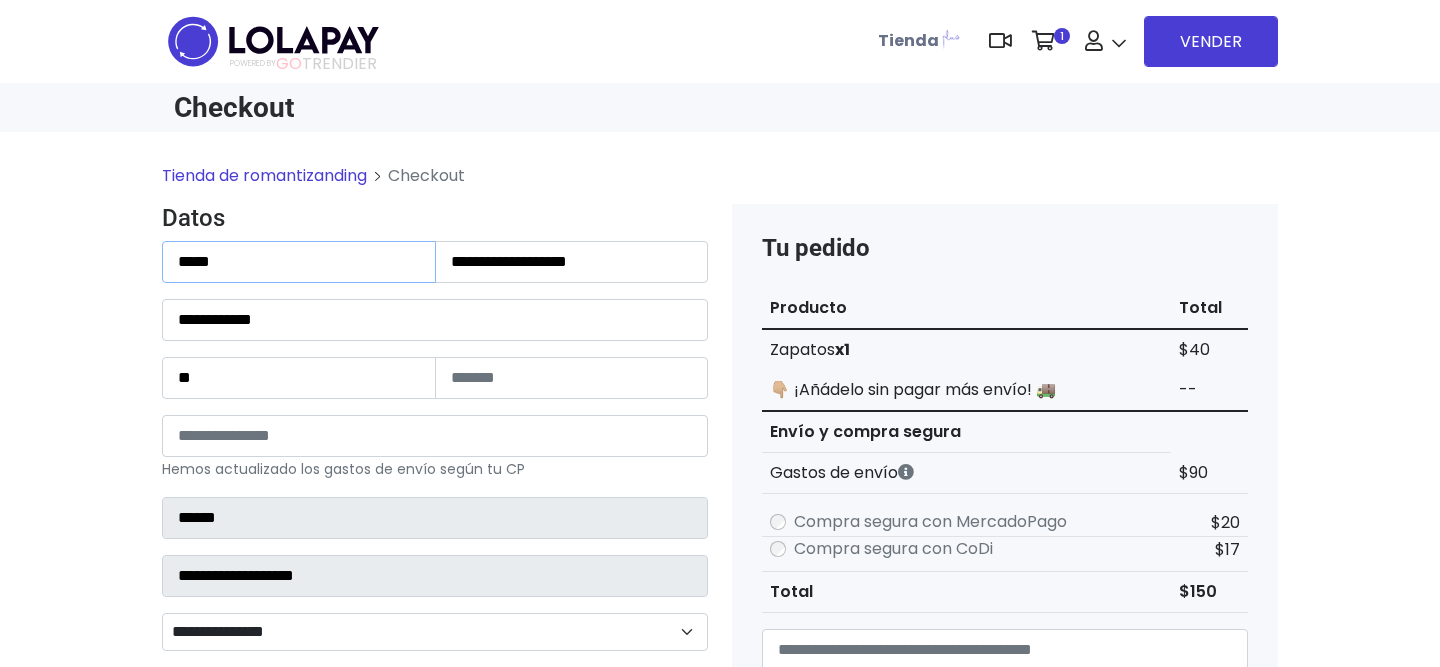 type on "****" 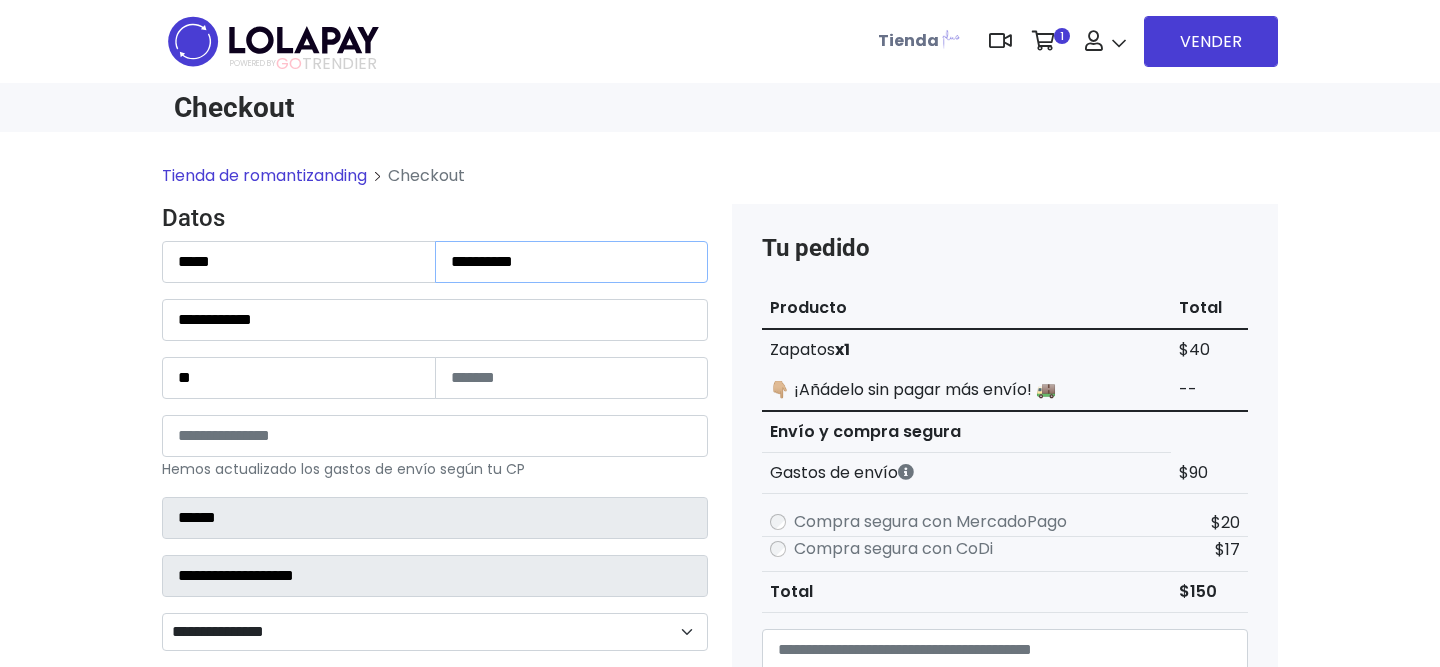 type on "**********" 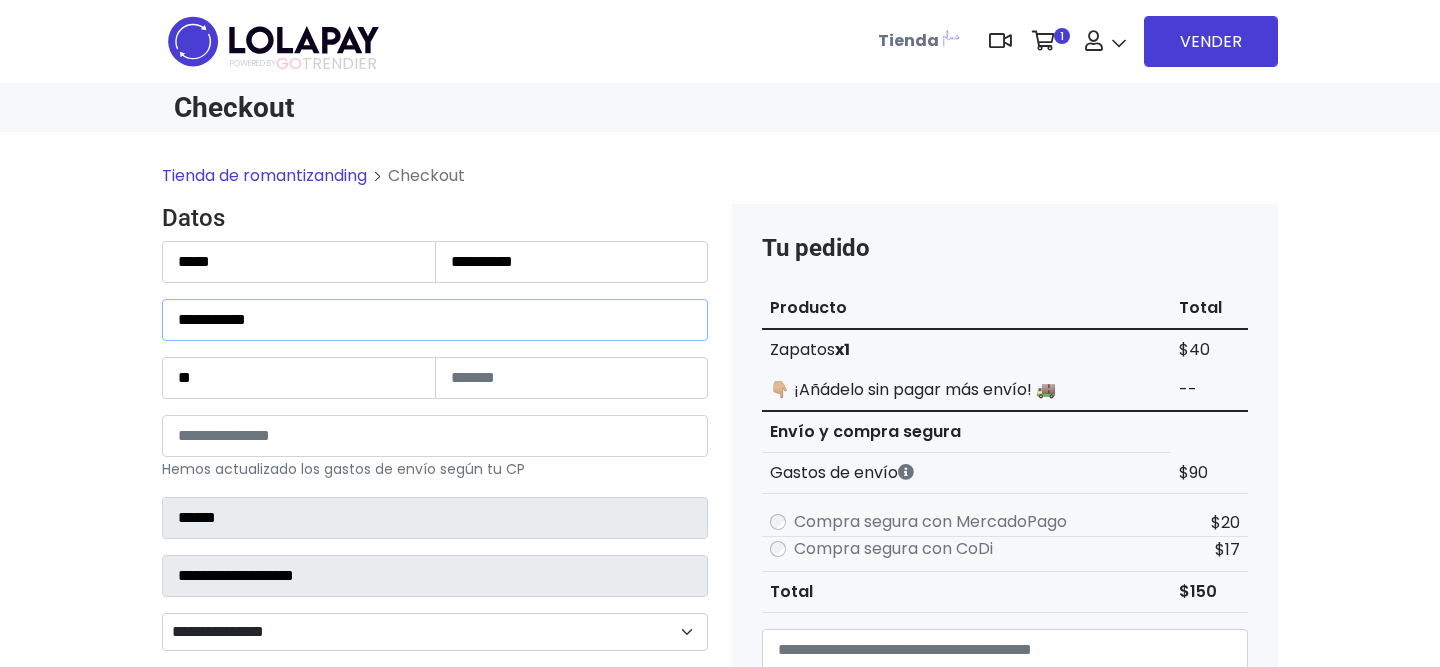 type on "**********" 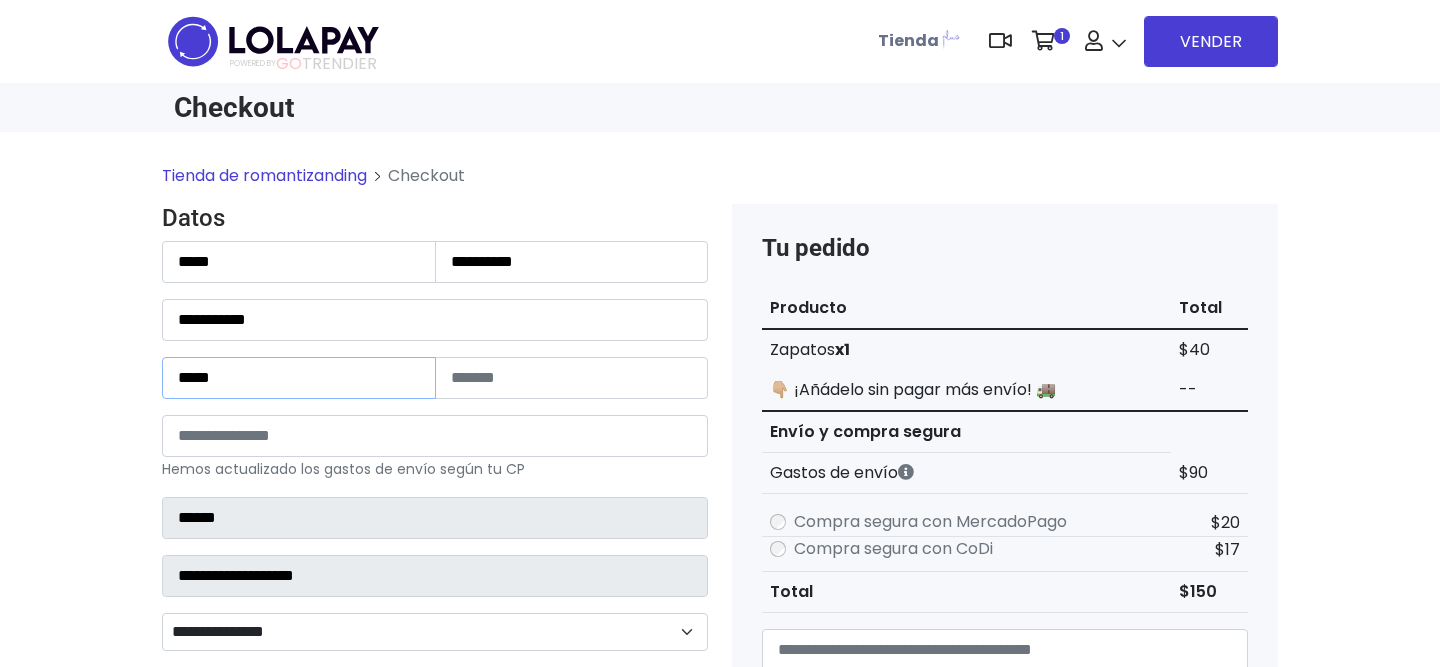 type on "*****" 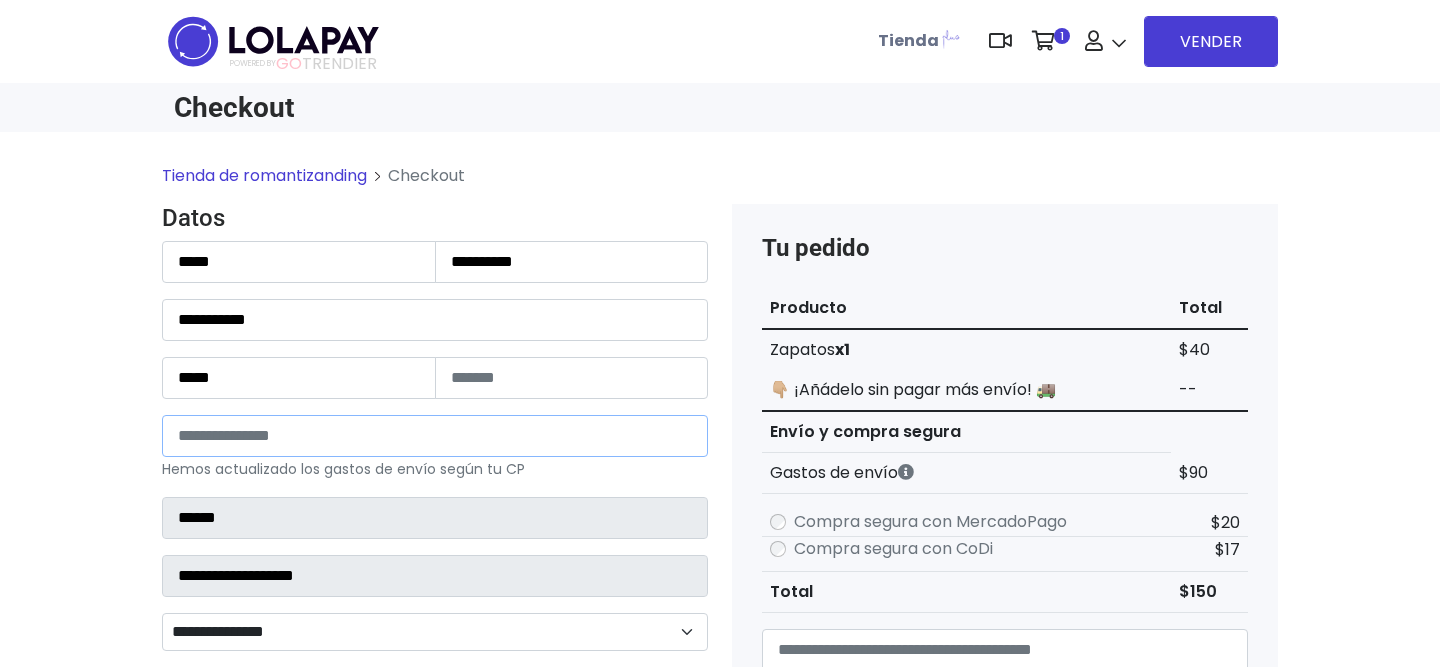 type on "*****" 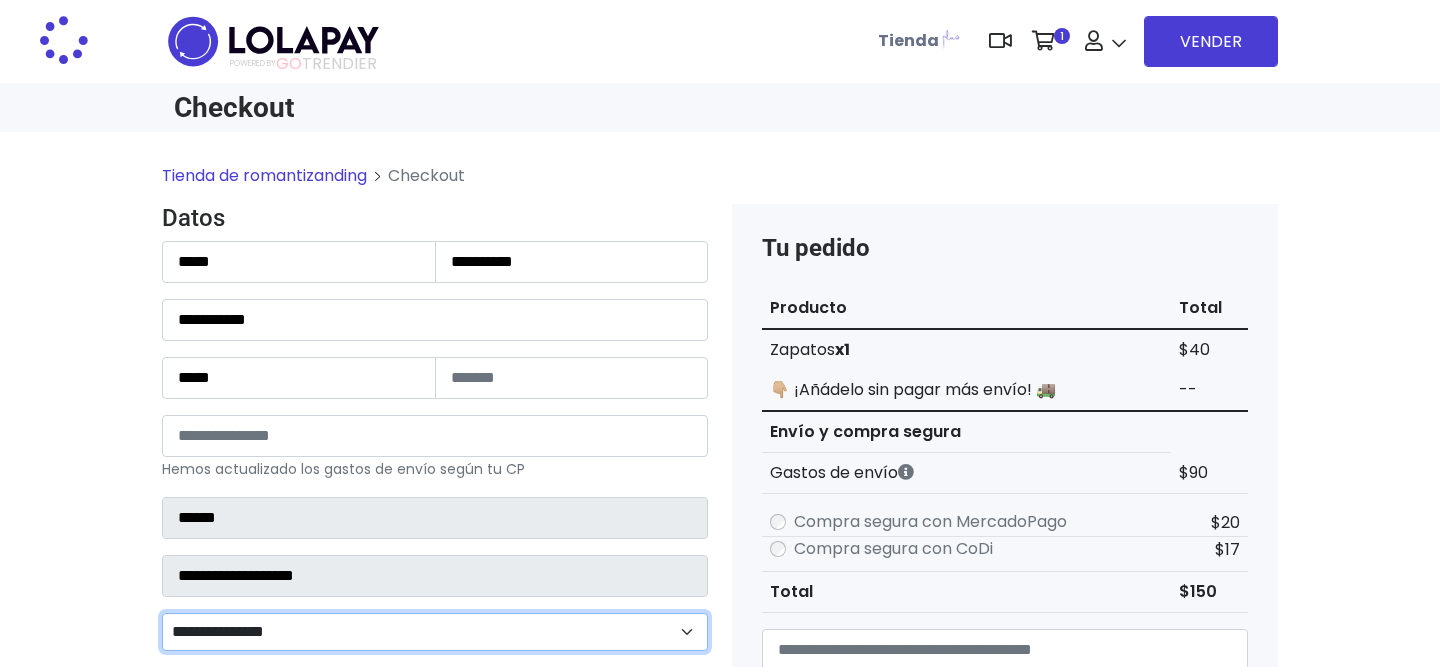 type on "**********" 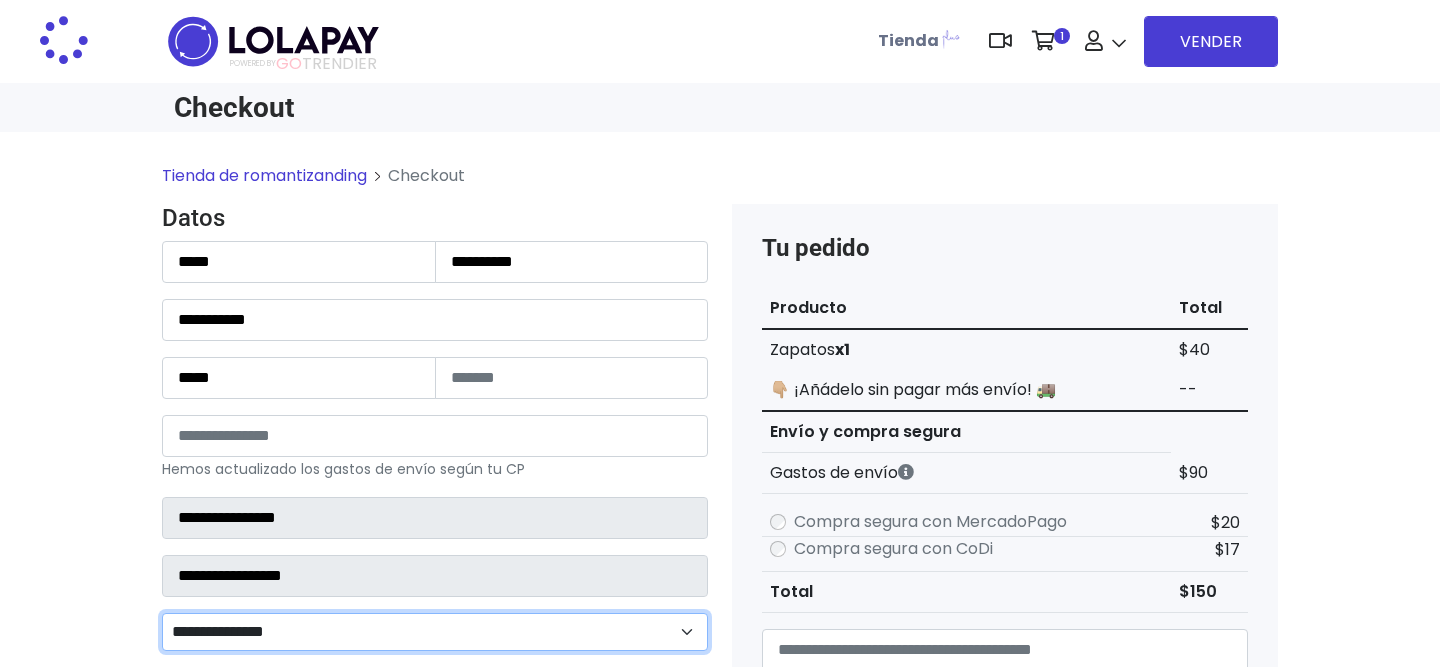 select 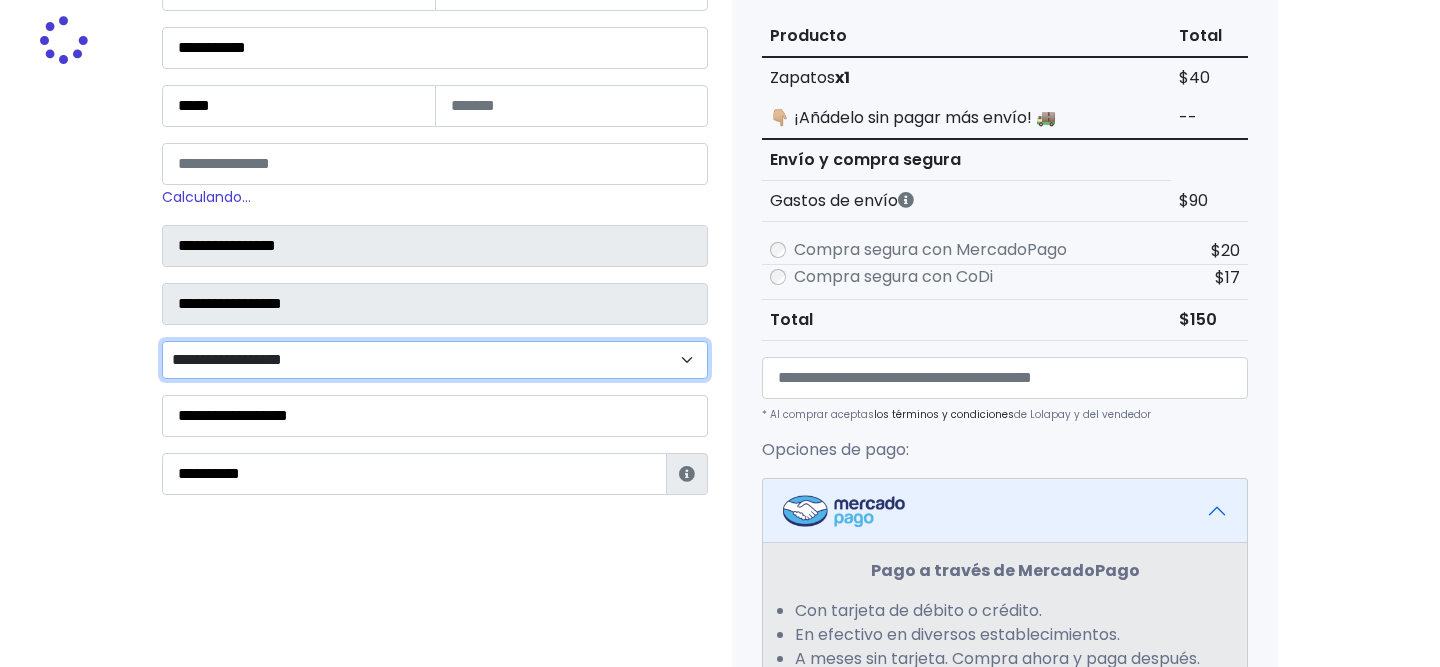 scroll, scrollTop: 323, scrollLeft: 0, axis: vertical 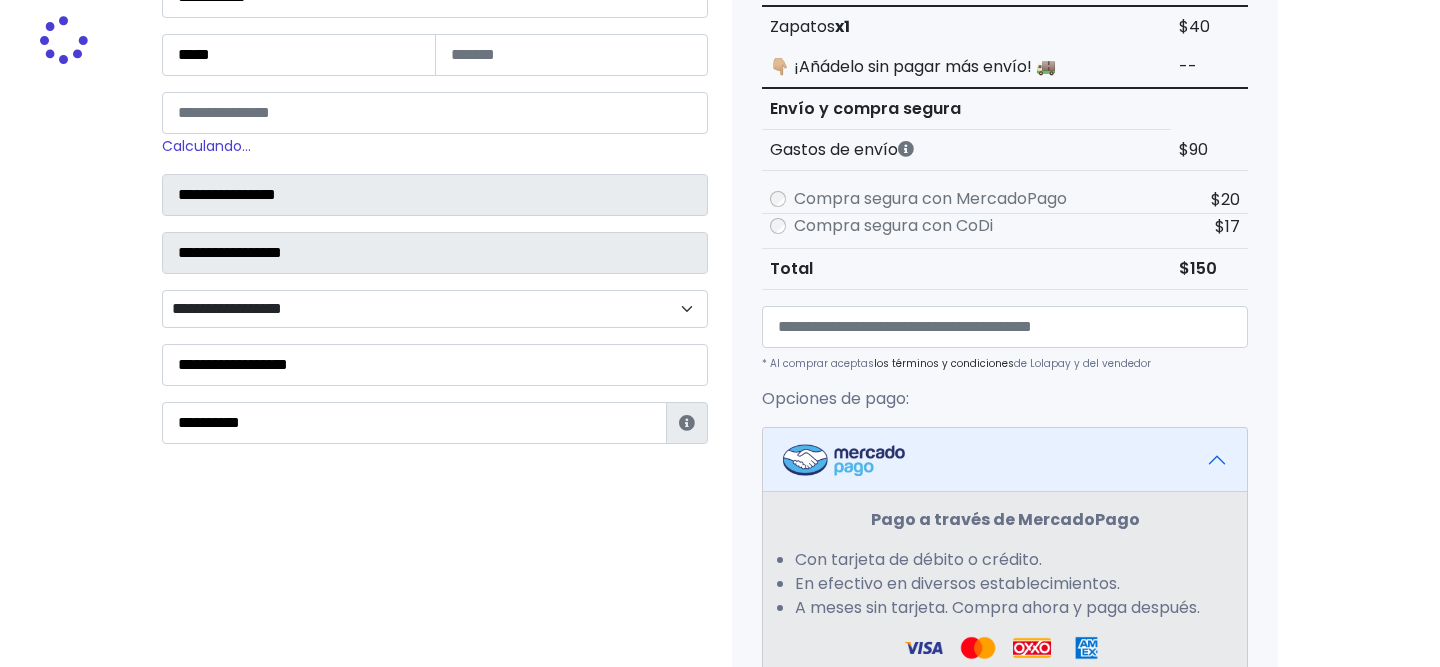 click on "**********" at bounding box center (435, 309) 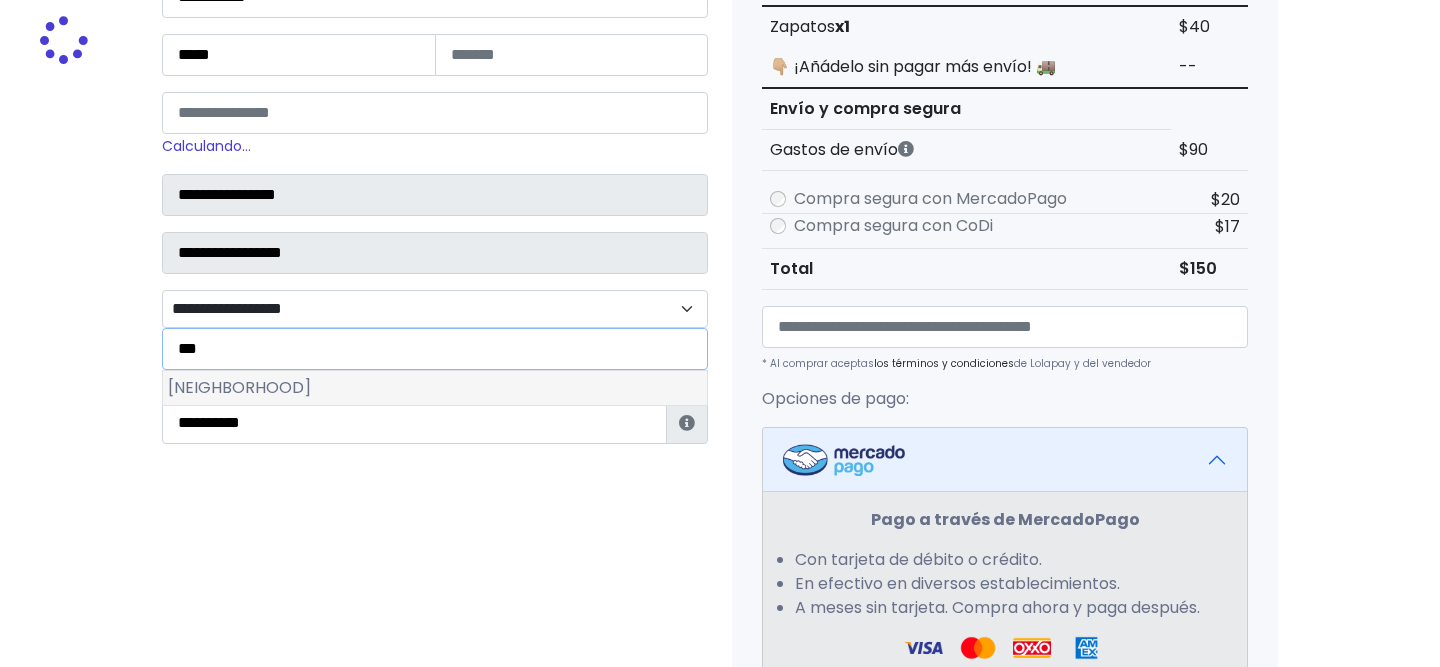 type on "***" 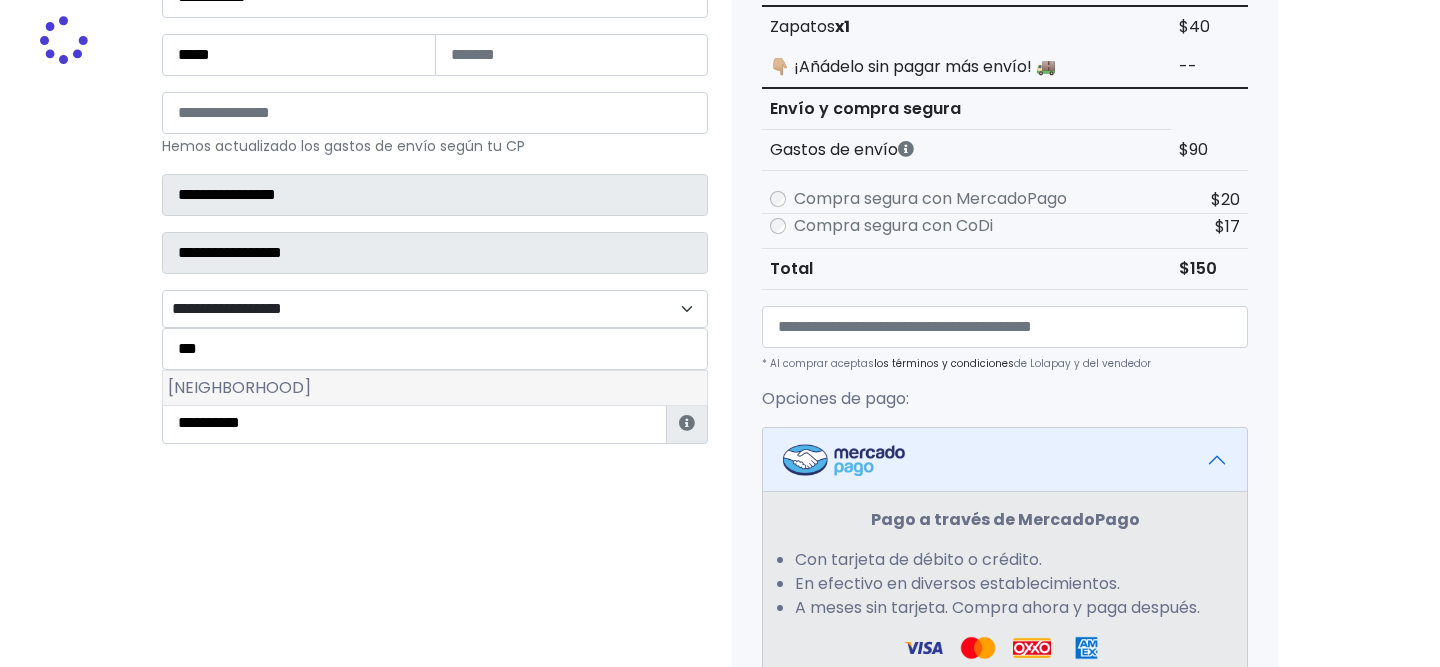 click on "[NEIGHBORHOOD]" at bounding box center (435, 388) 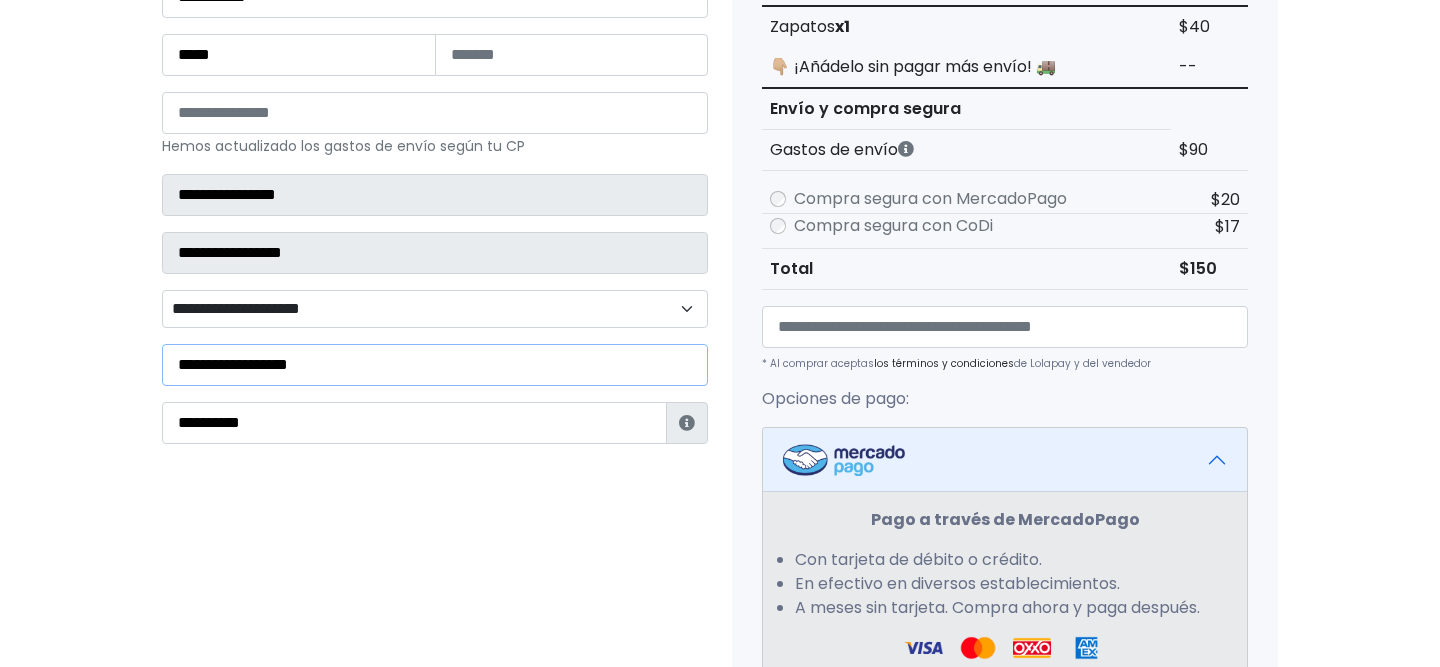 drag, startPoint x: 329, startPoint y: 371, endPoint x: 77, endPoint y: 327, distance: 255.81242 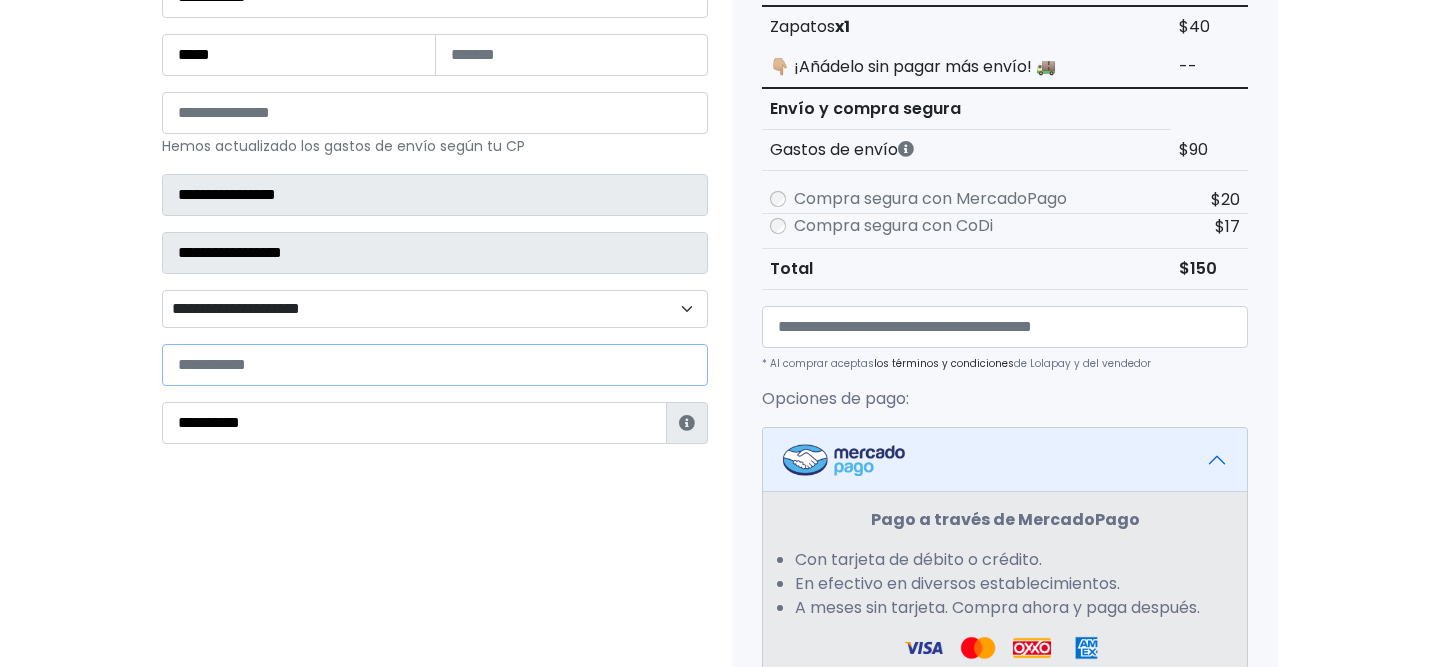 type 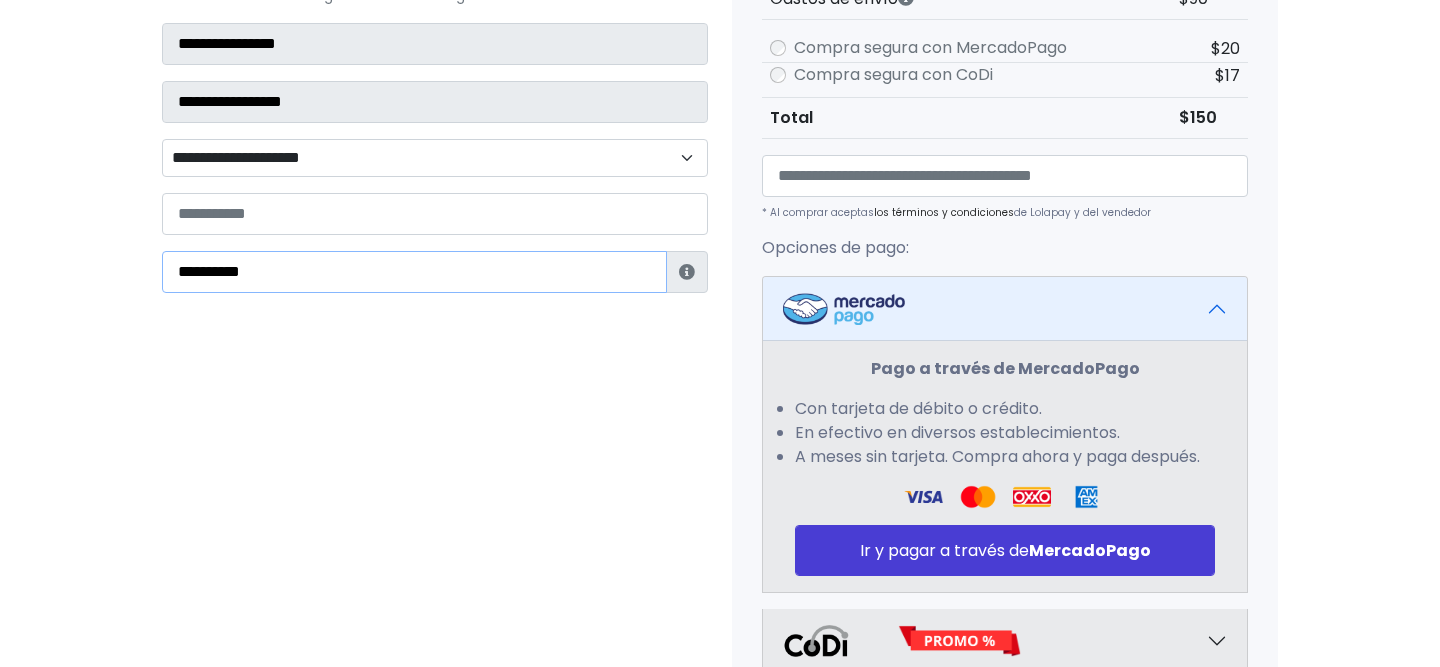 scroll, scrollTop: 725, scrollLeft: 0, axis: vertical 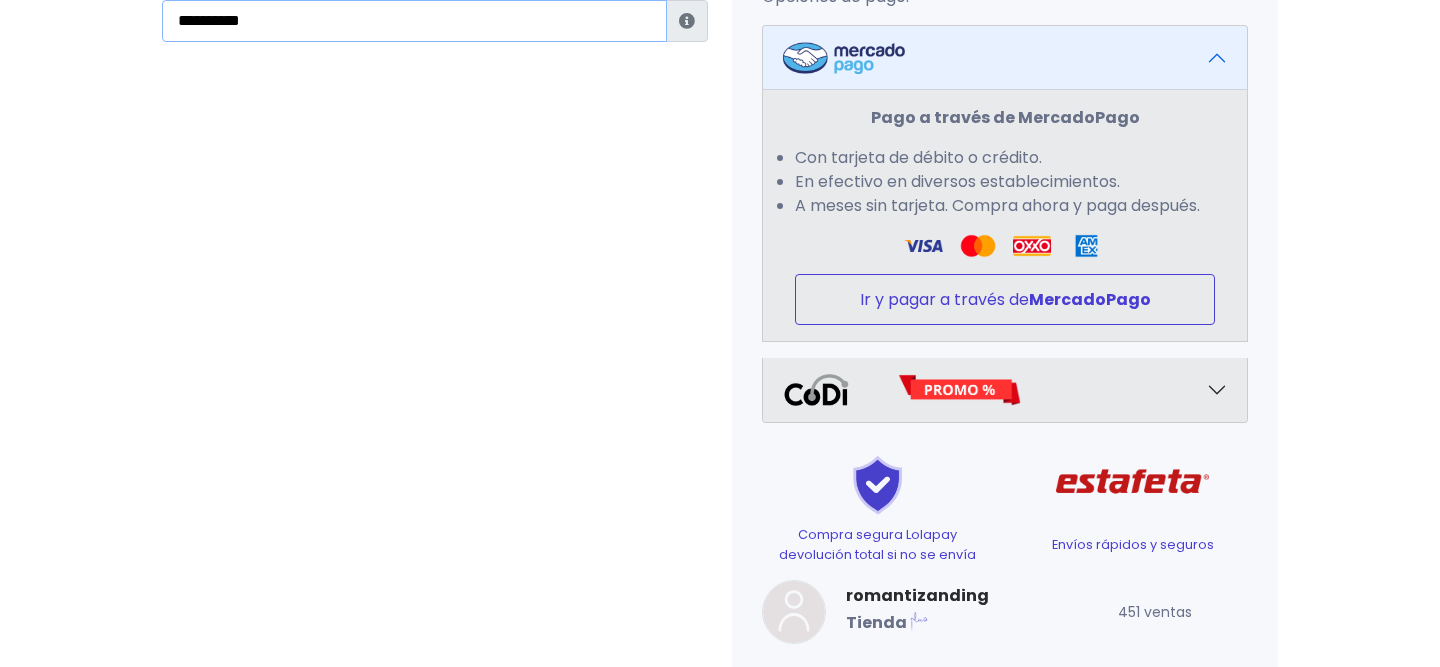 type on "**********" 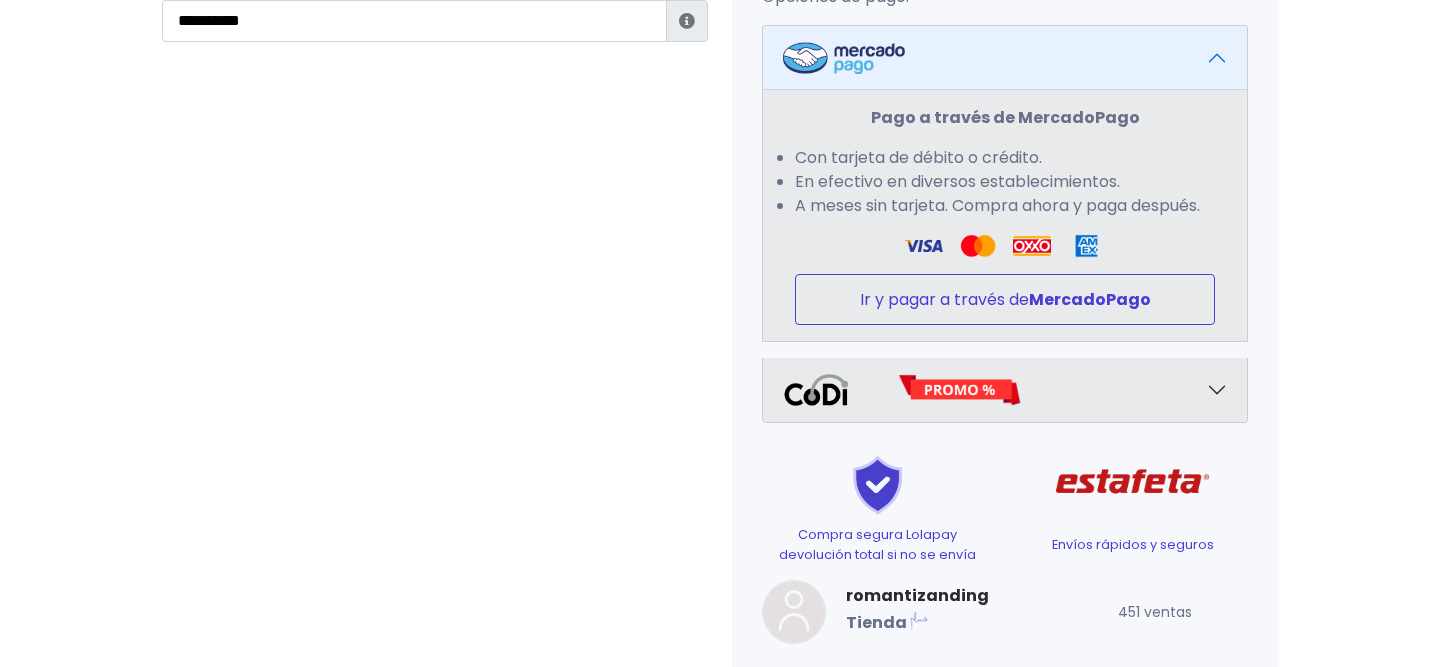 click on "Ir y pagar a través de  MercadoPago" at bounding box center [1005, 299] 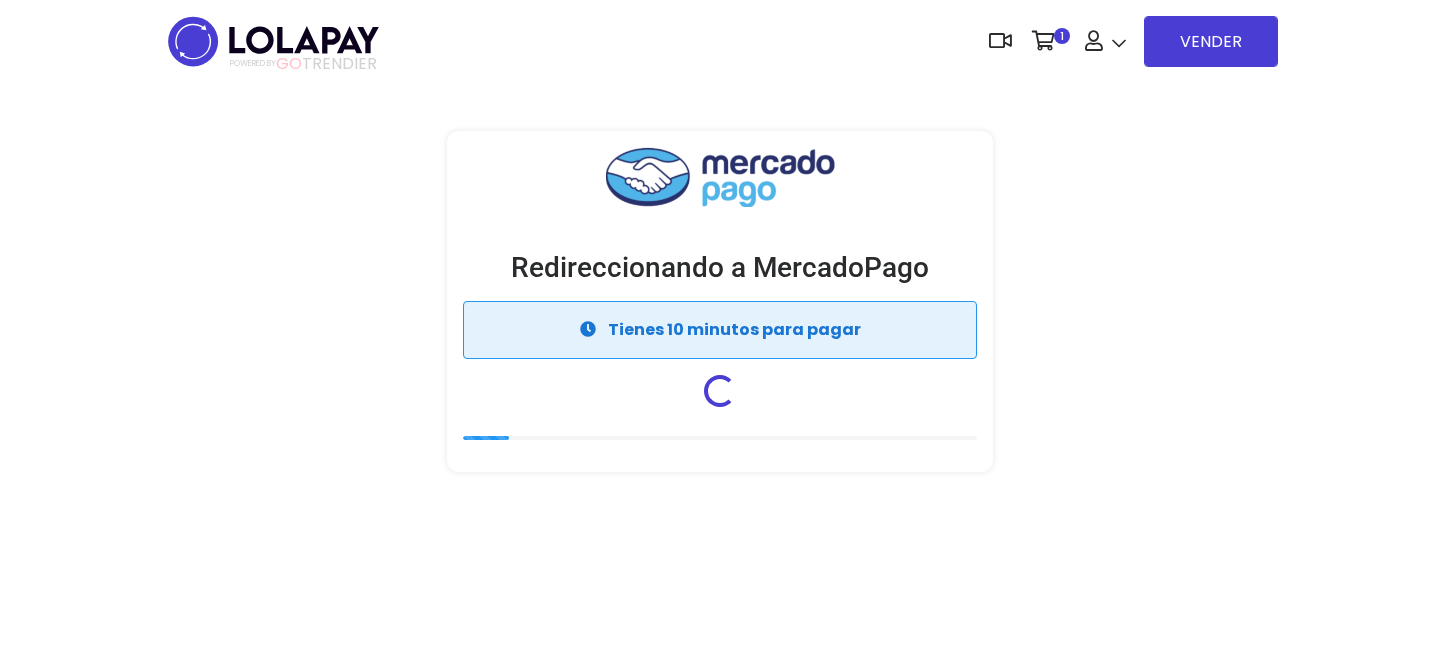 scroll, scrollTop: 0, scrollLeft: 0, axis: both 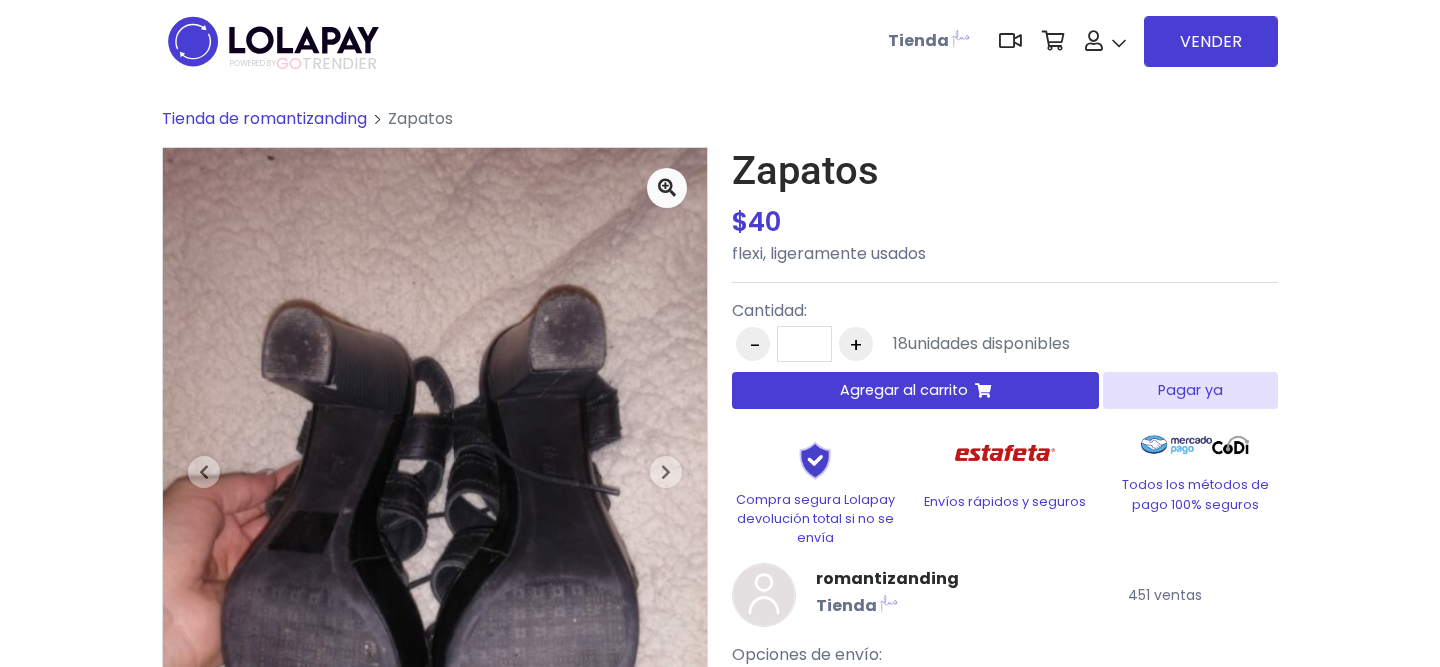 click on "Pagar ya" at bounding box center (1190, 390) 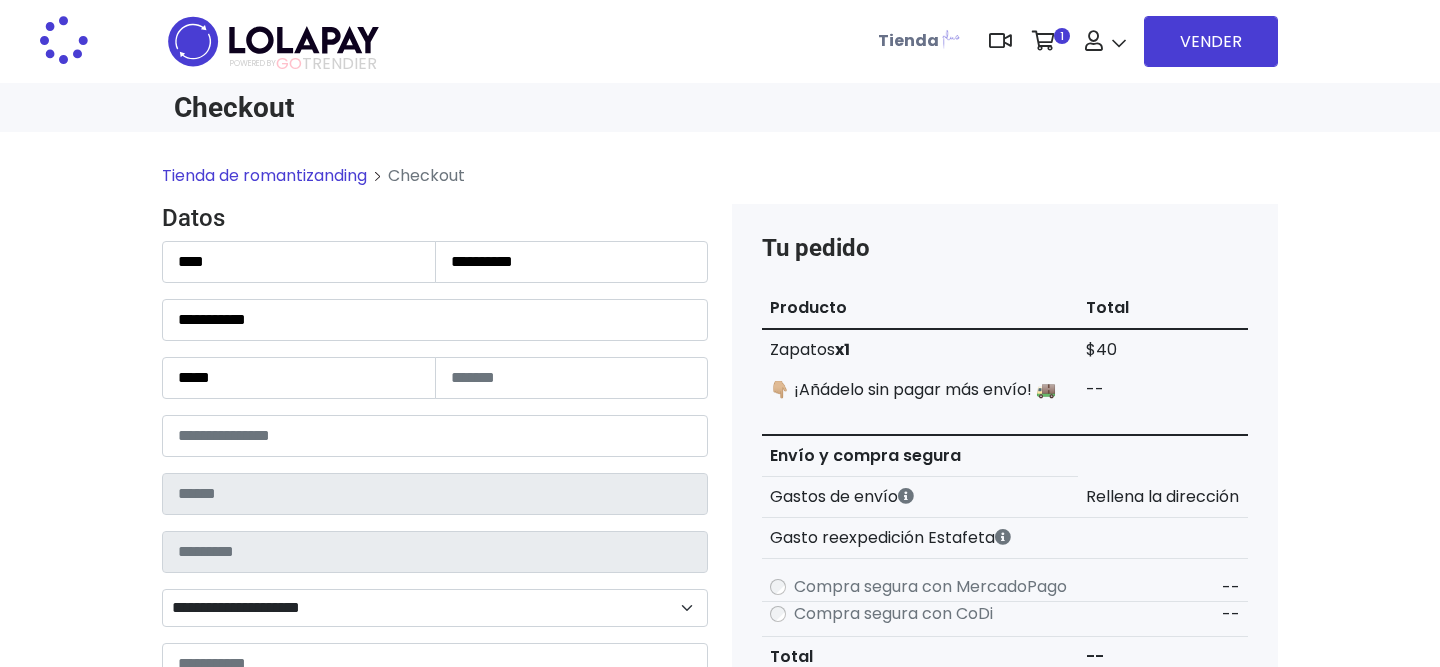 scroll, scrollTop: 0, scrollLeft: 0, axis: both 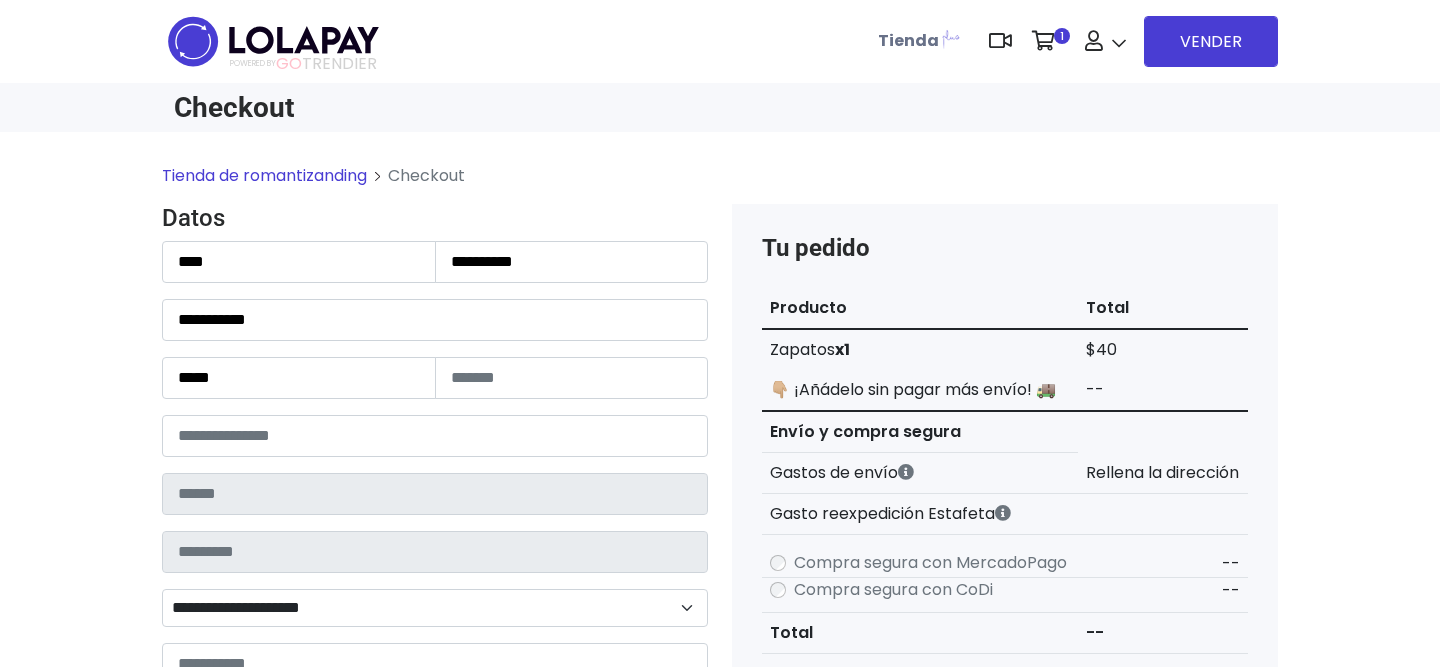 type on "**********" 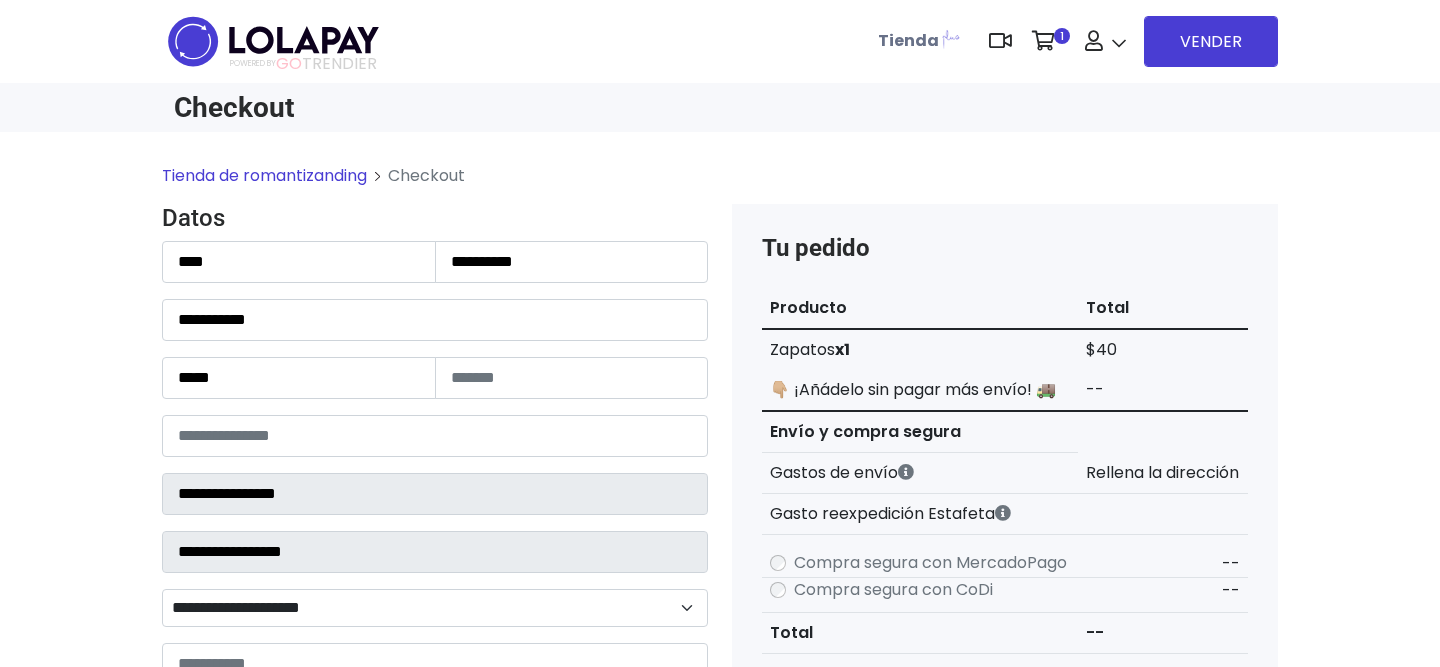 select on "**********" 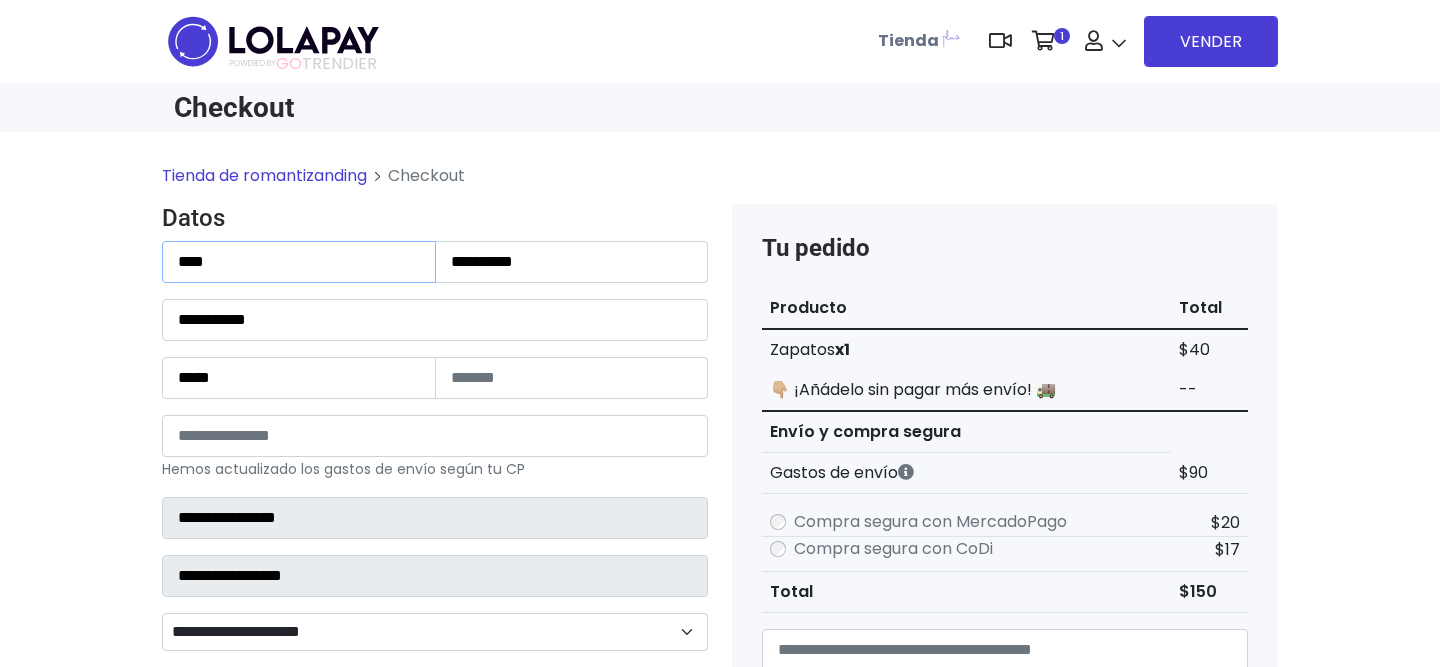 drag, startPoint x: 292, startPoint y: 250, endPoint x: 105, endPoint y: 231, distance: 187.96277 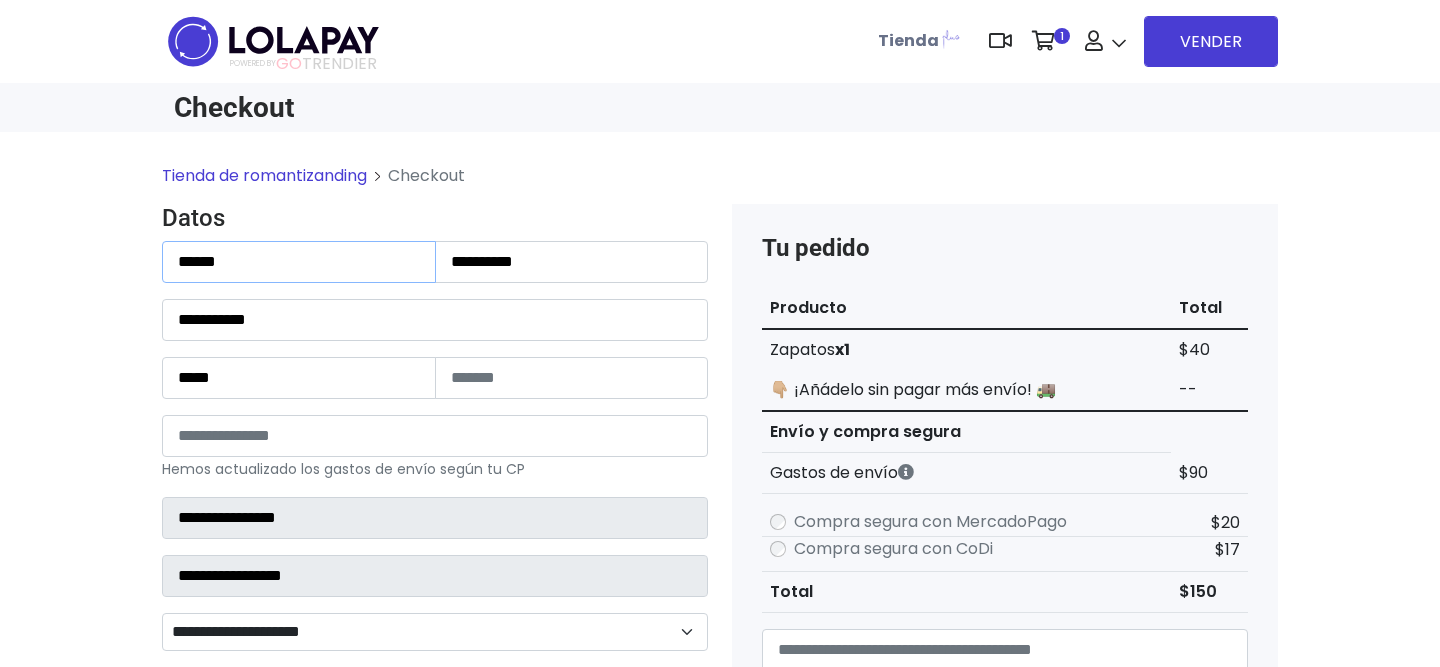 type on "**********" 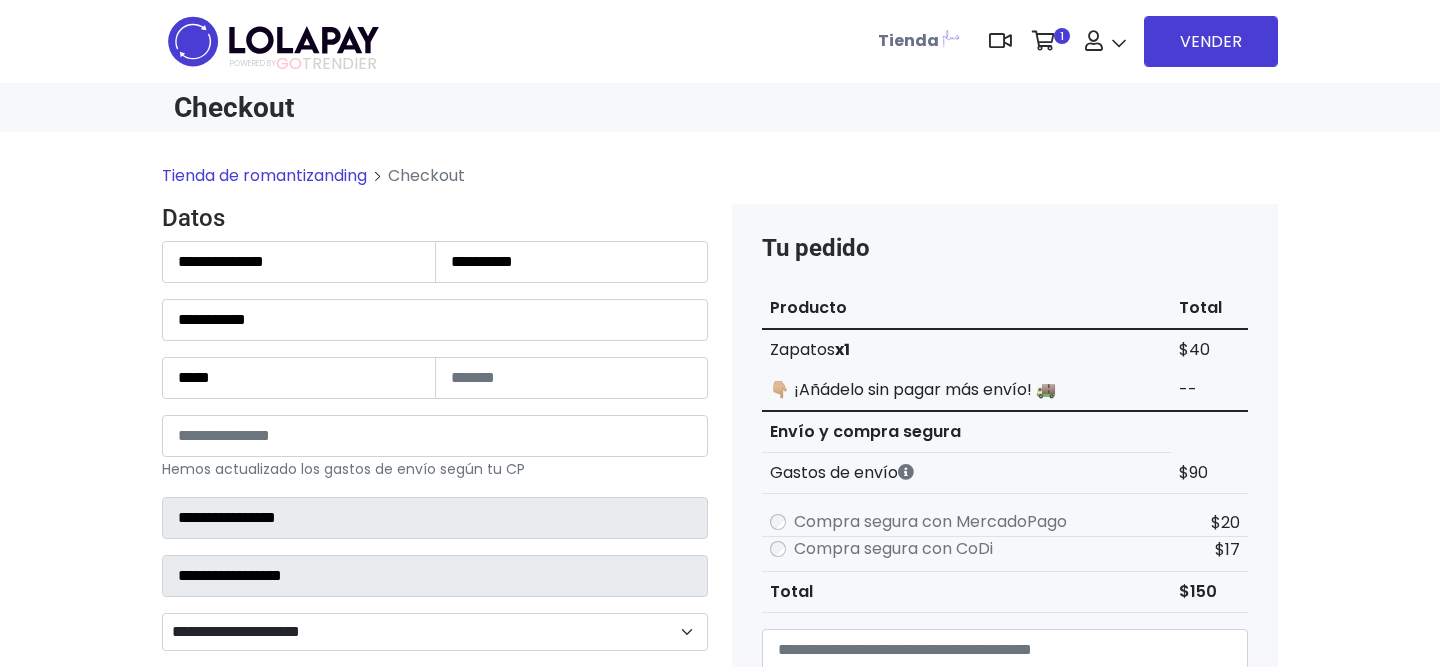 type on "**********" 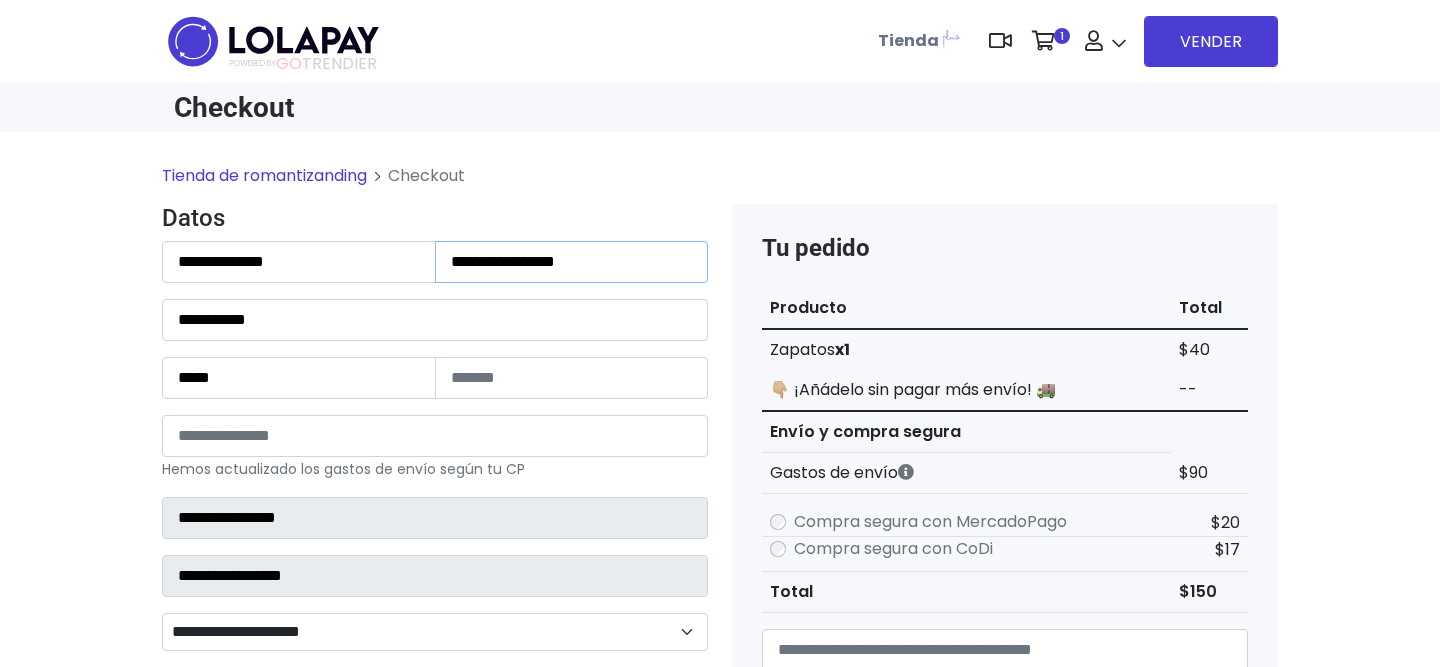 type on "**********" 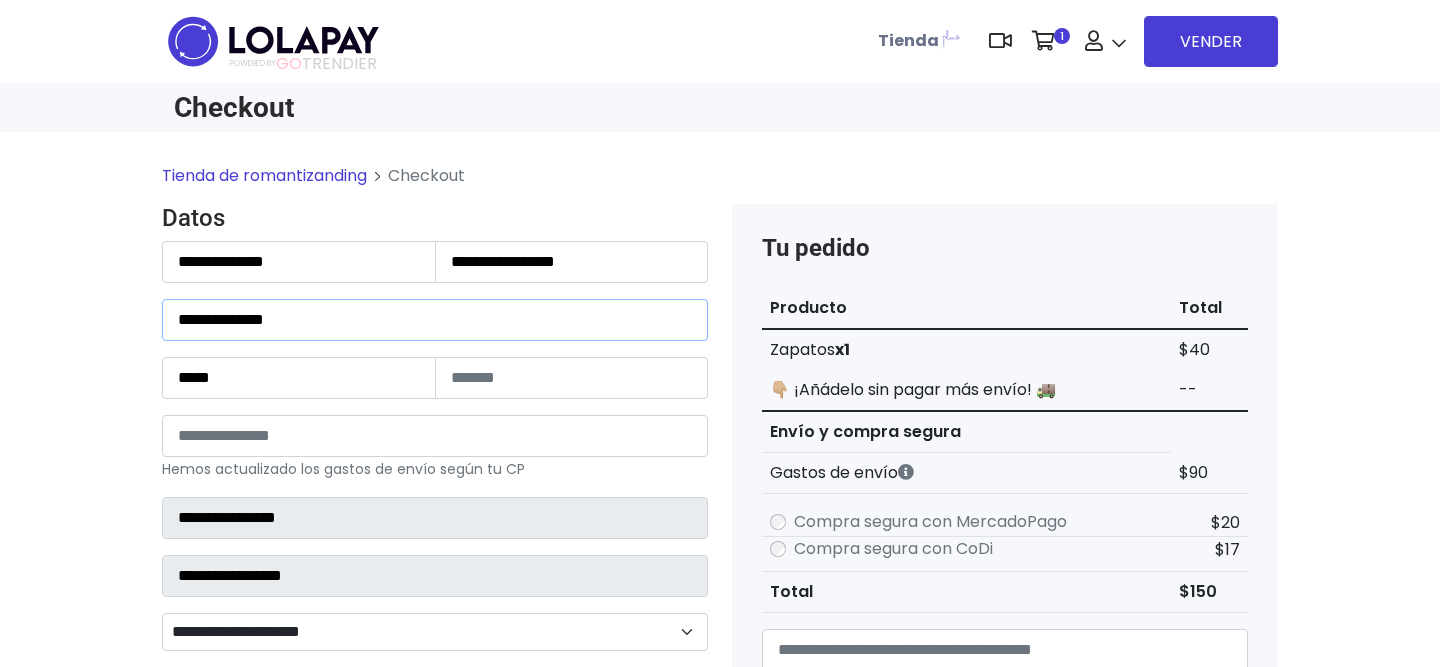 type on "**********" 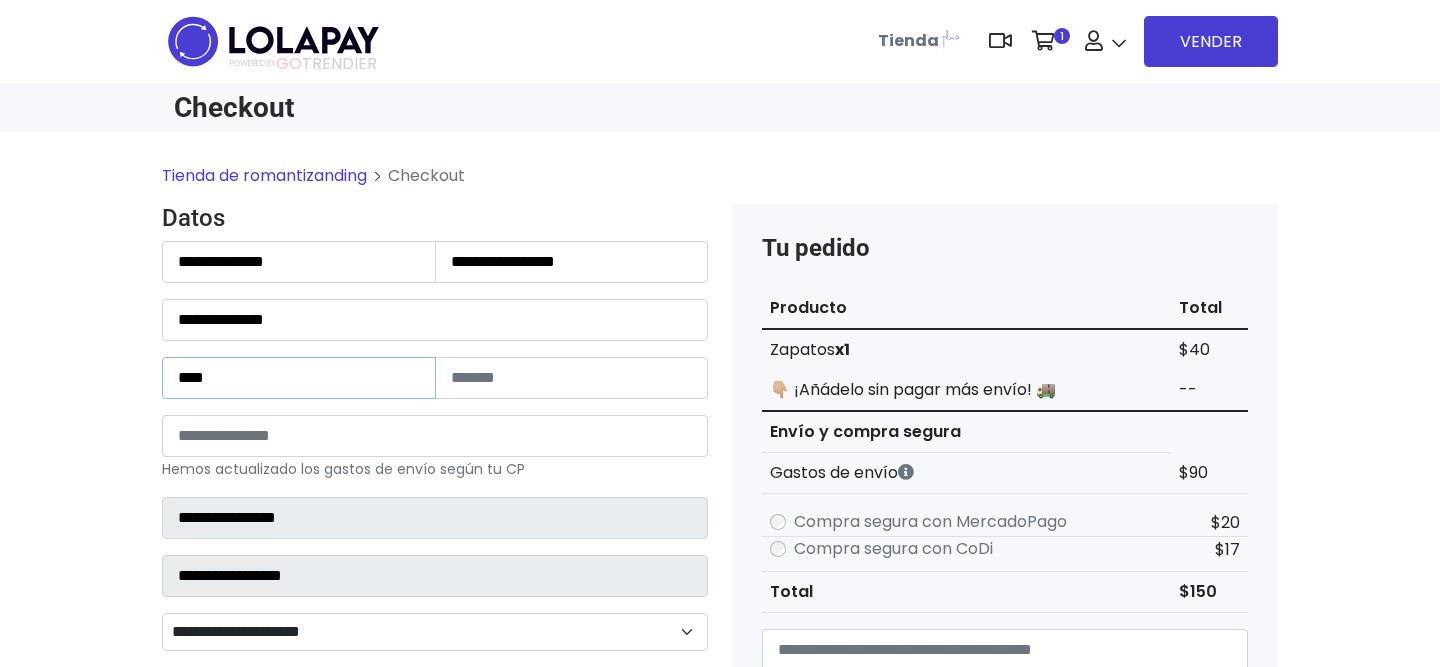 type on "****" 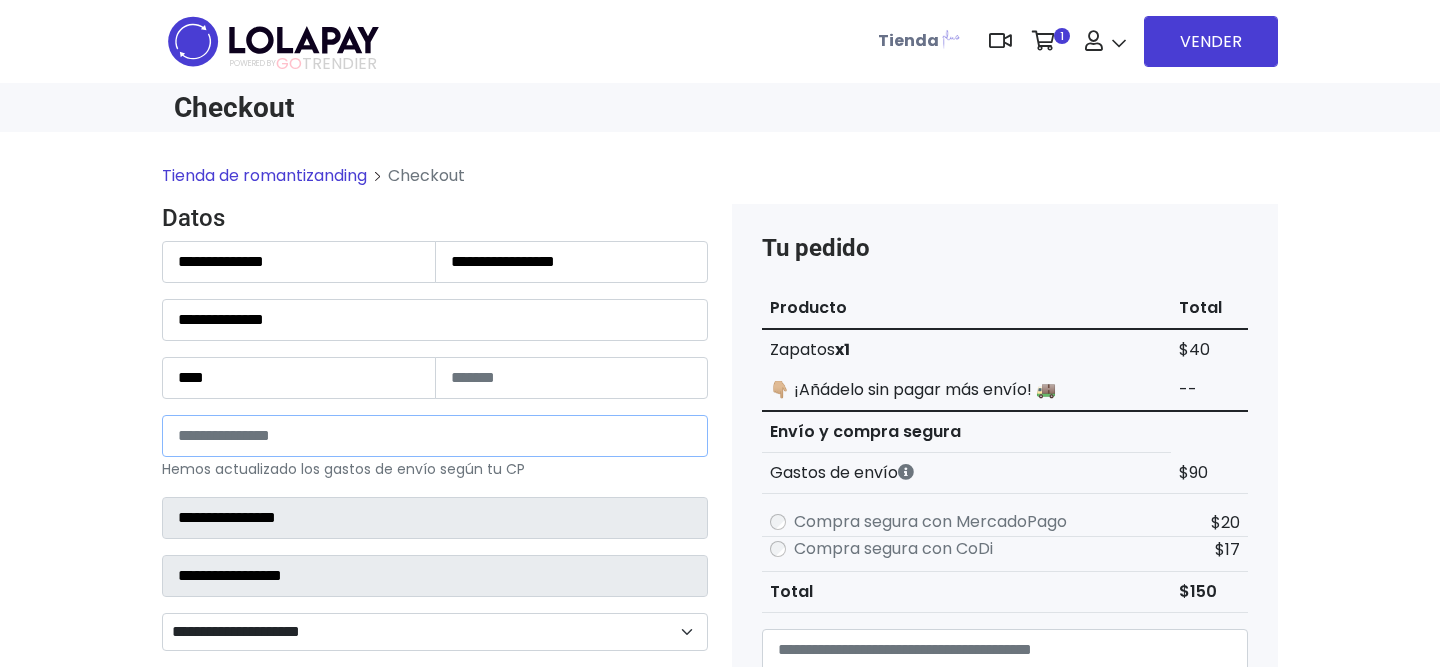 type on "*****" 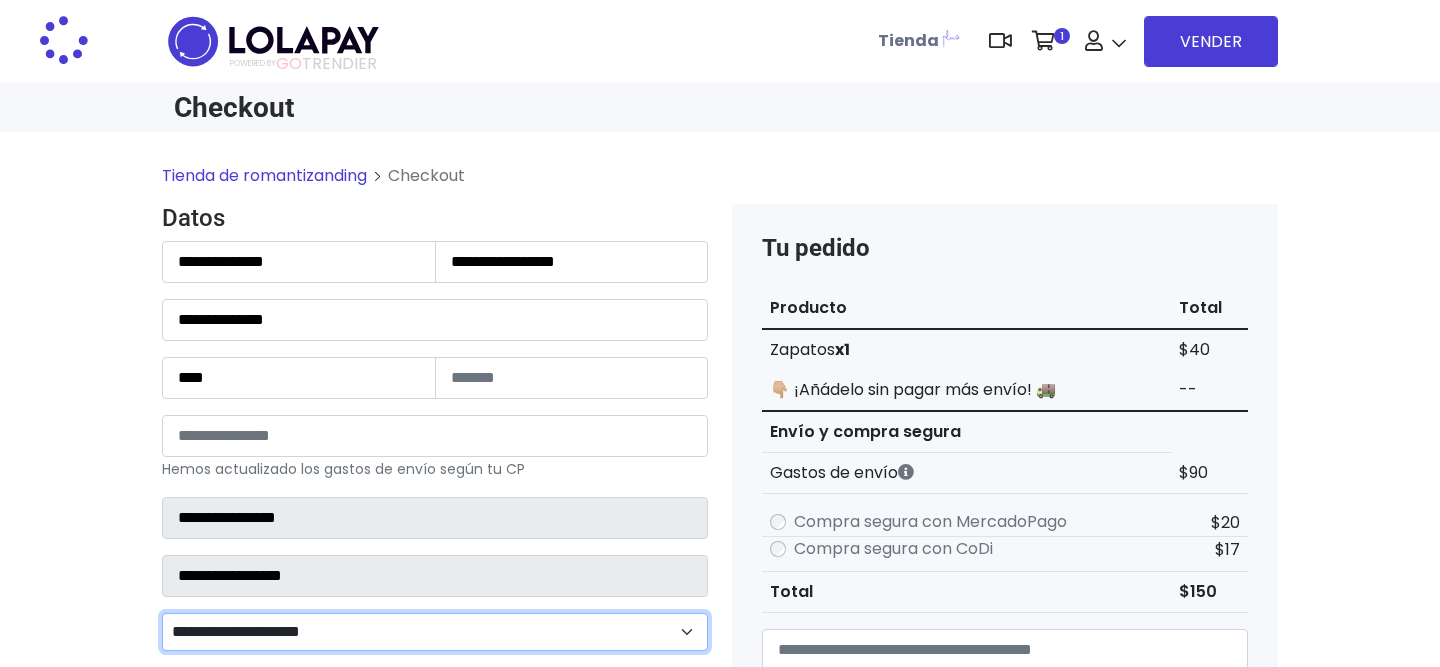 type on "**********" 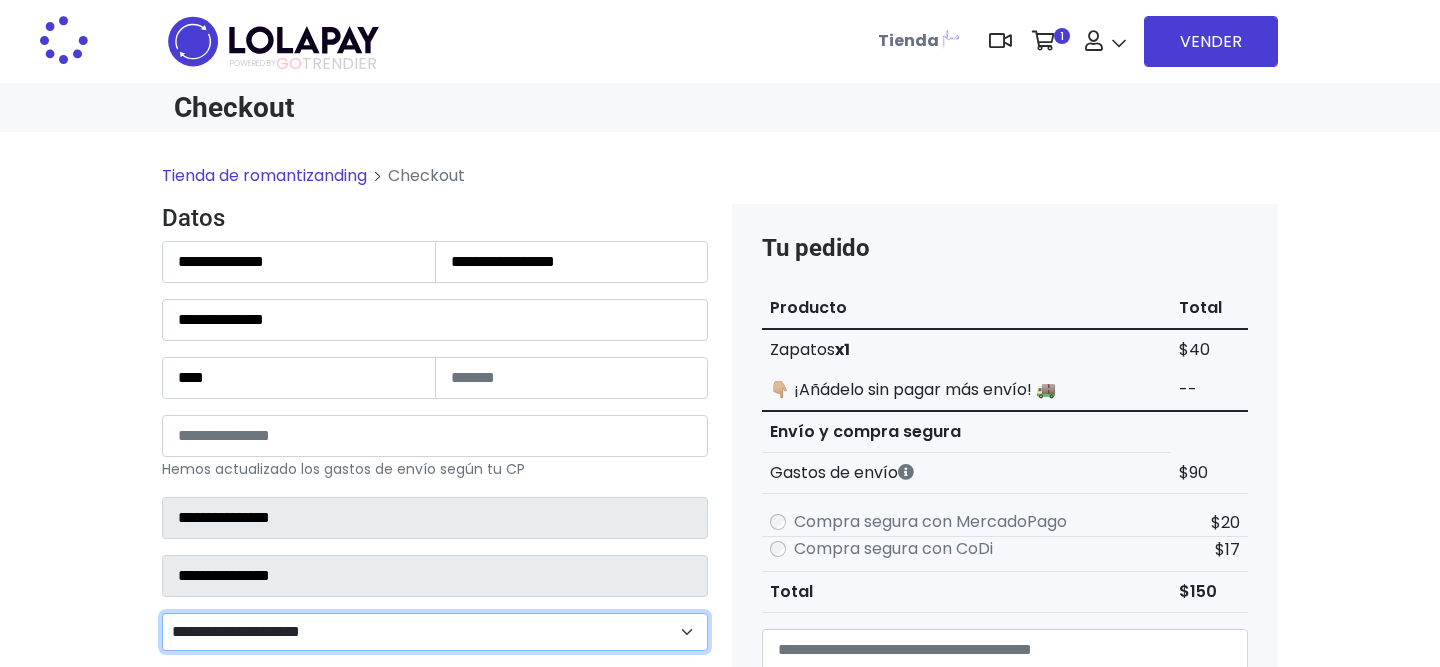 select 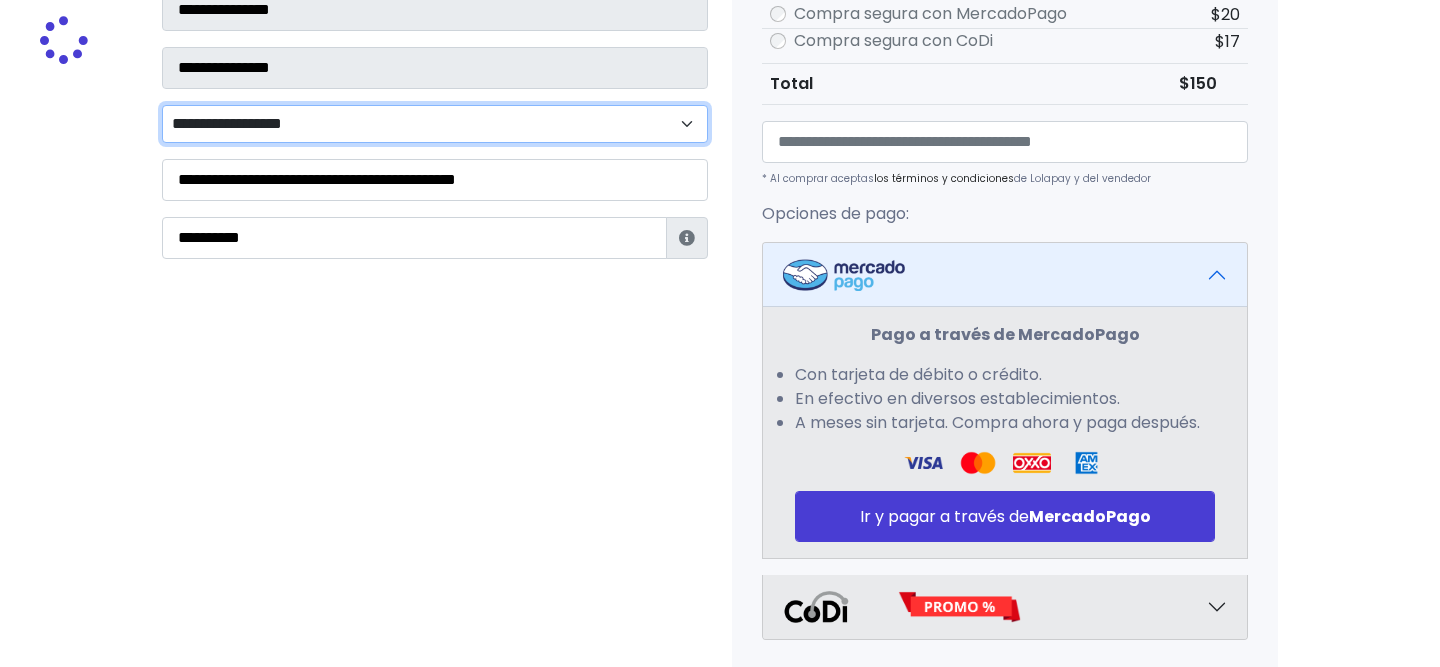 scroll, scrollTop: 533, scrollLeft: 0, axis: vertical 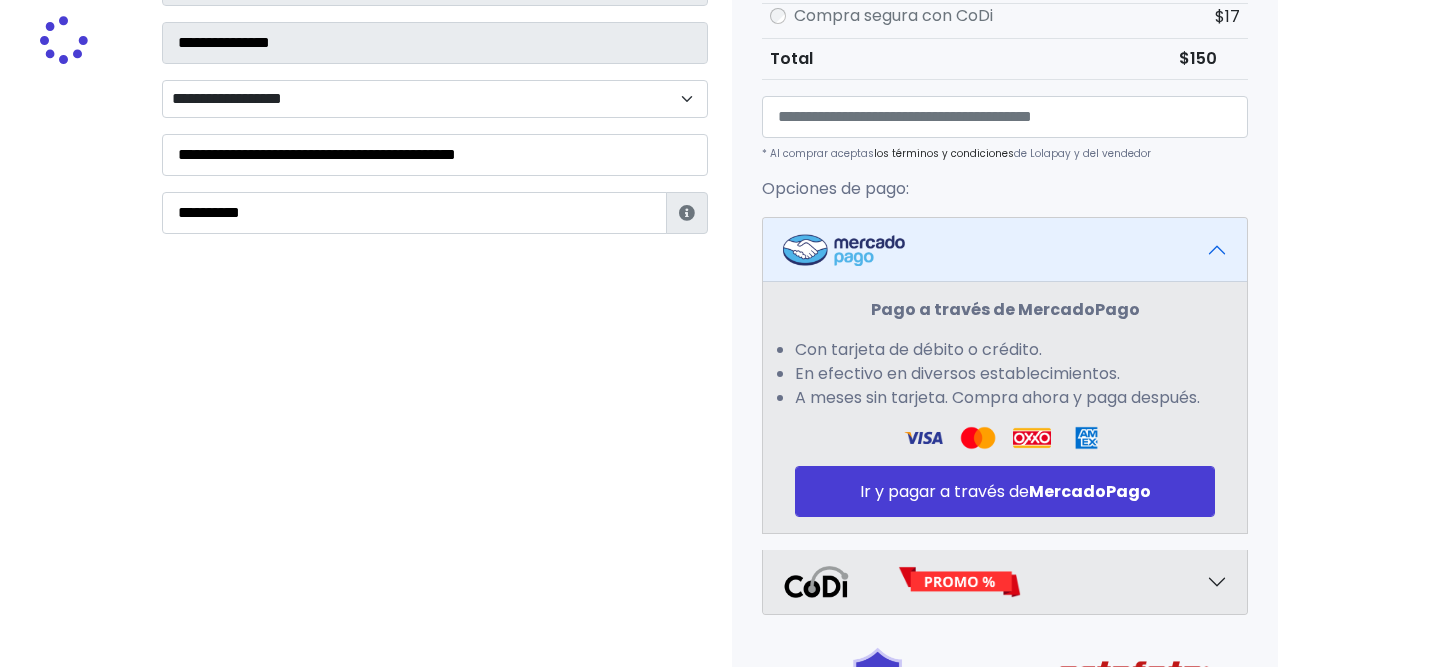 click on "**********" at bounding box center [435, 99] 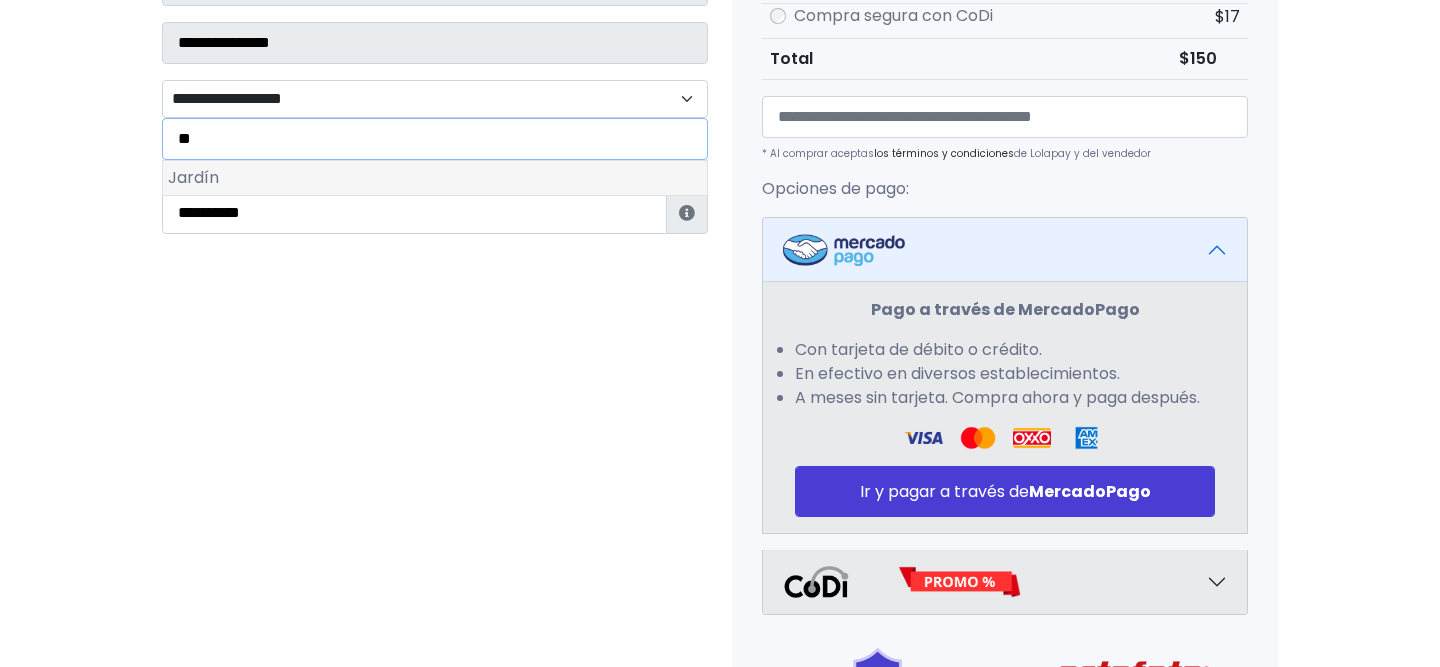 type on "**" 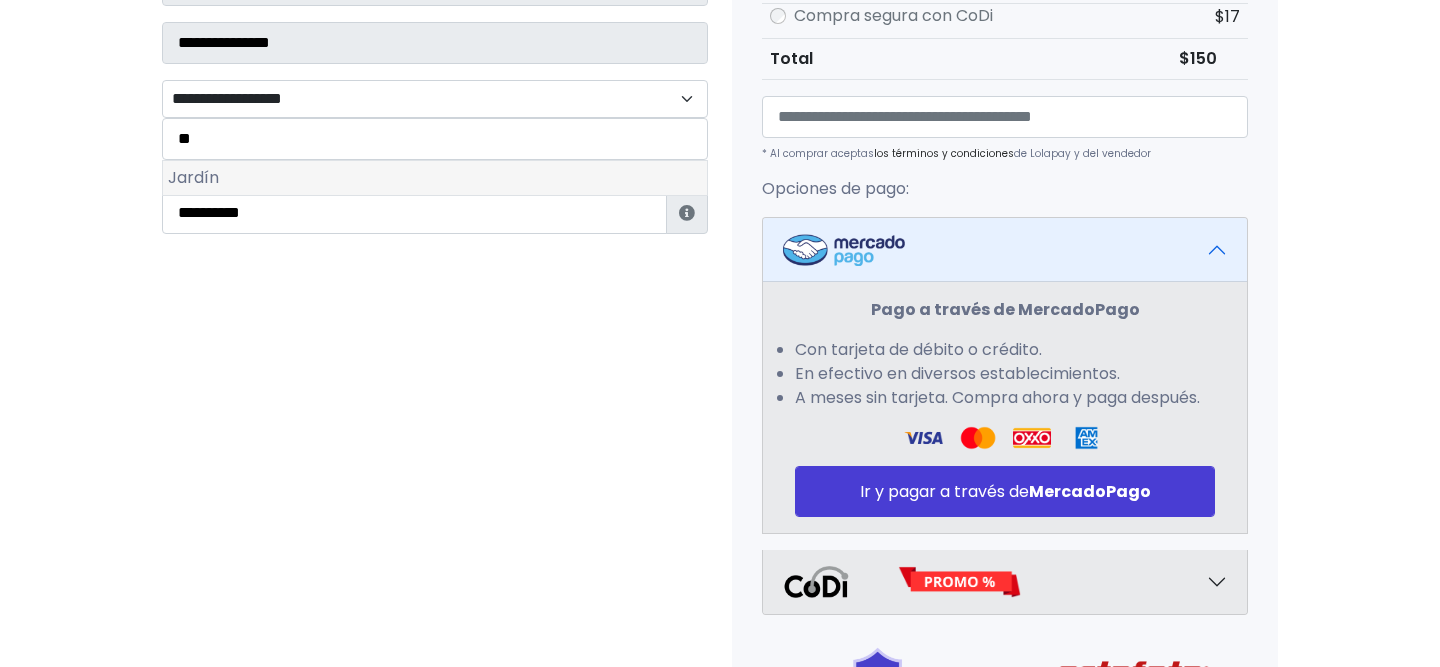 click on "Jardín" at bounding box center (435, 178) 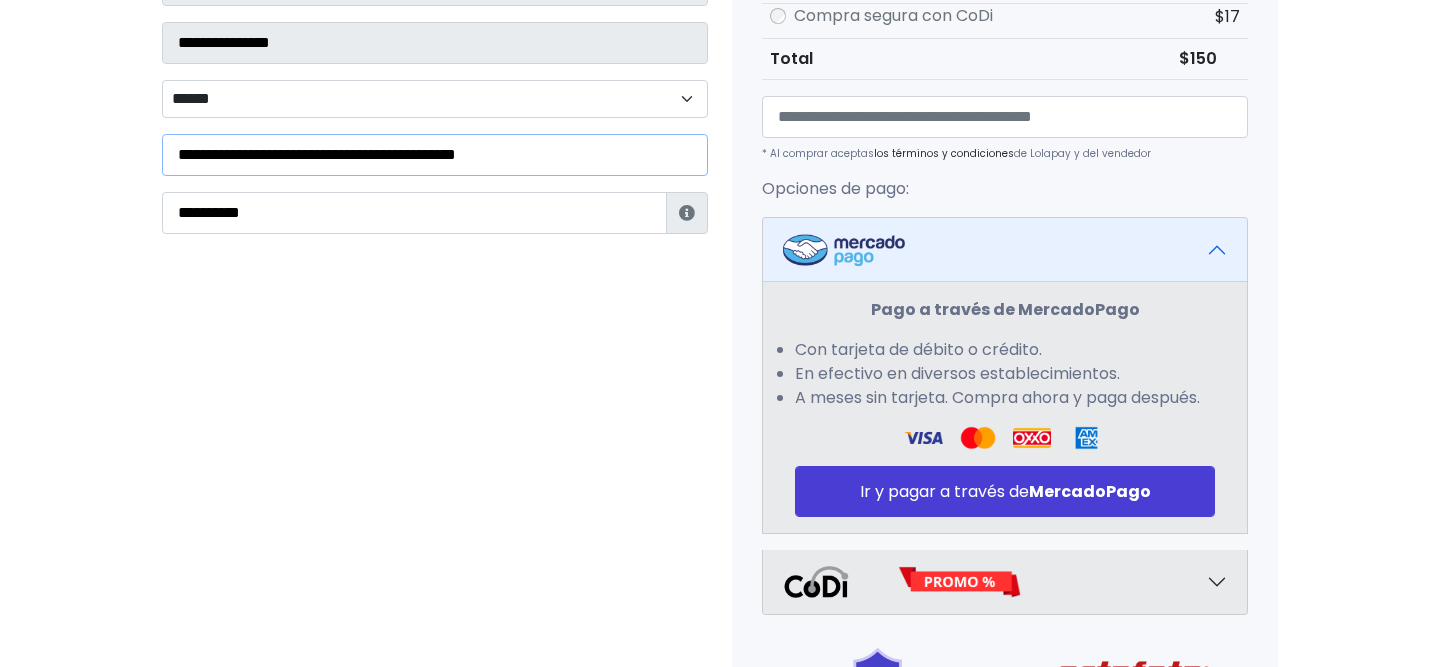 drag, startPoint x: 568, startPoint y: 156, endPoint x: 88, endPoint y: 76, distance: 486.621 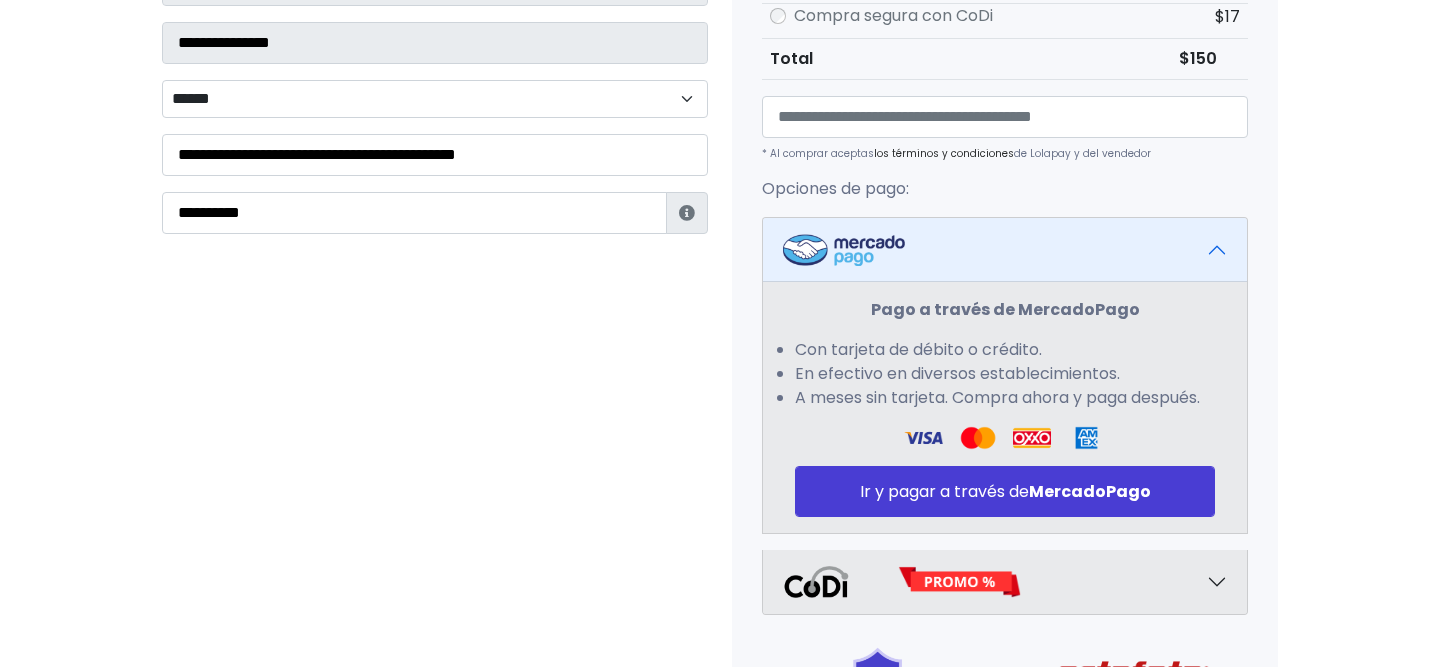click on "Tienda de romantizanding
Checkout
Datos
Información de Estafeta
Este CP es Ocurre Forzoso para Estafeta , por lo tanto es  responsabilidad del comprador hacer seguimiento del pedido y recogerlo en sucursal . No se hace devolución del costo de envío si el pedido regresa a remitente.
Cerrar" at bounding box center [720, 256] 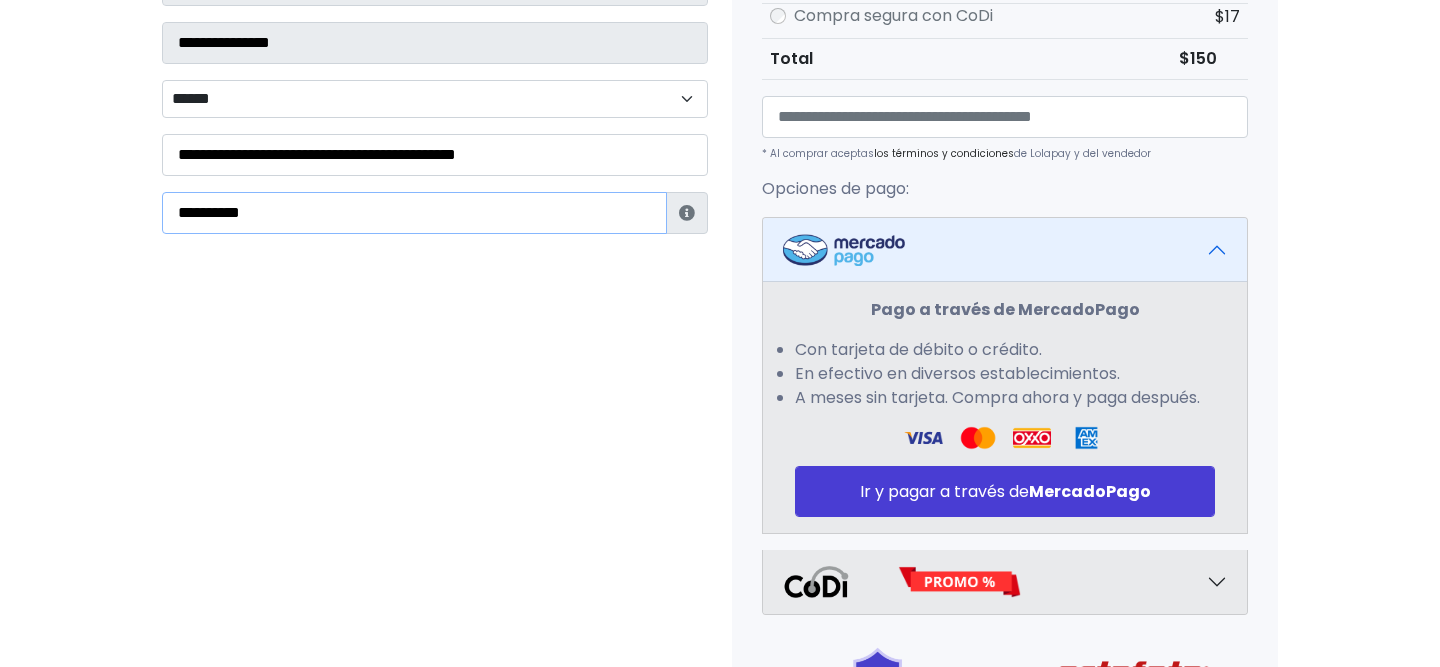 drag, startPoint x: 279, startPoint y: 206, endPoint x: 123, endPoint y: 185, distance: 157.40712 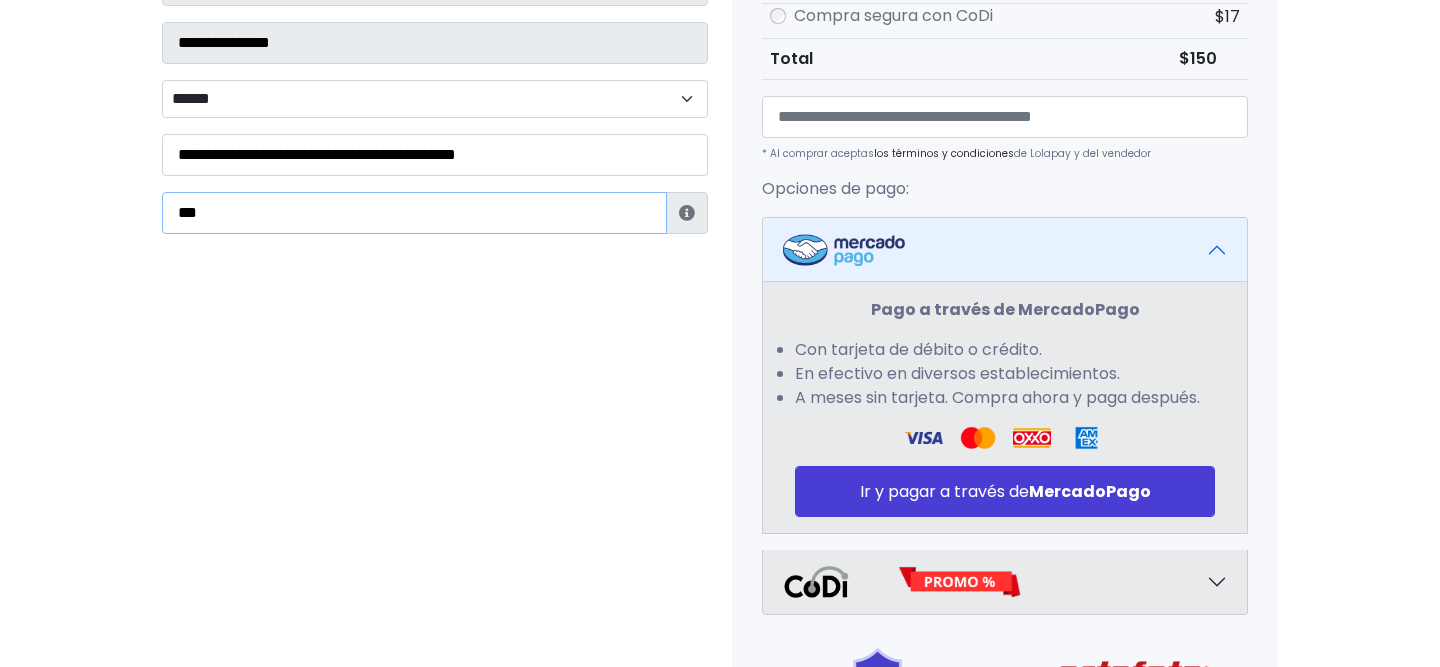 type on "**********" 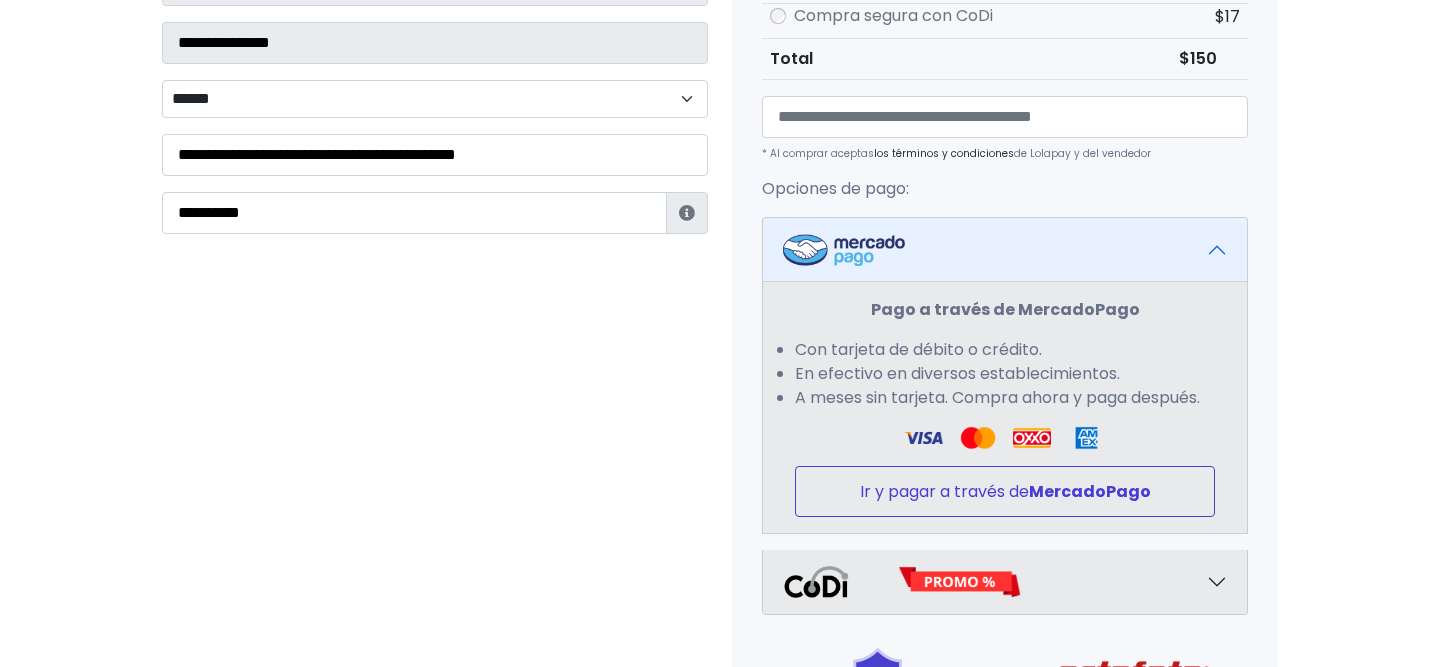 click on "Ir y pagar a través de  MercadoPago" at bounding box center (1005, 491) 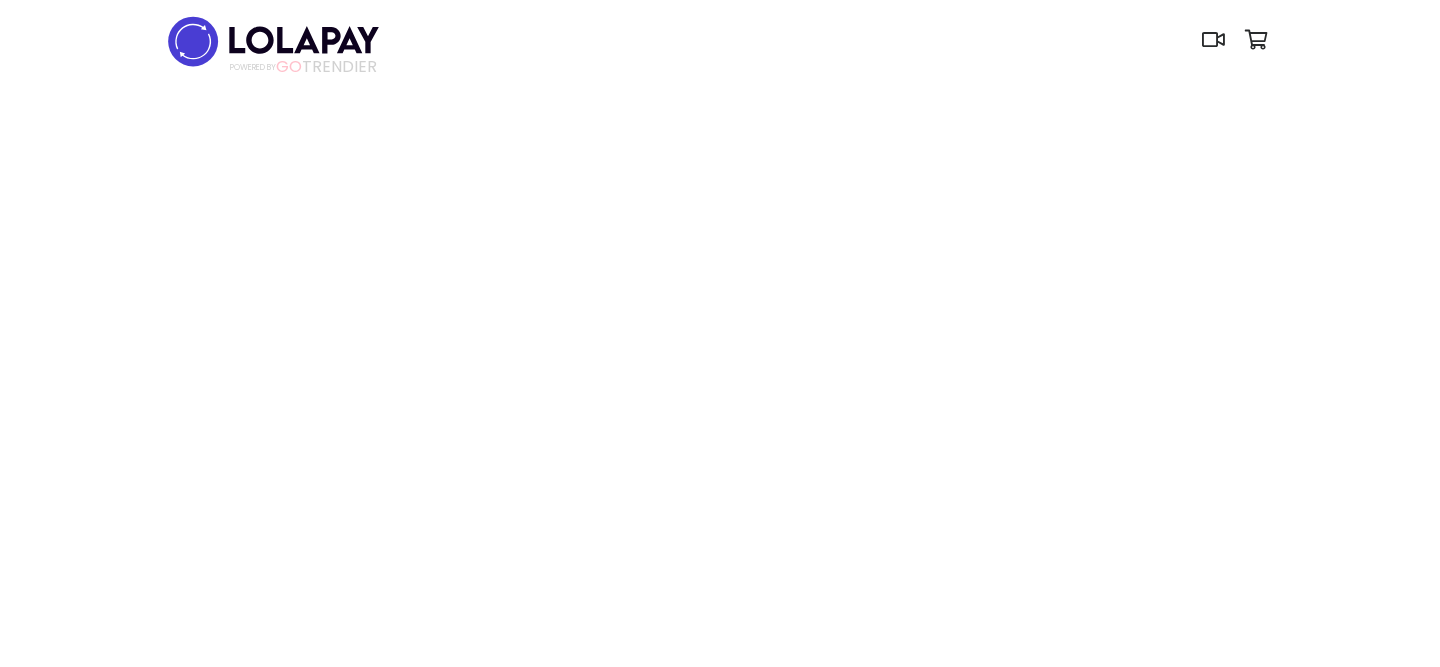 scroll, scrollTop: 0, scrollLeft: 0, axis: both 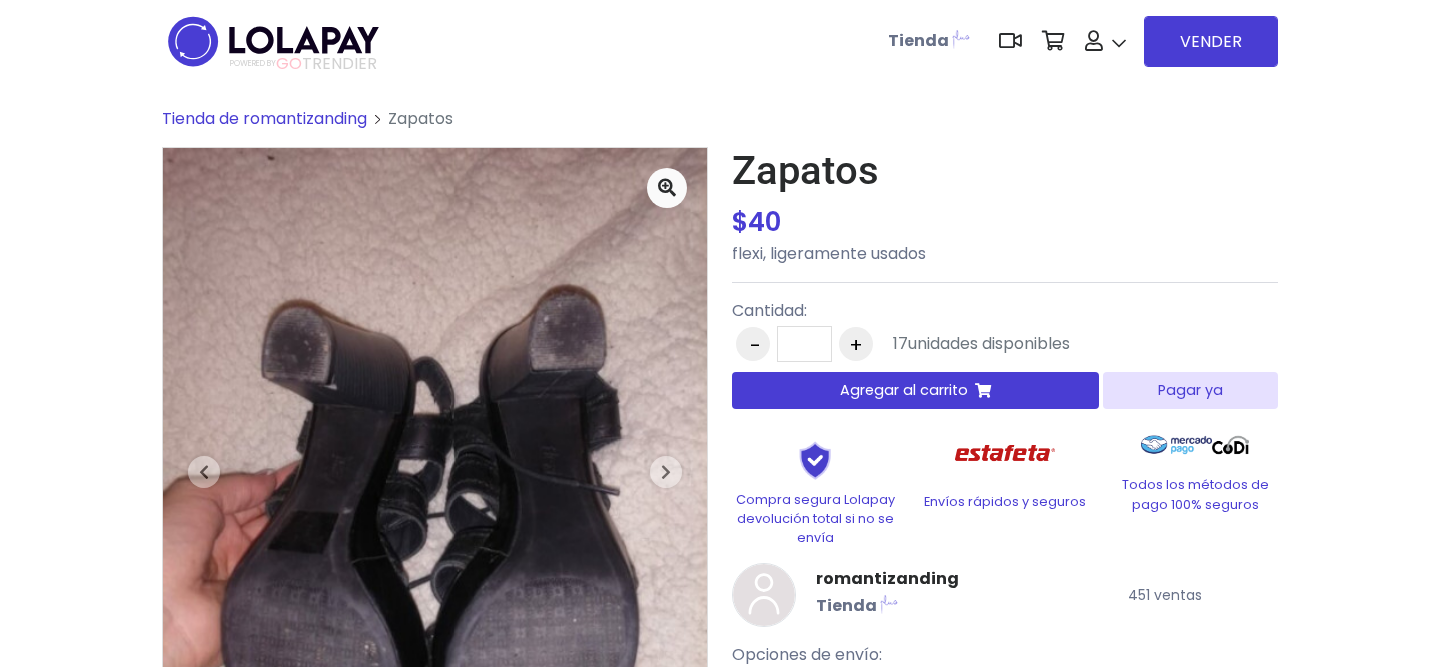 click on "Pagar ya" at bounding box center (1190, 390) 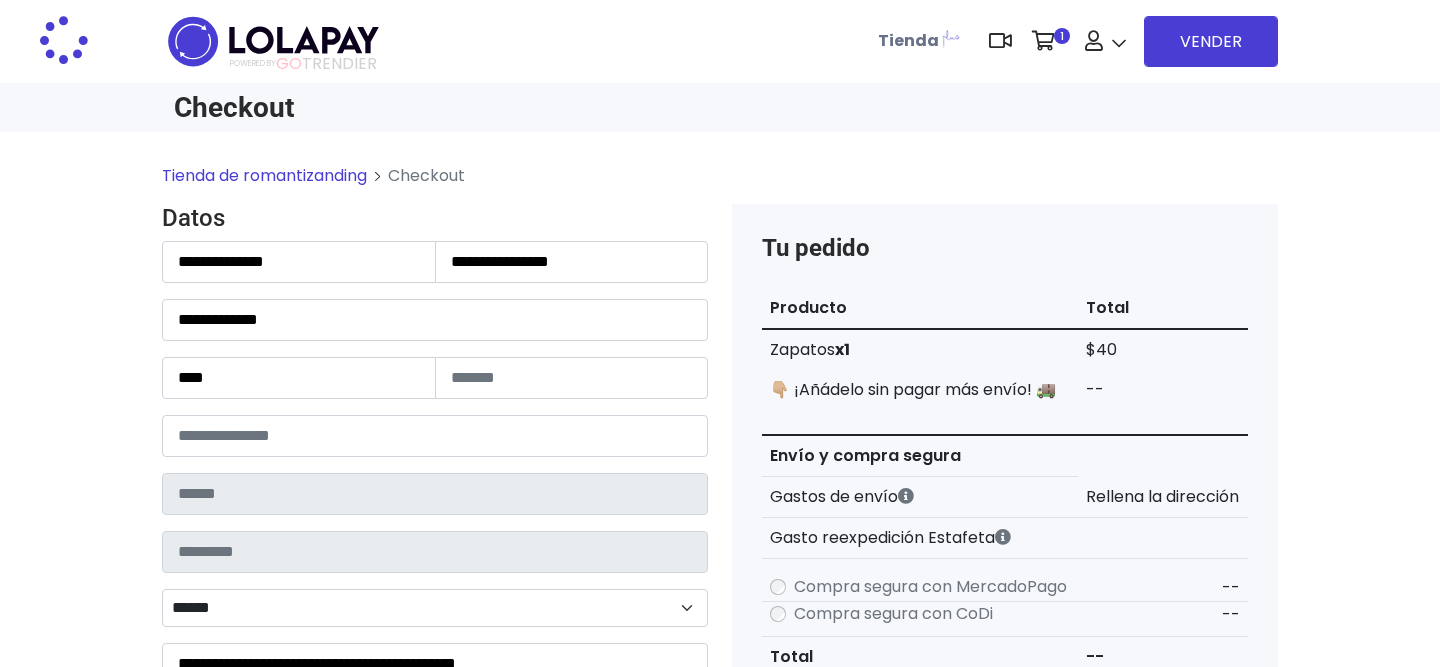 scroll, scrollTop: 0, scrollLeft: 0, axis: both 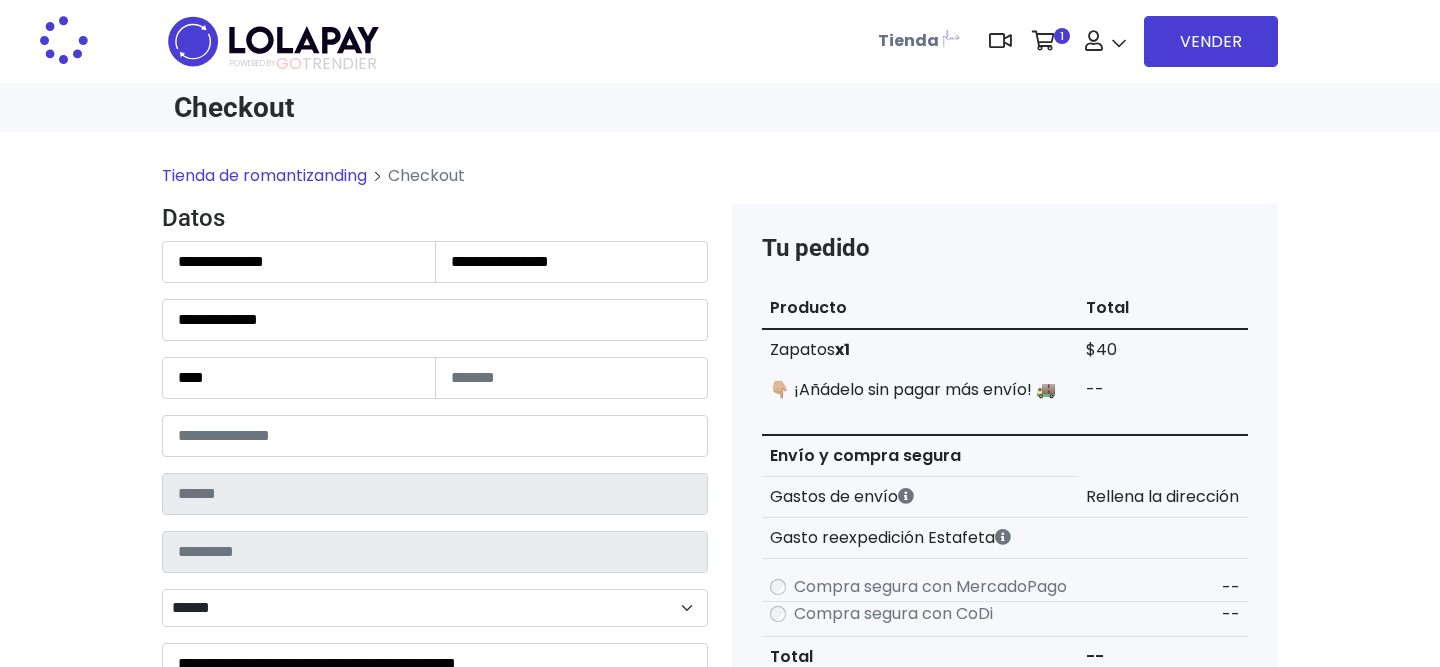 type on "**********" 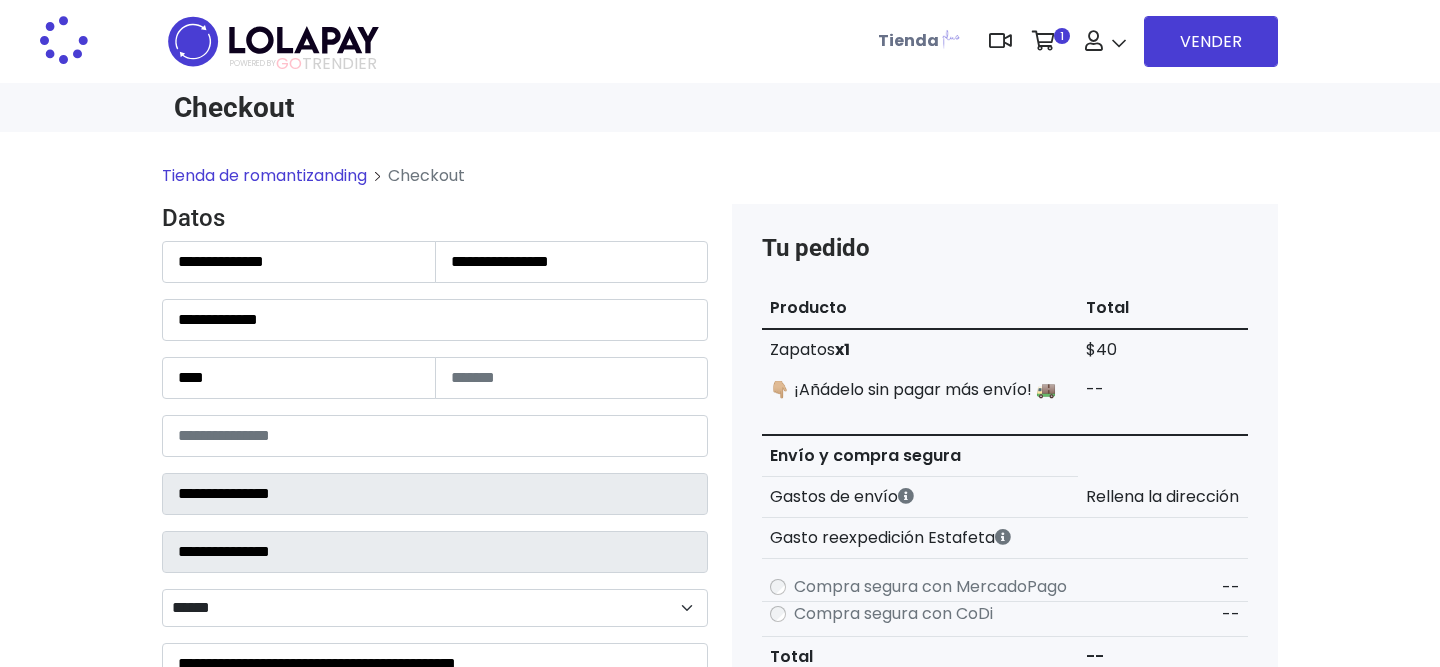 select on "******" 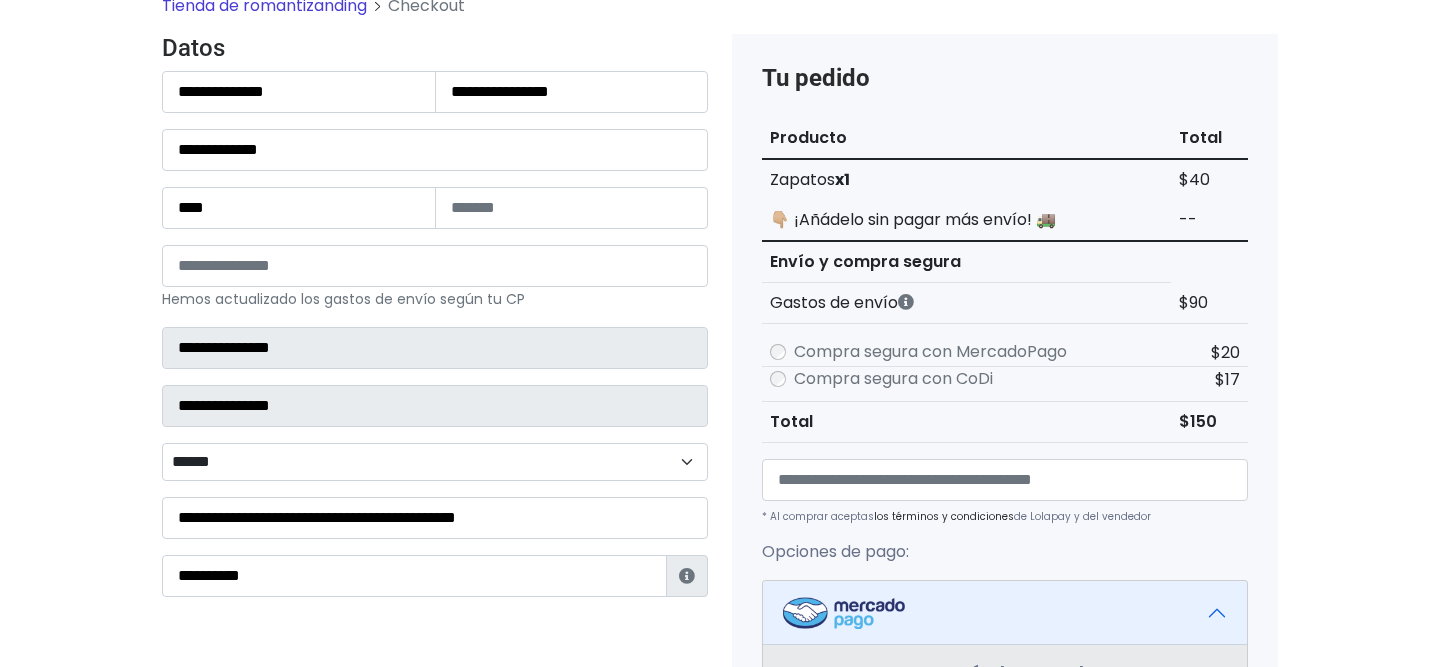 scroll, scrollTop: 438, scrollLeft: 0, axis: vertical 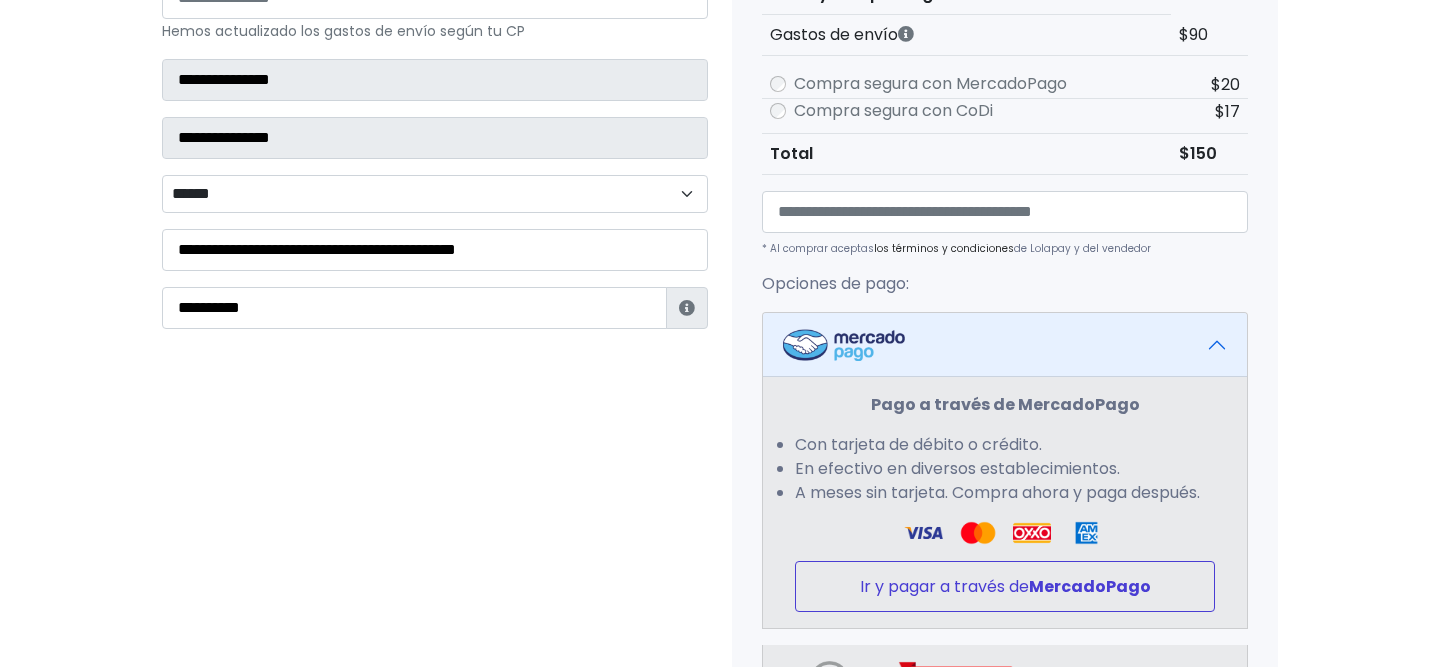 click on "Ir y pagar a través de  MercadoPago" at bounding box center (1005, 586) 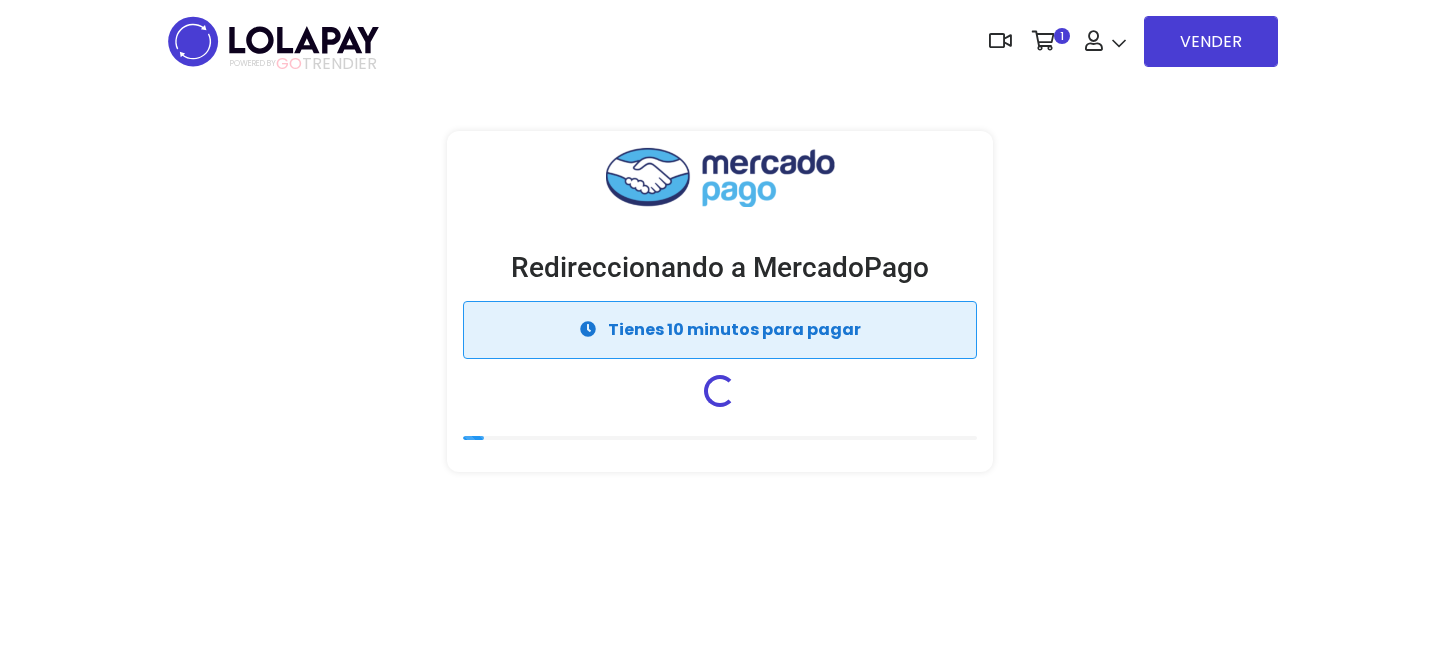 scroll, scrollTop: 0, scrollLeft: 0, axis: both 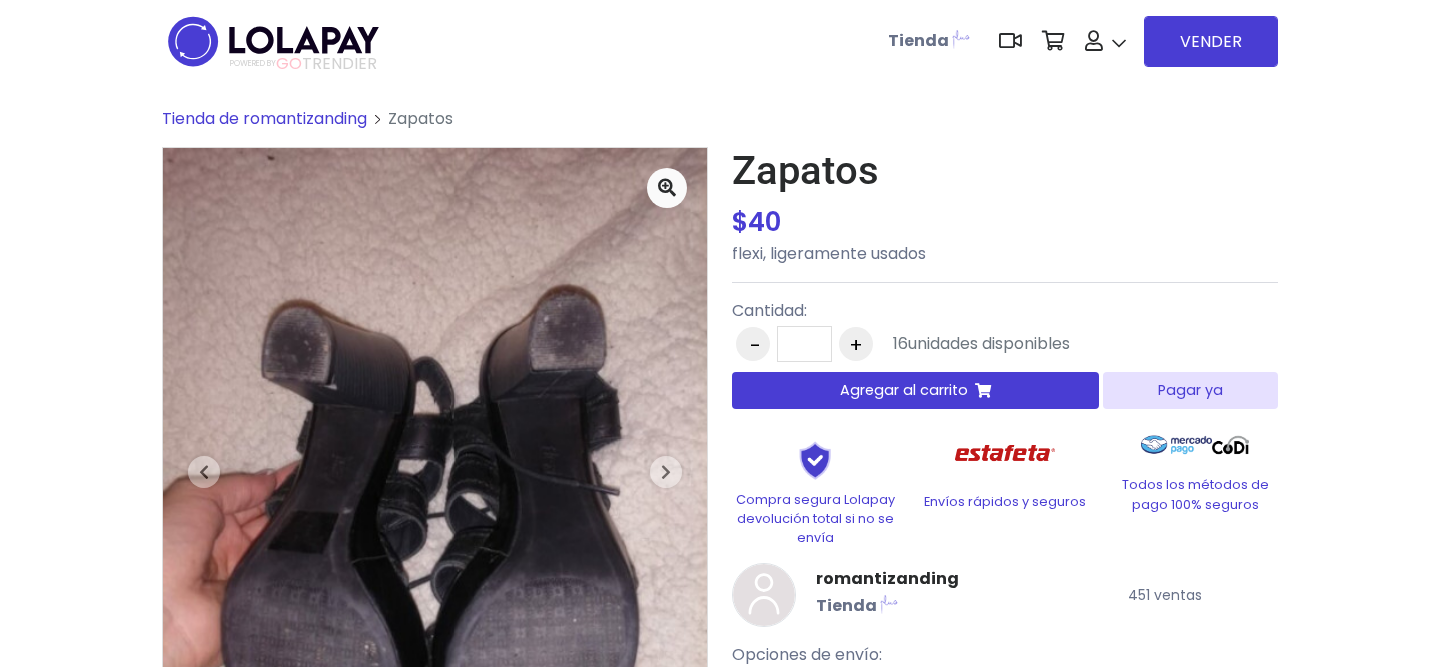 click on "Zapatos
$ 40
$ 40
flexi, ligeramente usados
Cantidad:
-
*
+
16 Pagar ya" at bounding box center [1005, 462] 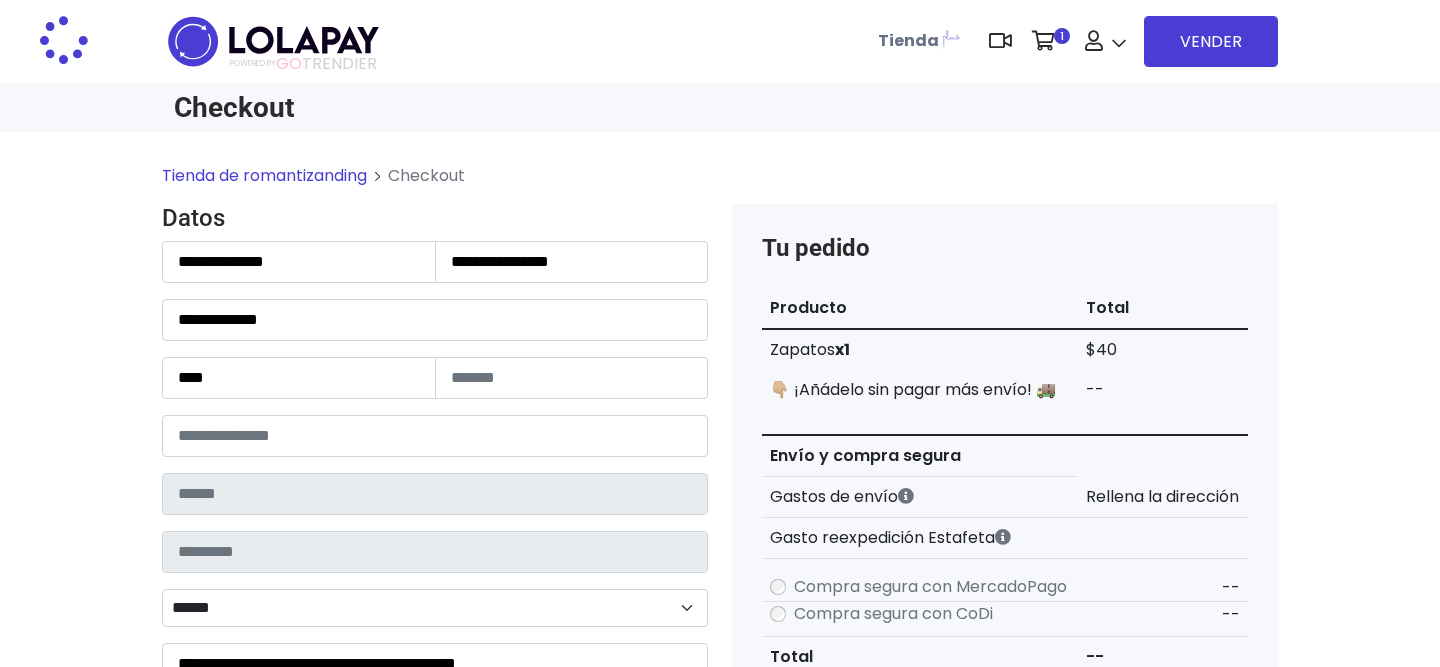 scroll, scrollTop: 0, scrollLeft: 0, axis: both 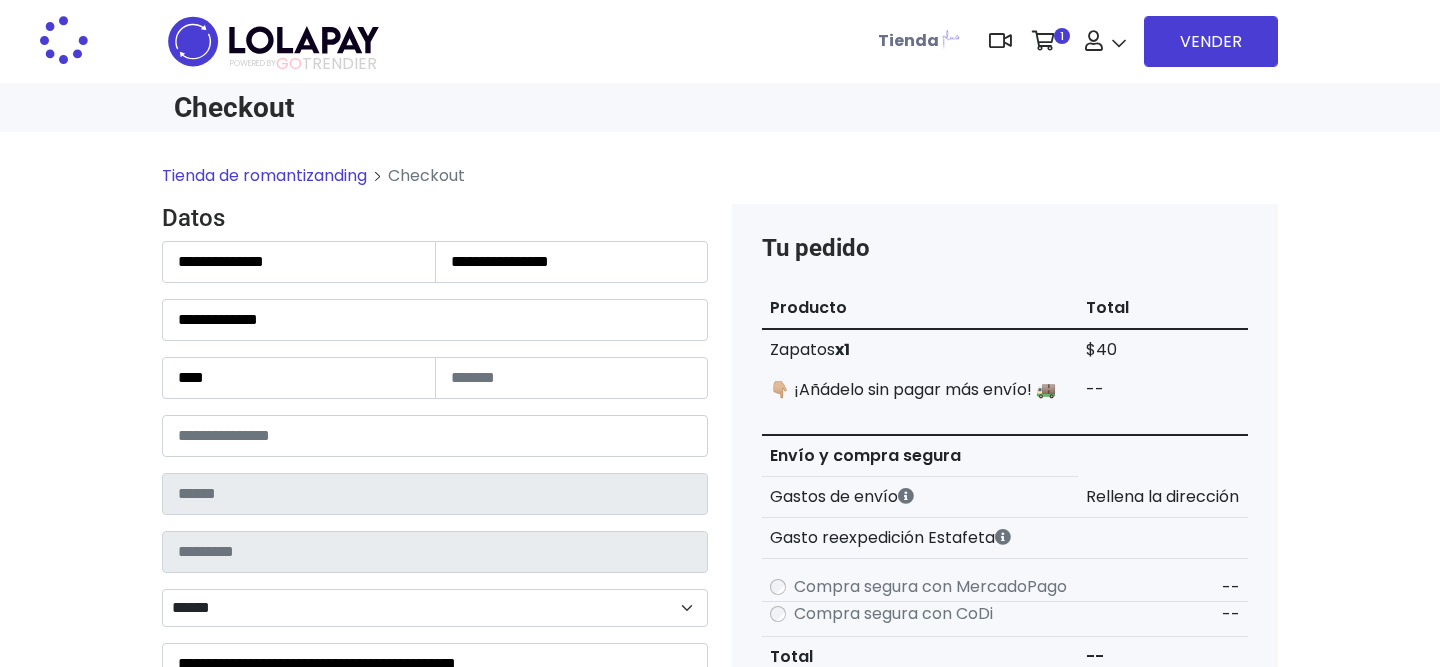 type on "**********" 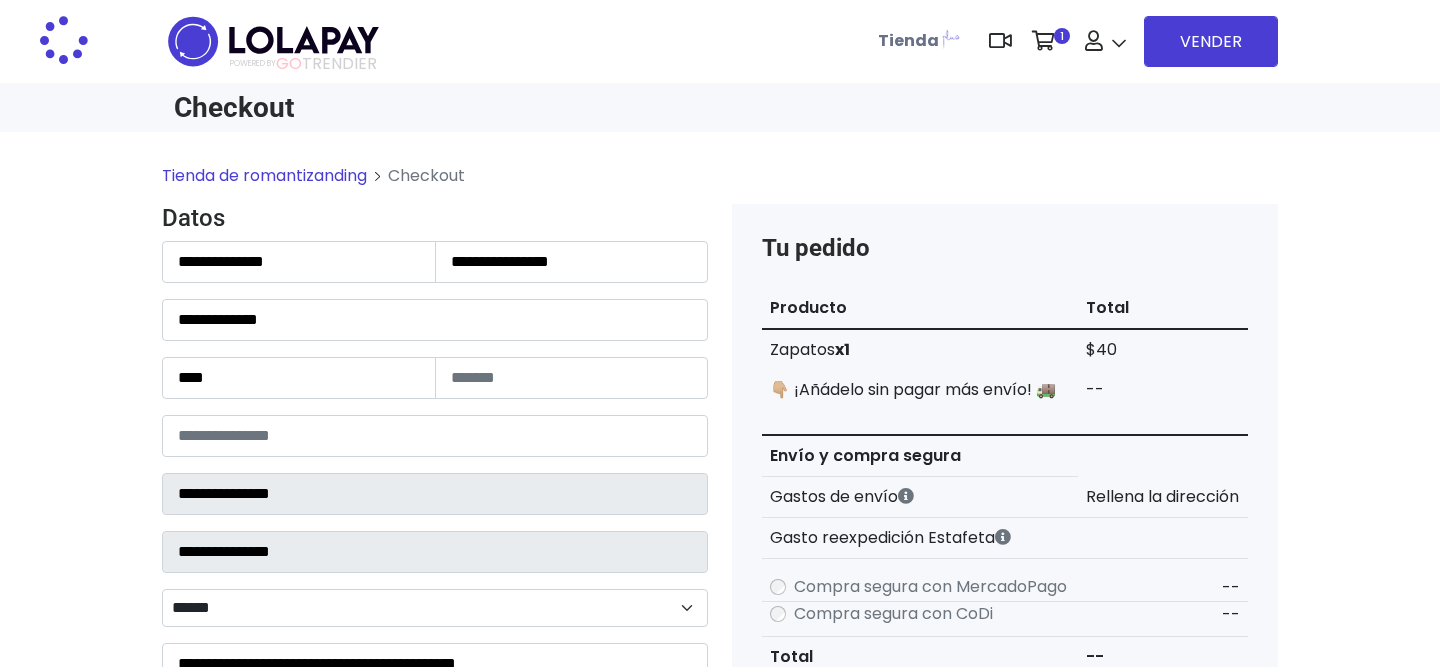 select on "******" 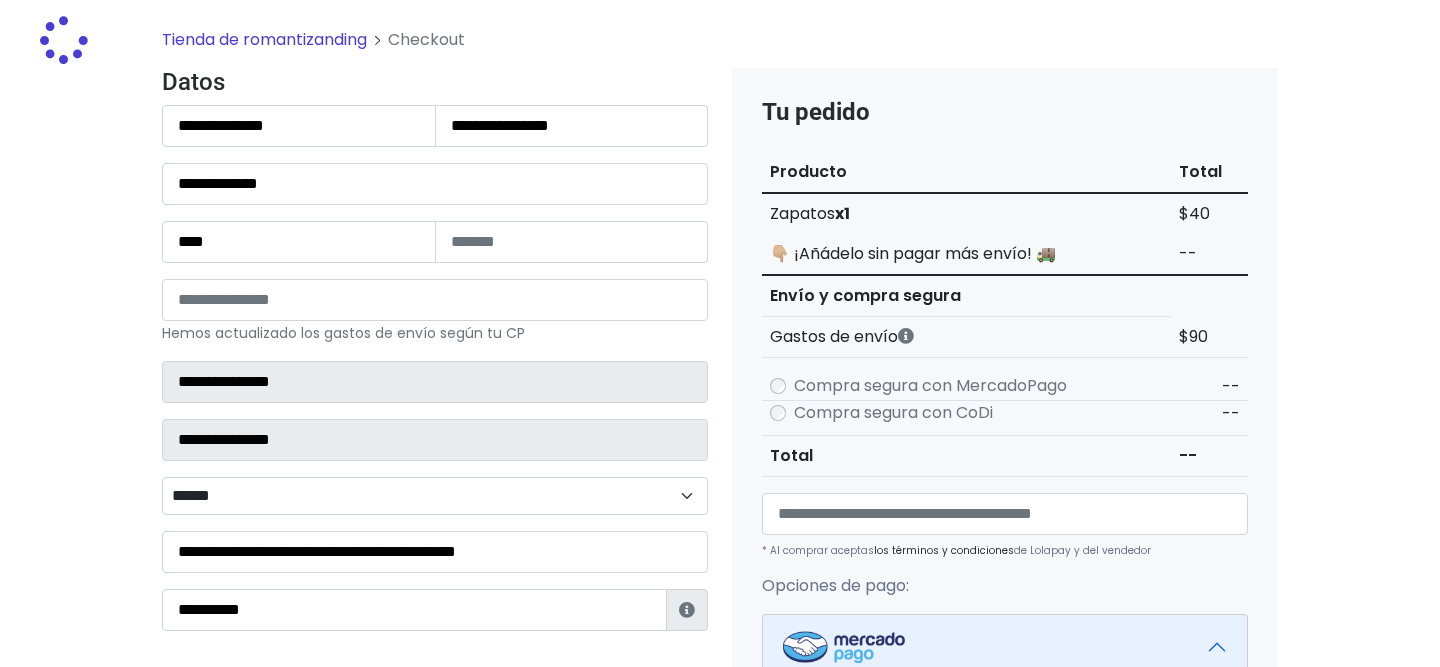 scroll, scrollTop: 406, scrollLeft: 0, axis: vertical 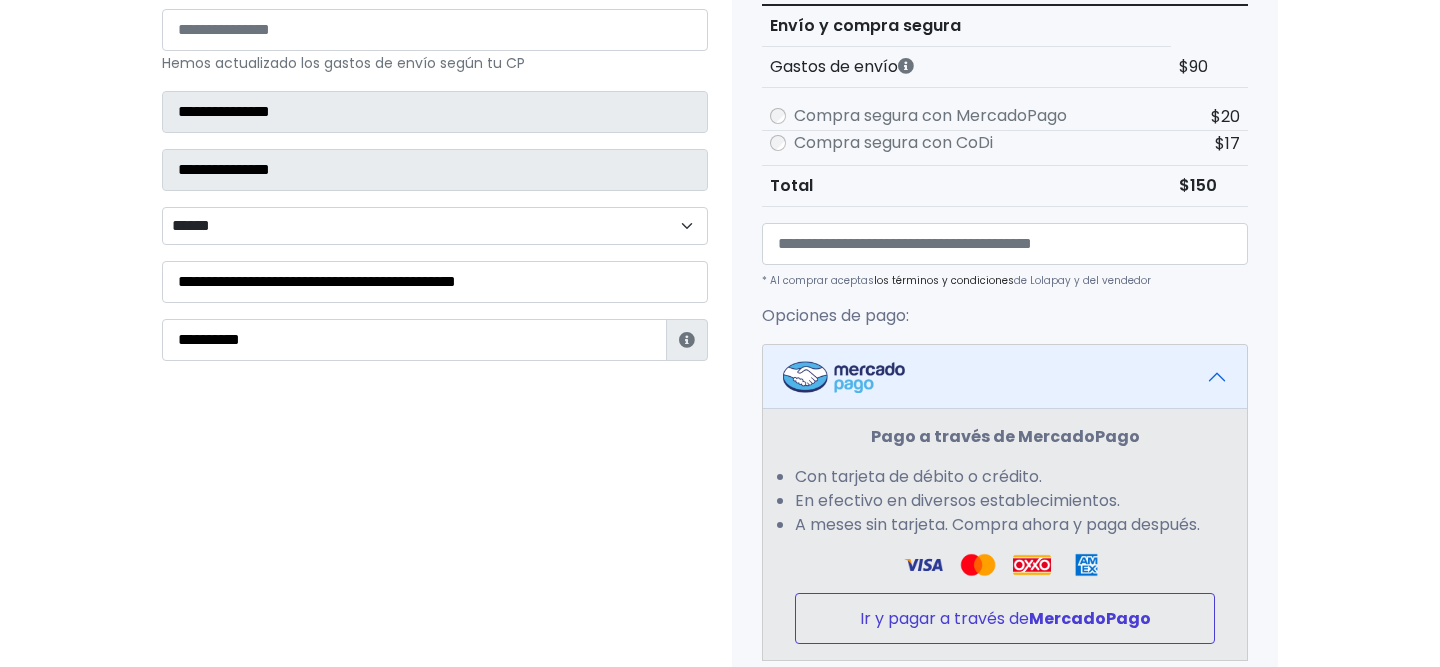 click on "MercadoPago" at bounding box center (1090, 618) 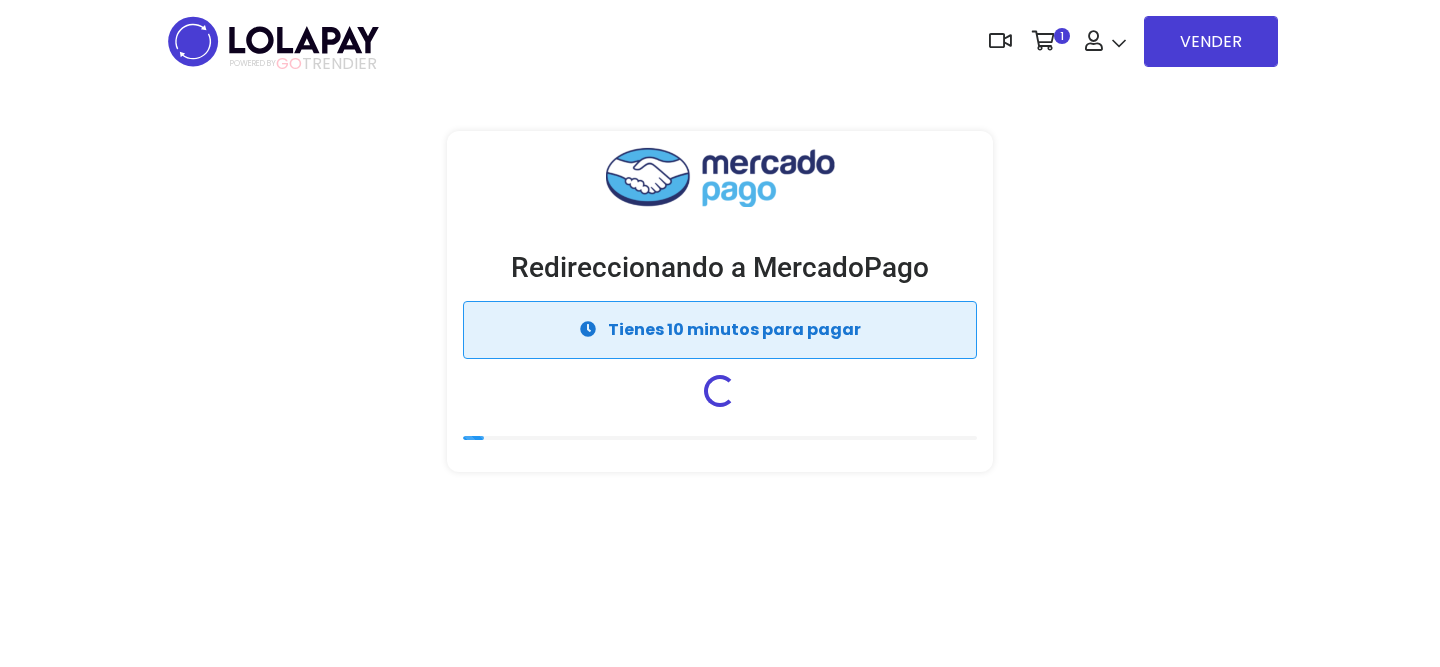 scroll, scrollTop: 0, scrollLeft: 0, axis: both 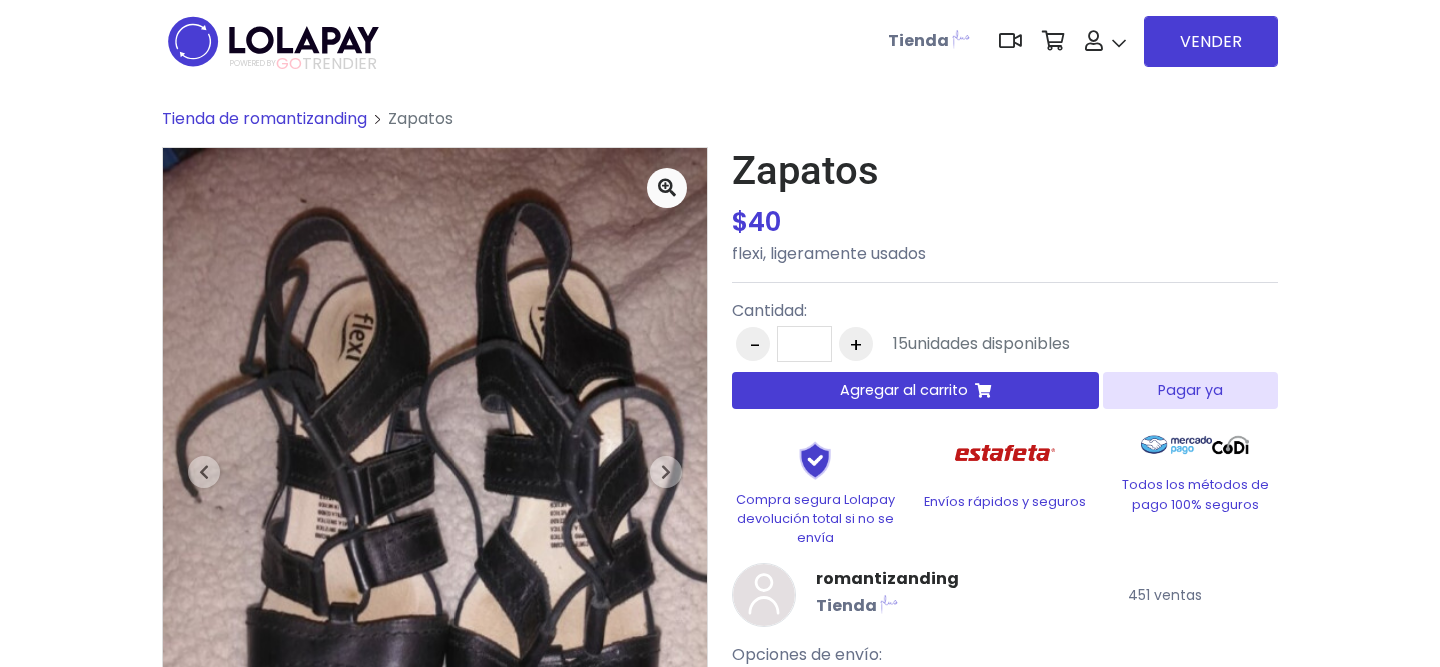 click on "Pagar ya" at bounding box center [1190, 390] 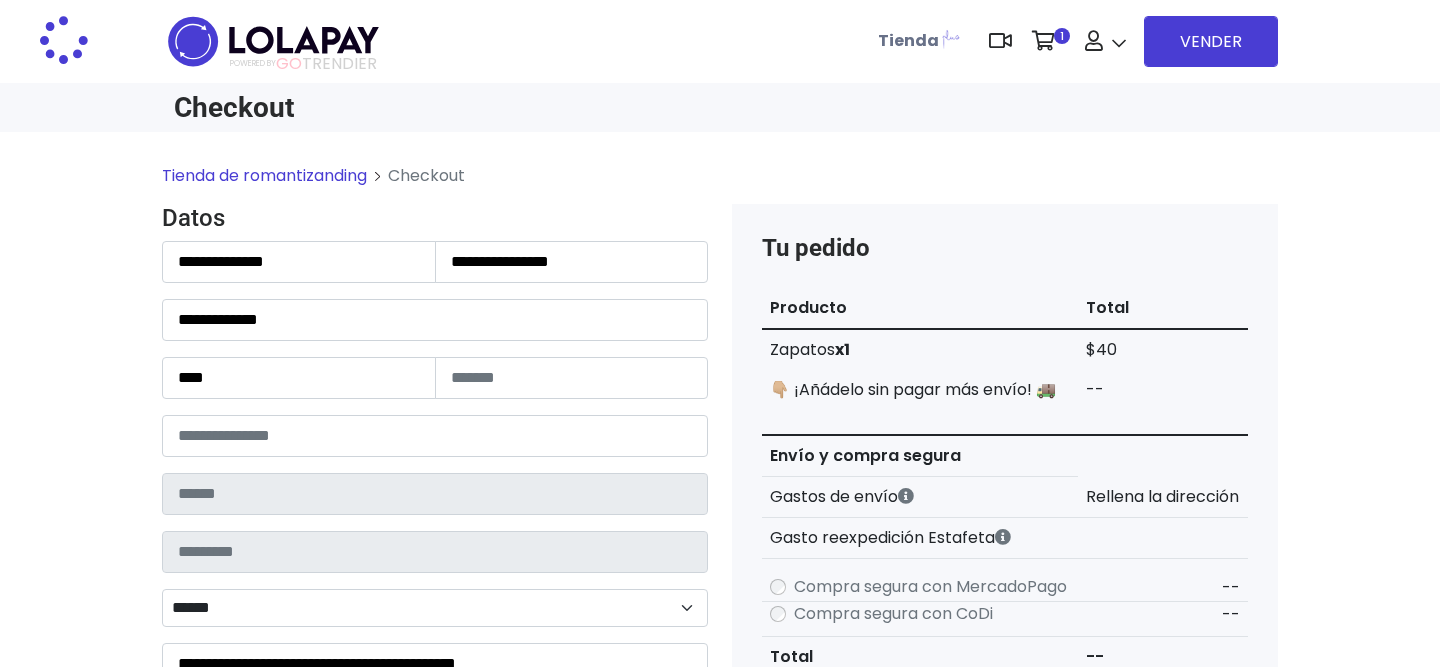 scroll, scrollTop: 0, scrollLeft: 0, axis: both 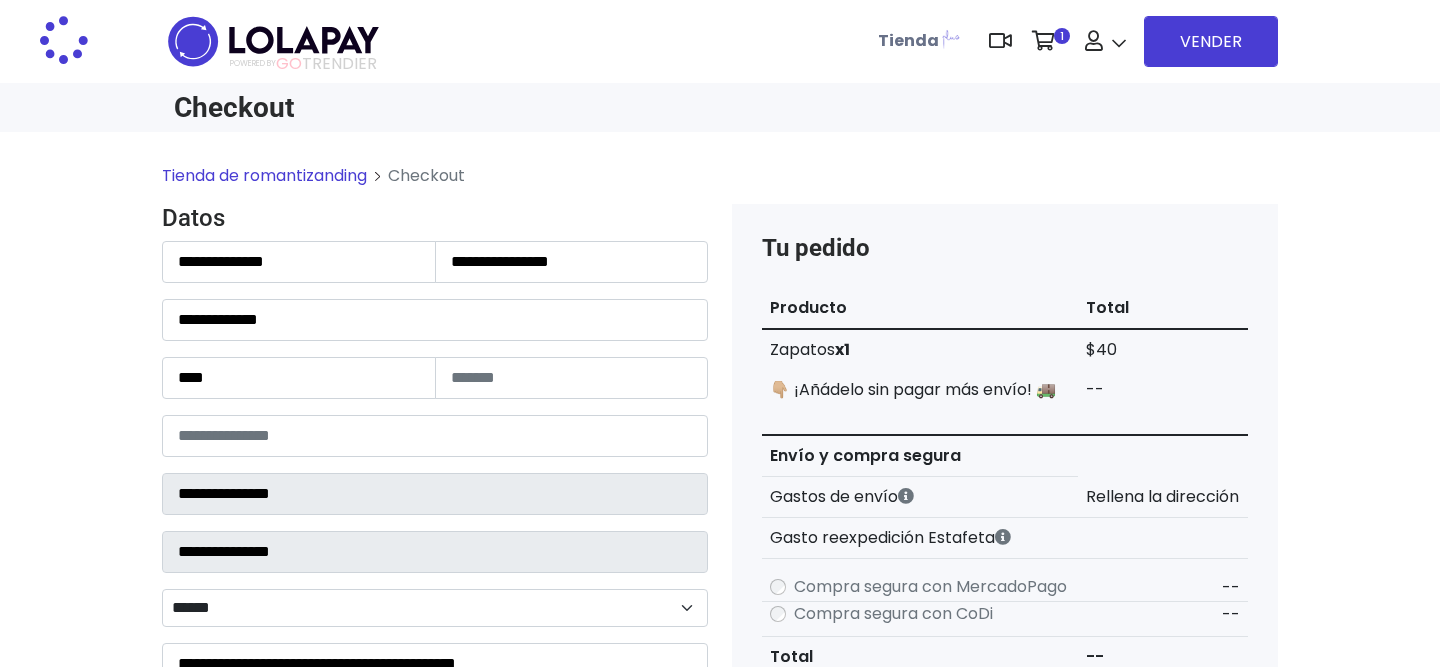 select on "******" 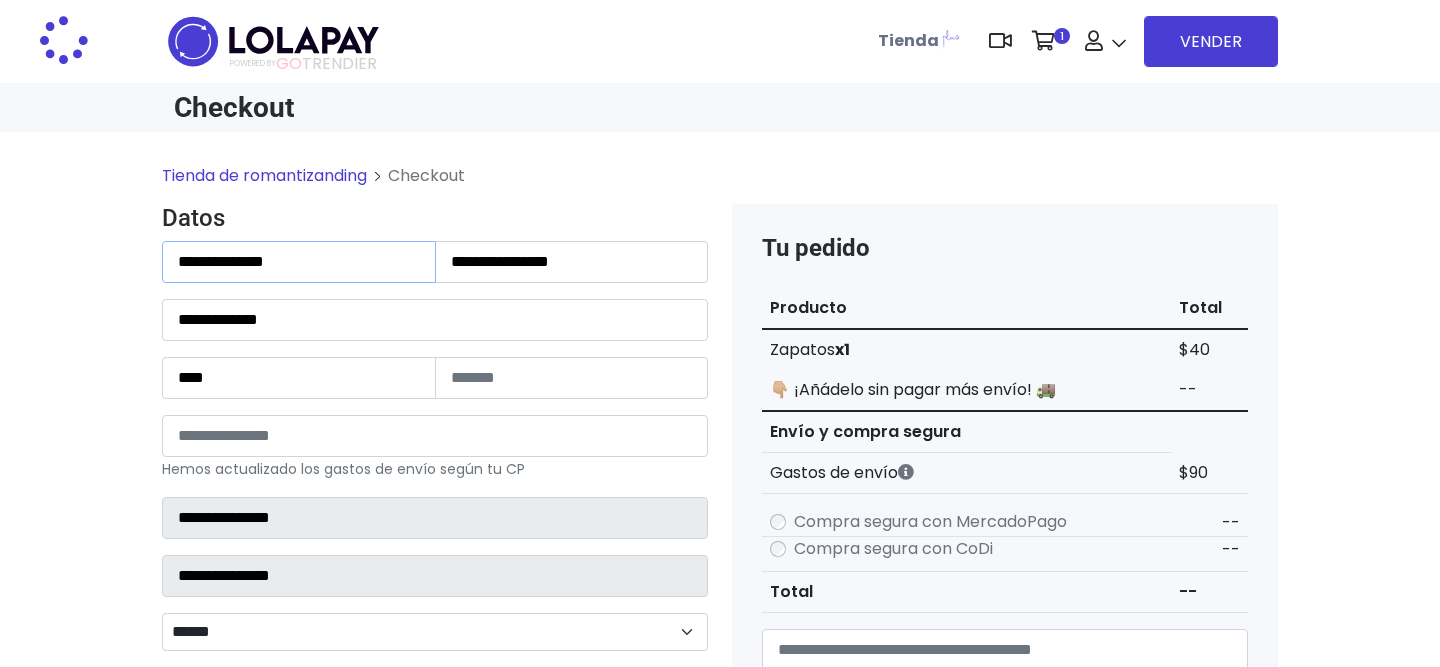 drag, startPoint x: 363, startPoint y: 259, endPoint x: 1, endPoint y: 178, distance: 370.95148 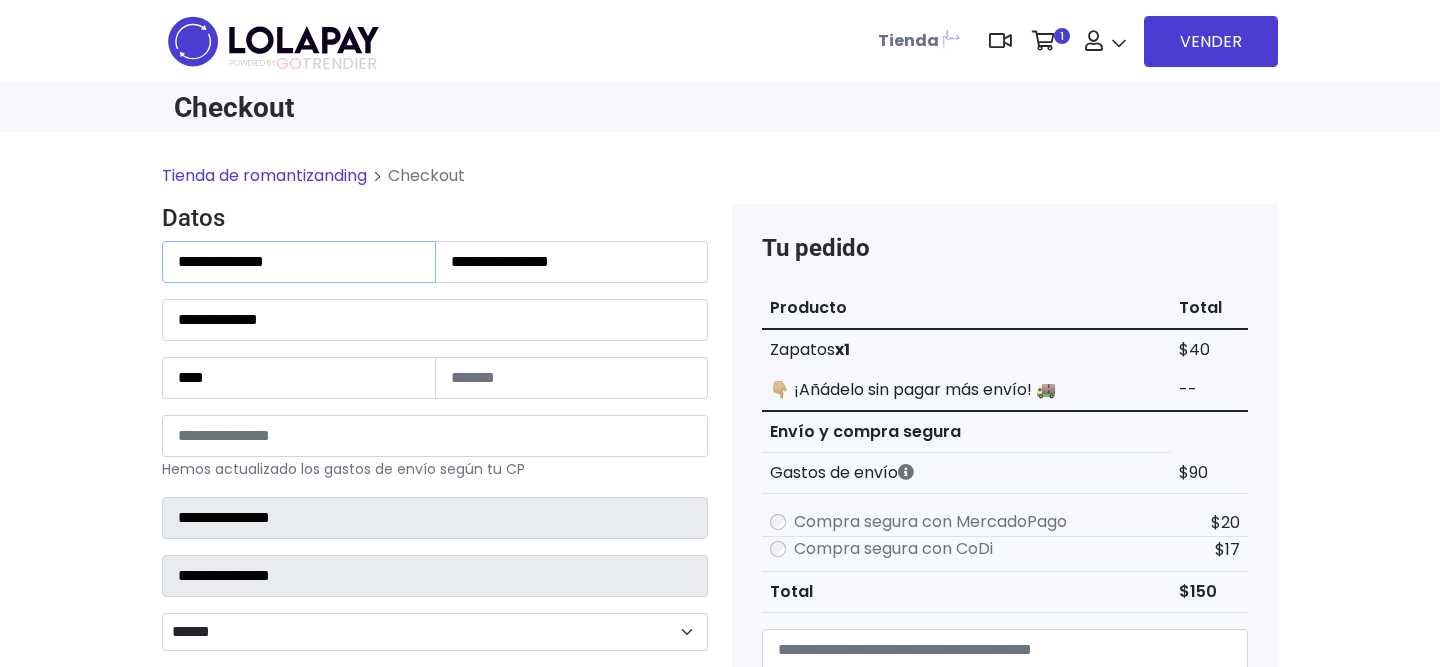 type on "*" 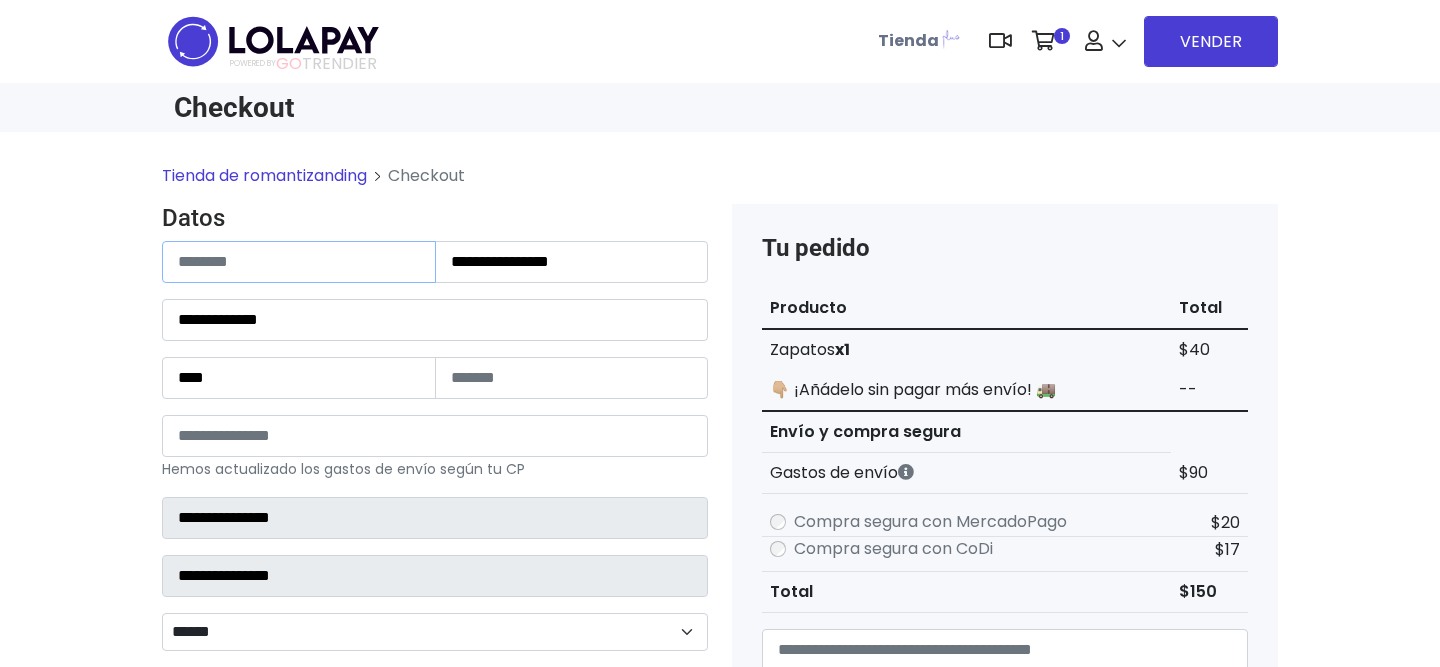 type on "*" 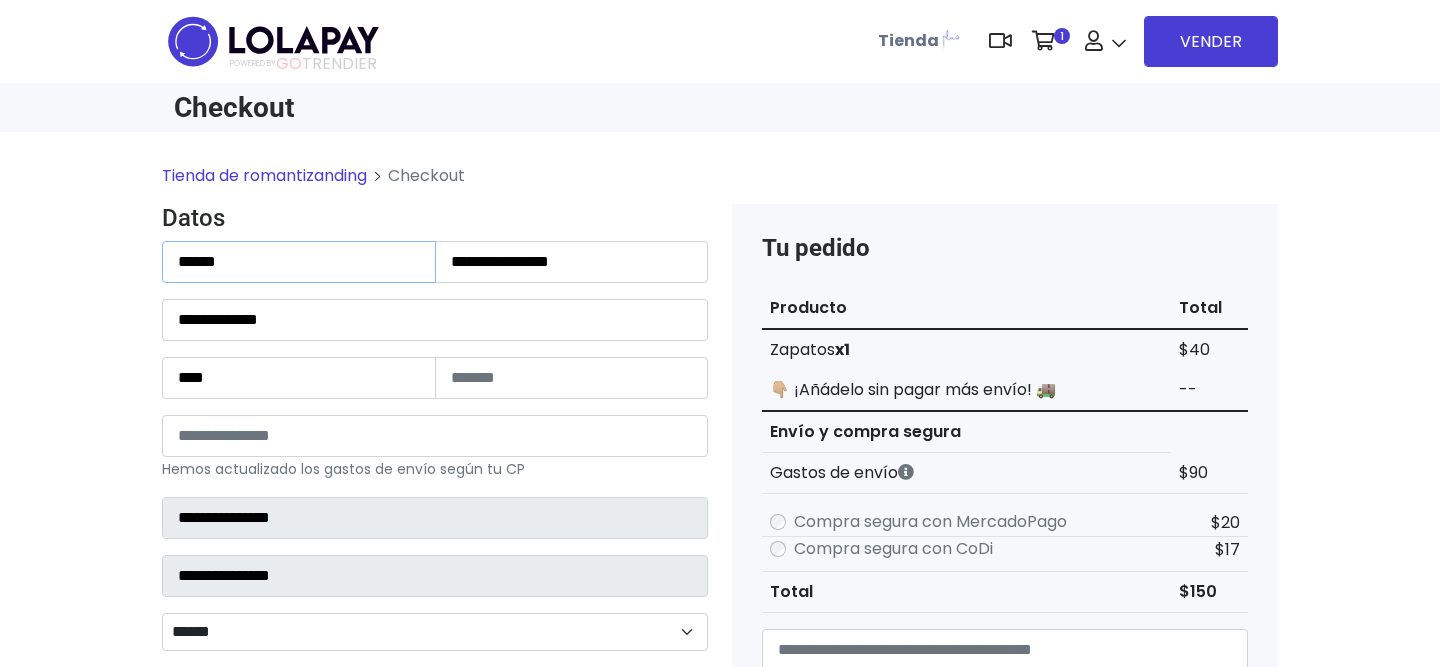 type on "******" 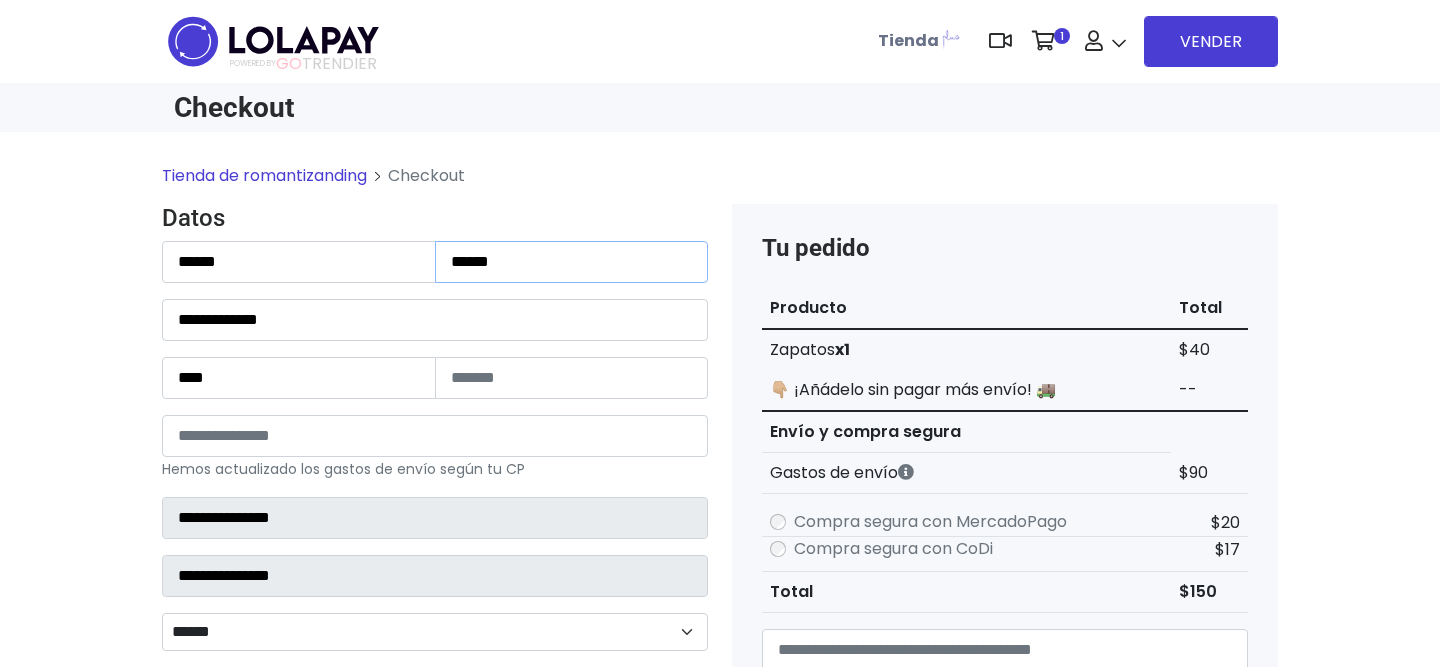 click on "******" at bounding box center (572, 262) 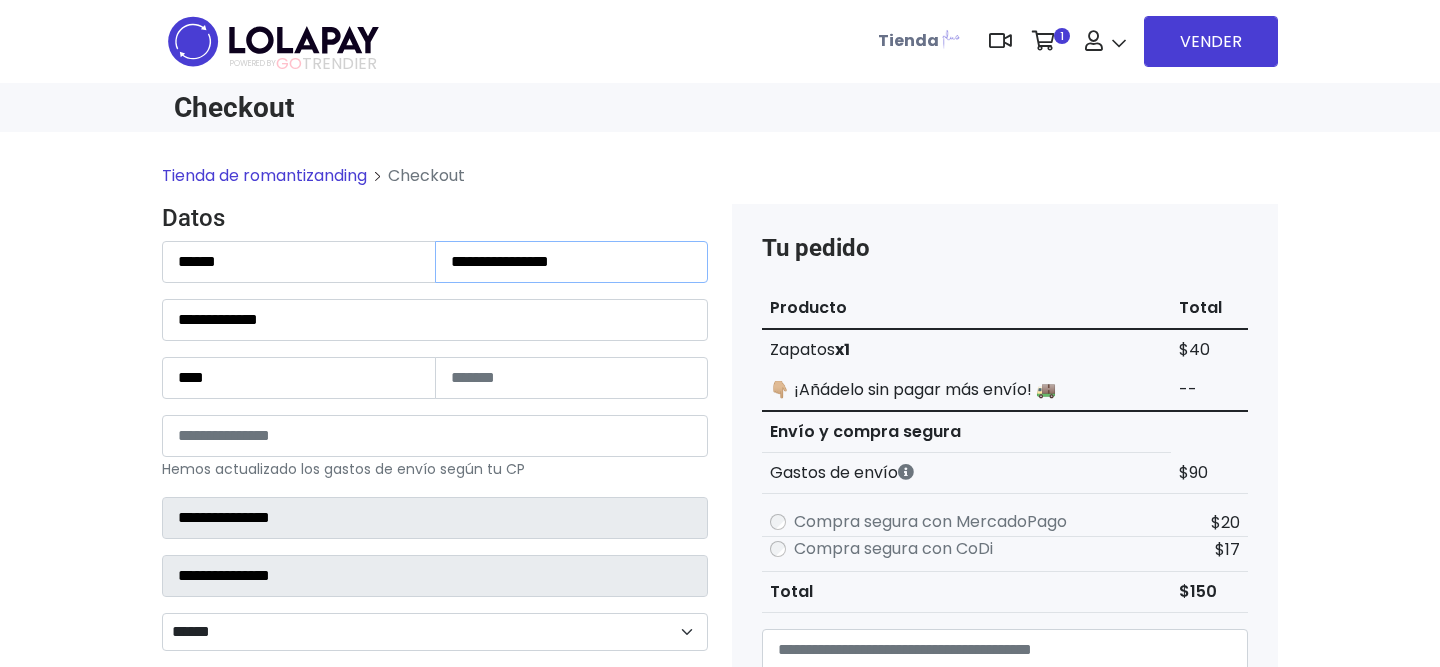 type on "**********" 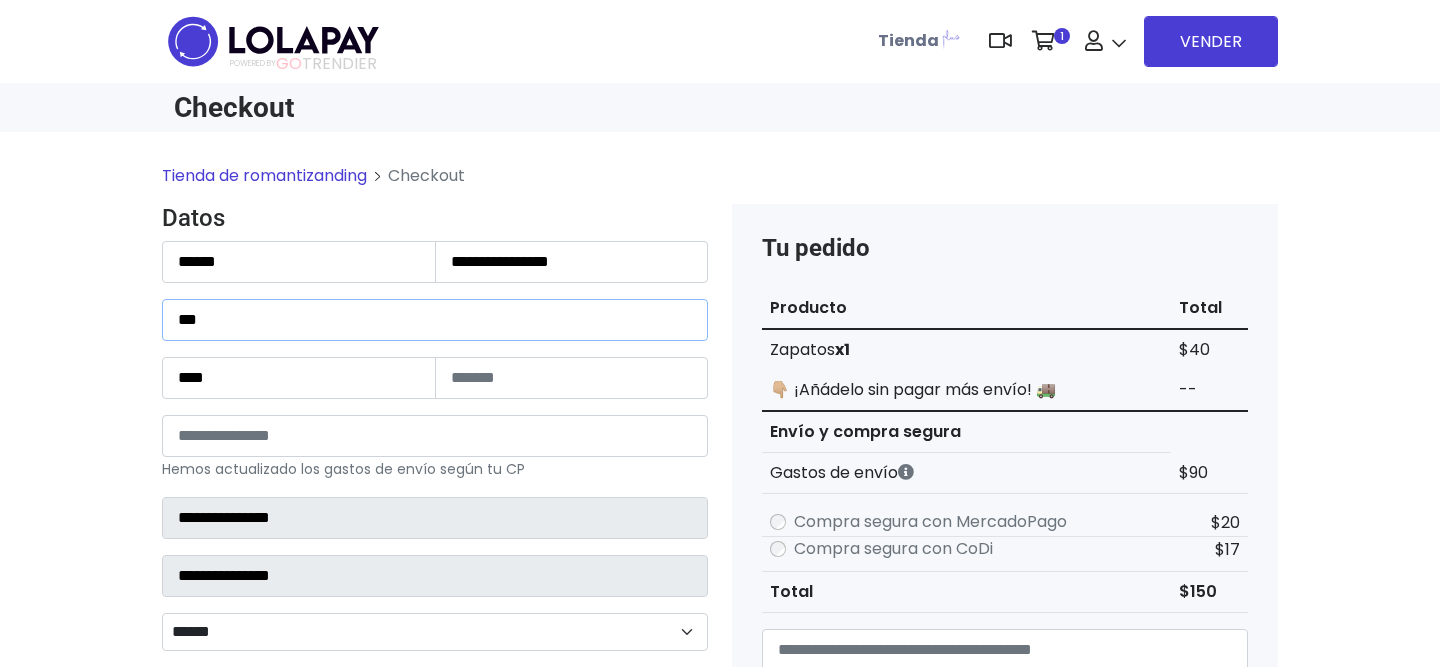 type on "**********" 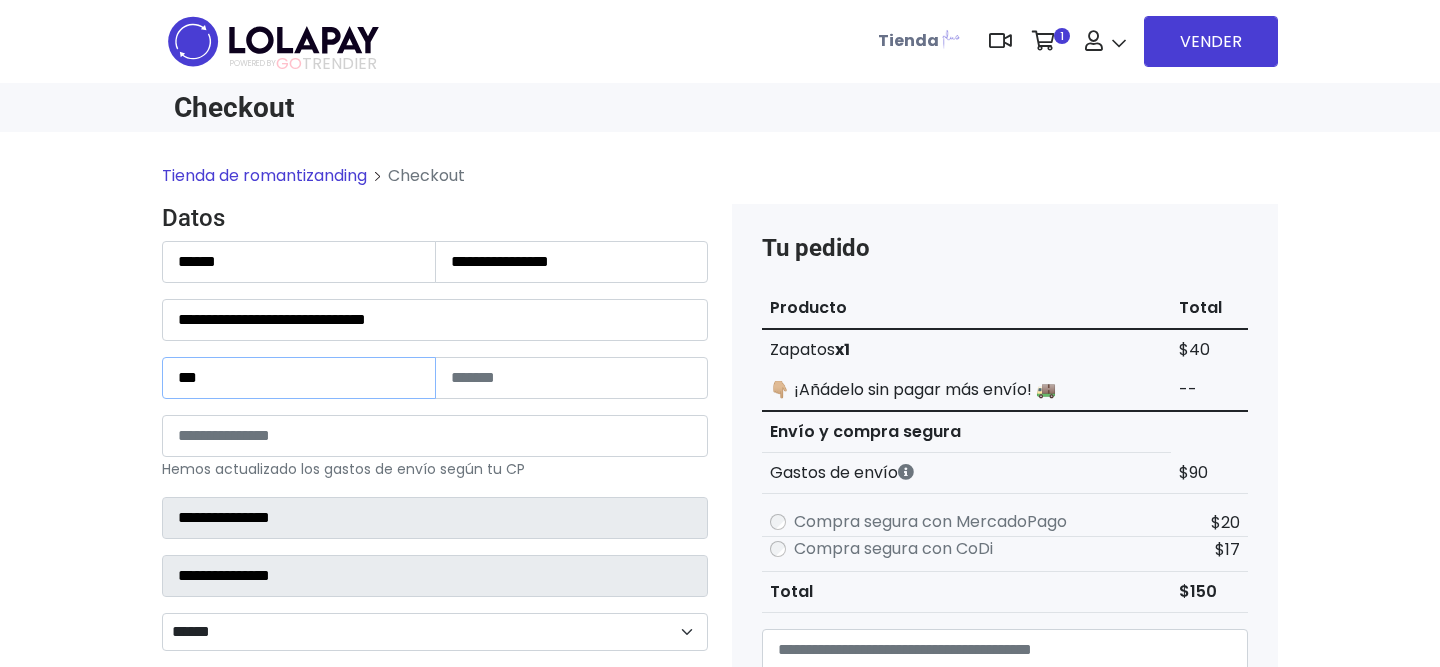 type on "***" 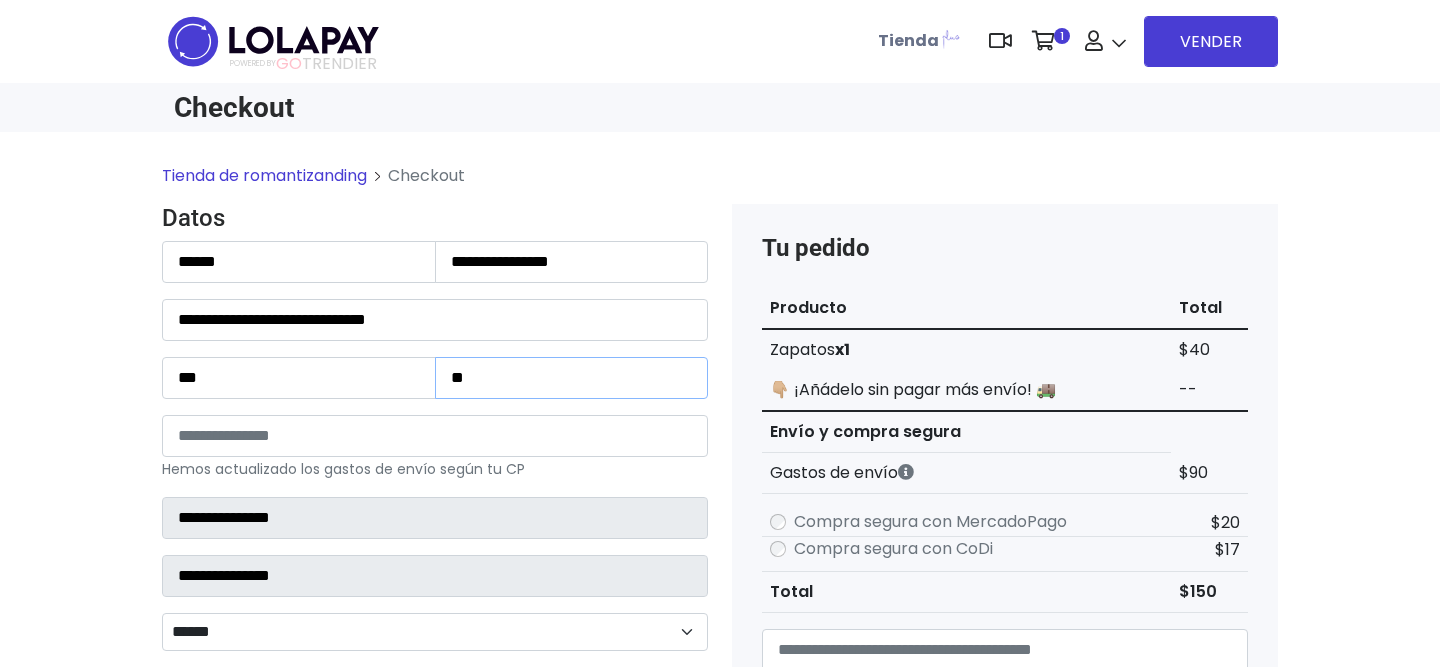 type on "**" 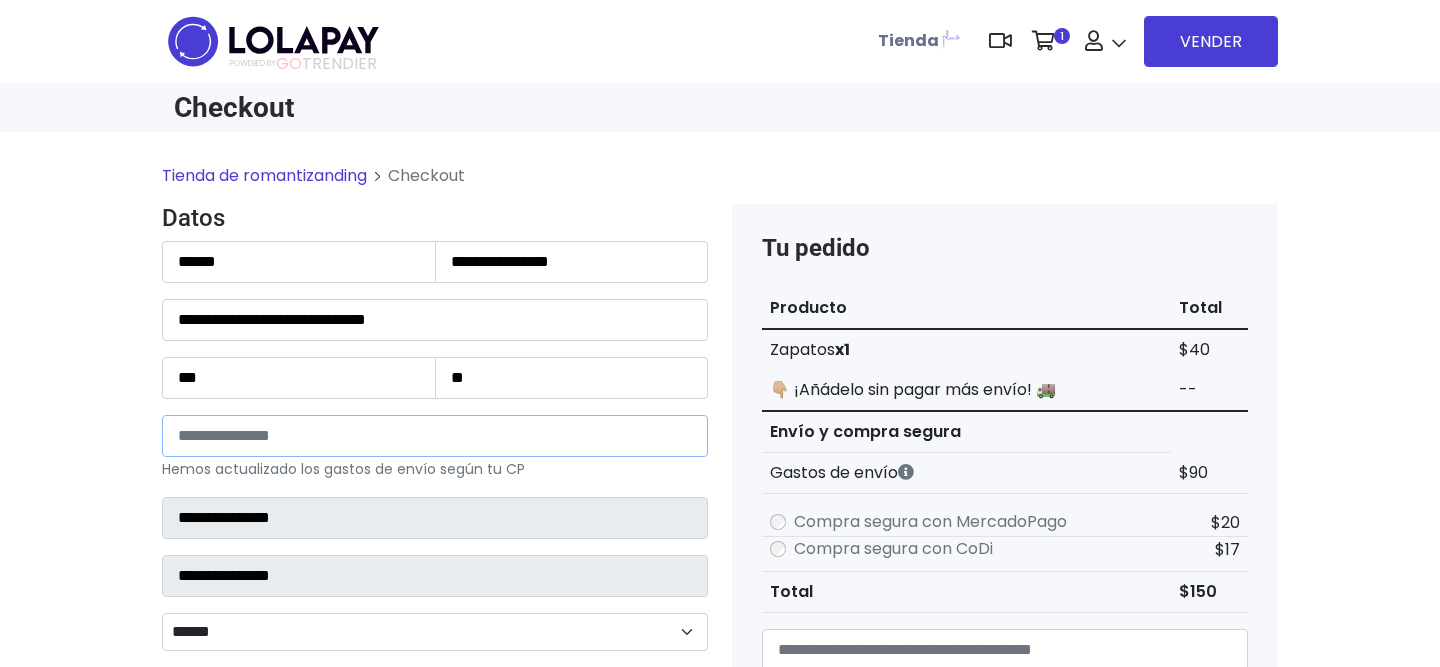 type on "*****" 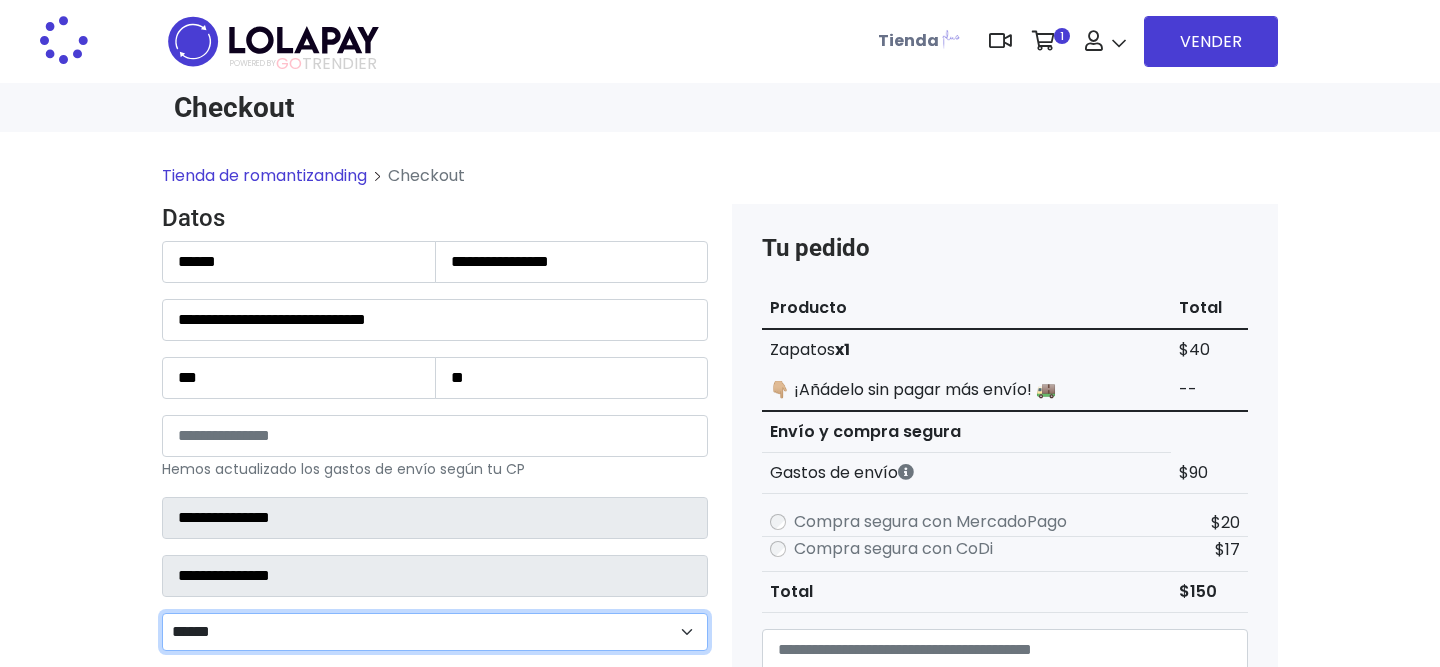 type on "**********" 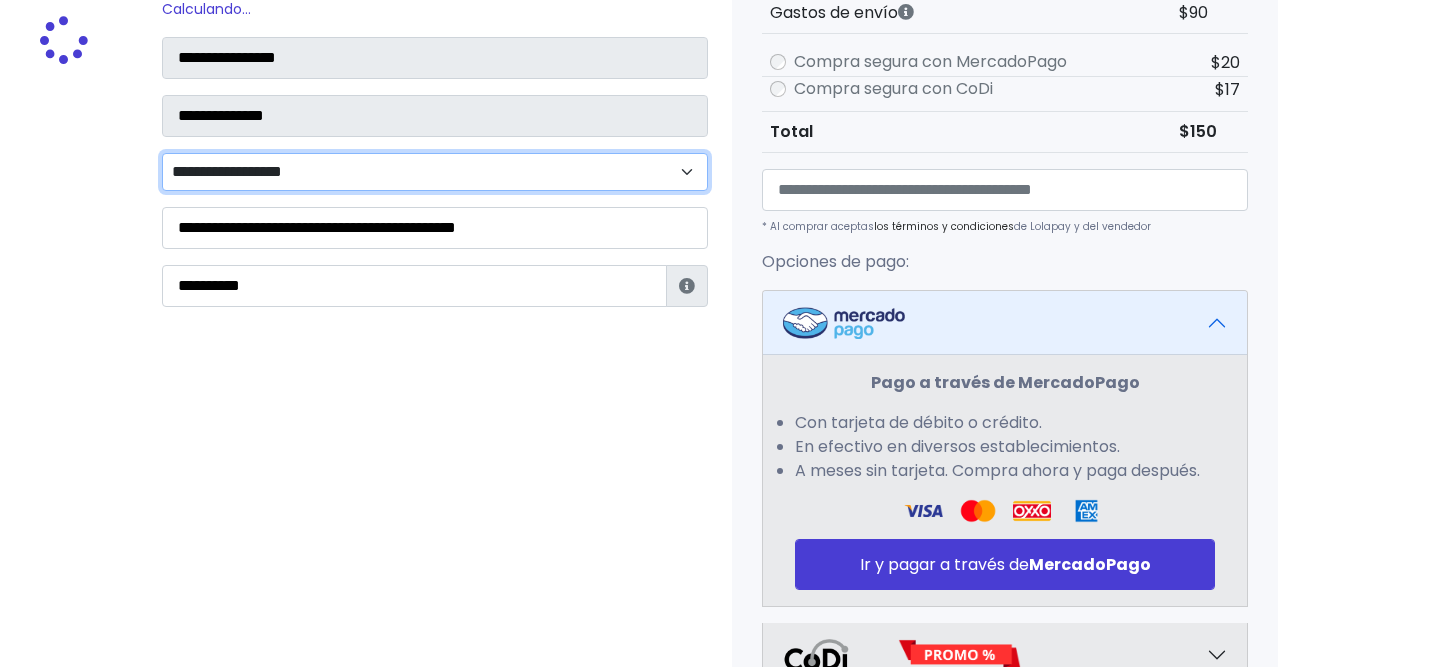 scroll, scrollTop: 455, scrollLeft: 0, axis: vertical 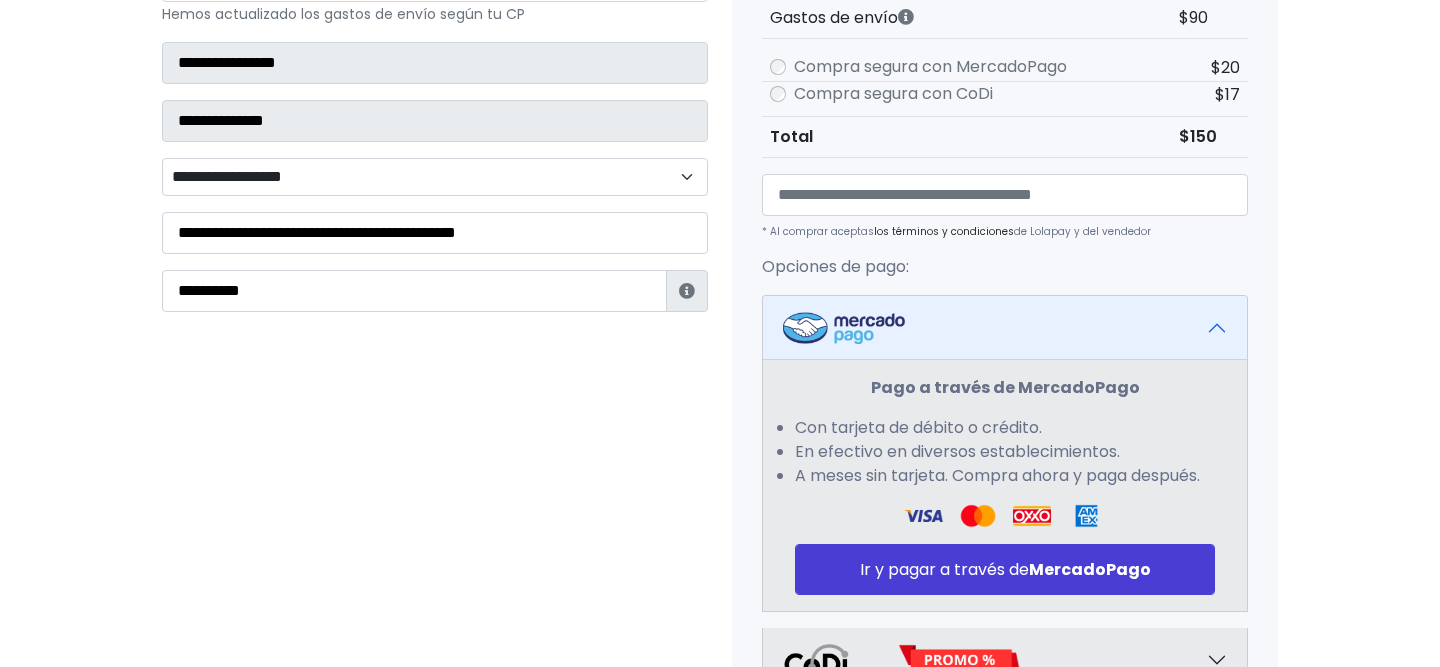 click on "**********" at bounding box center [435, 177] 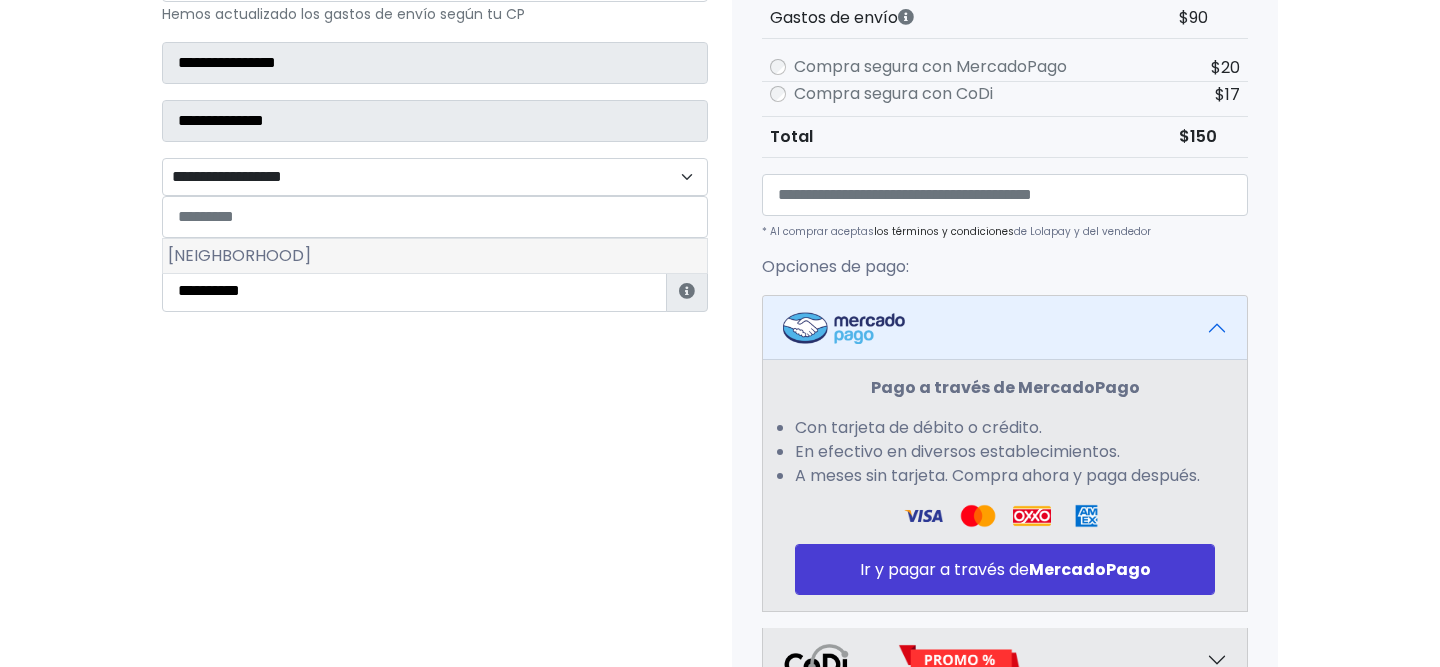 click on "Lomas de Tarango" at bounding box center [435, 256] 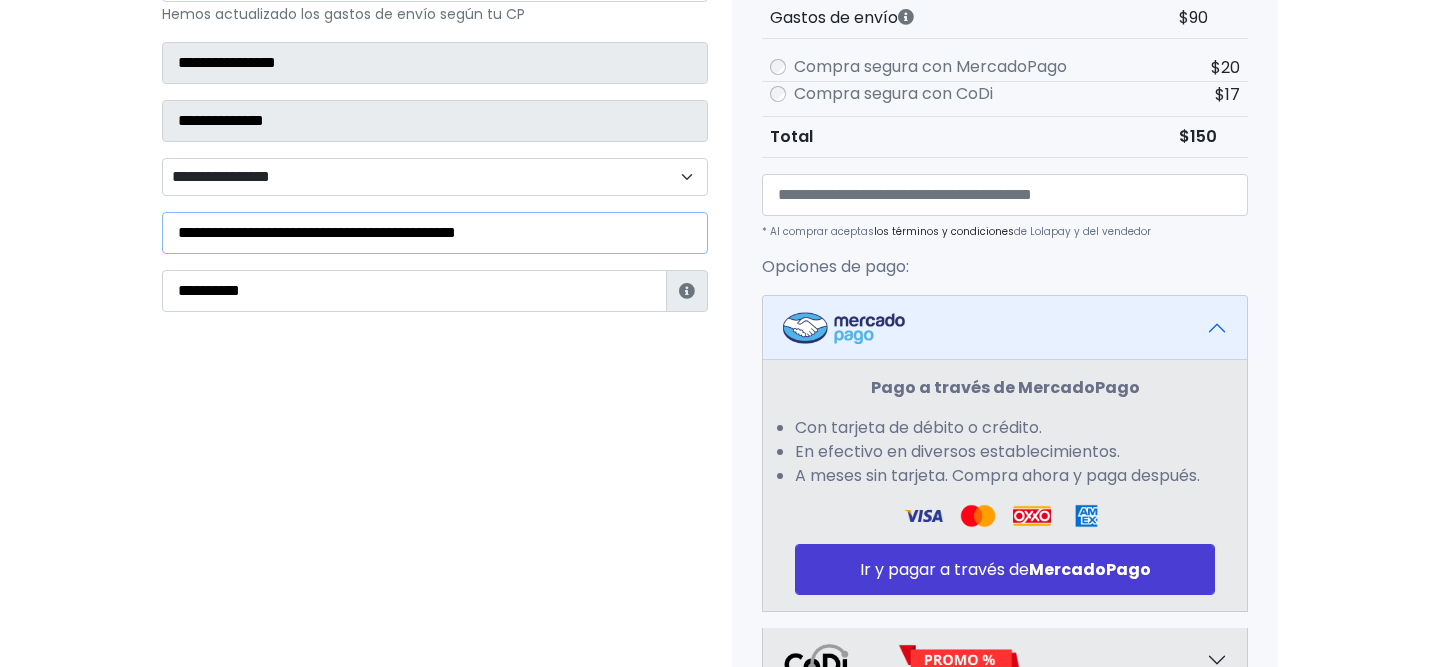 drag, startPoint x: 557, startPoint y: 225, endPoint x: 135, endPoint y: 111, distance: 437.12698 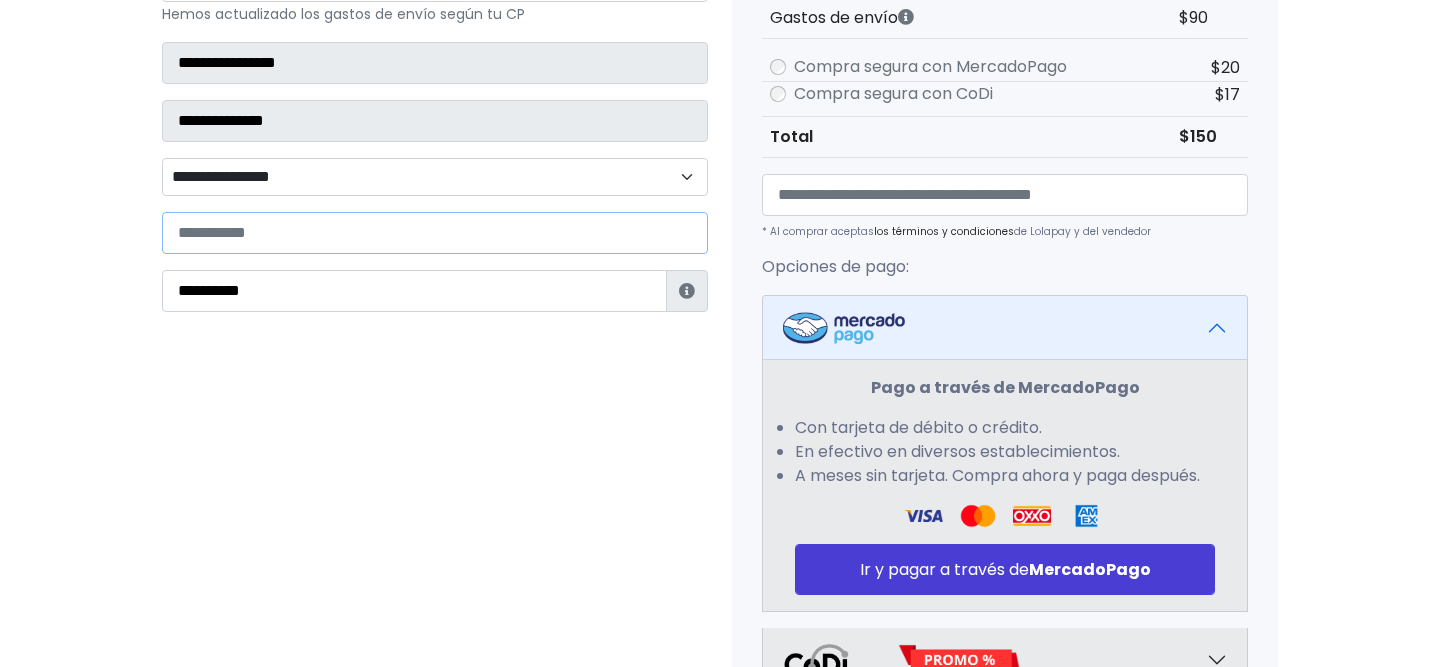 type 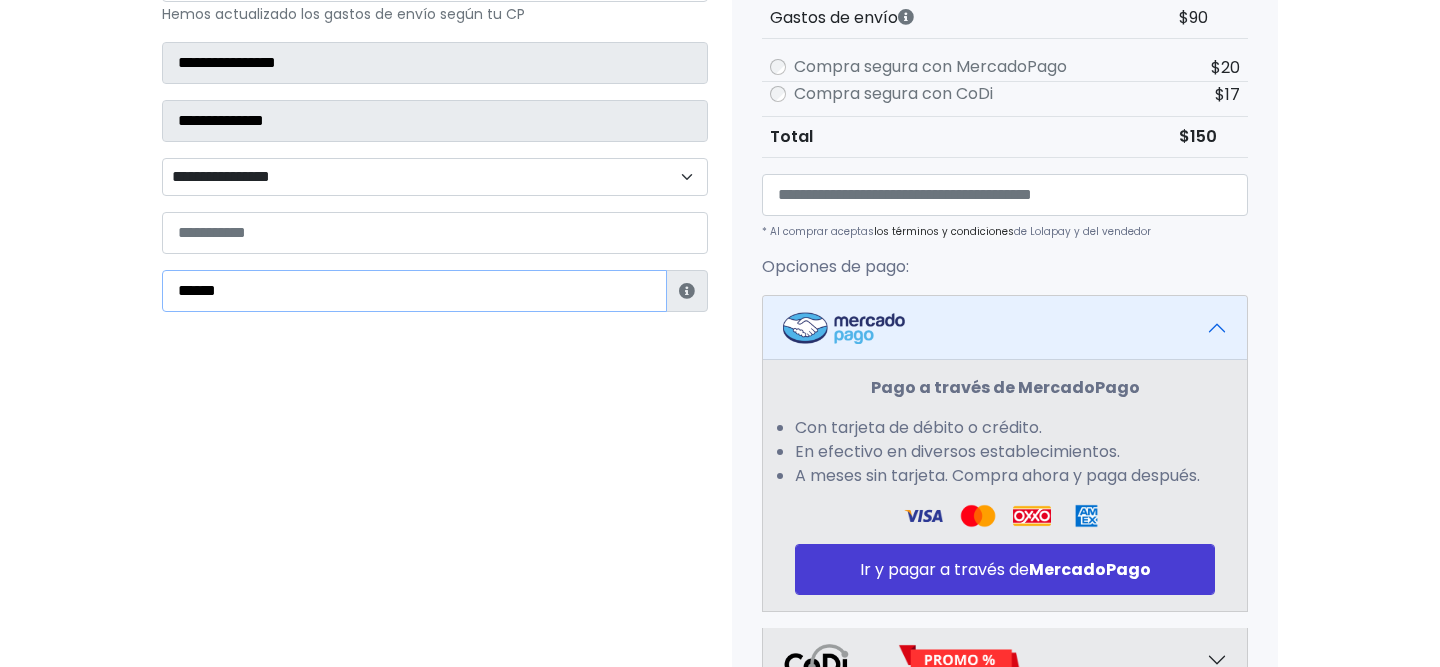 type on "**********" 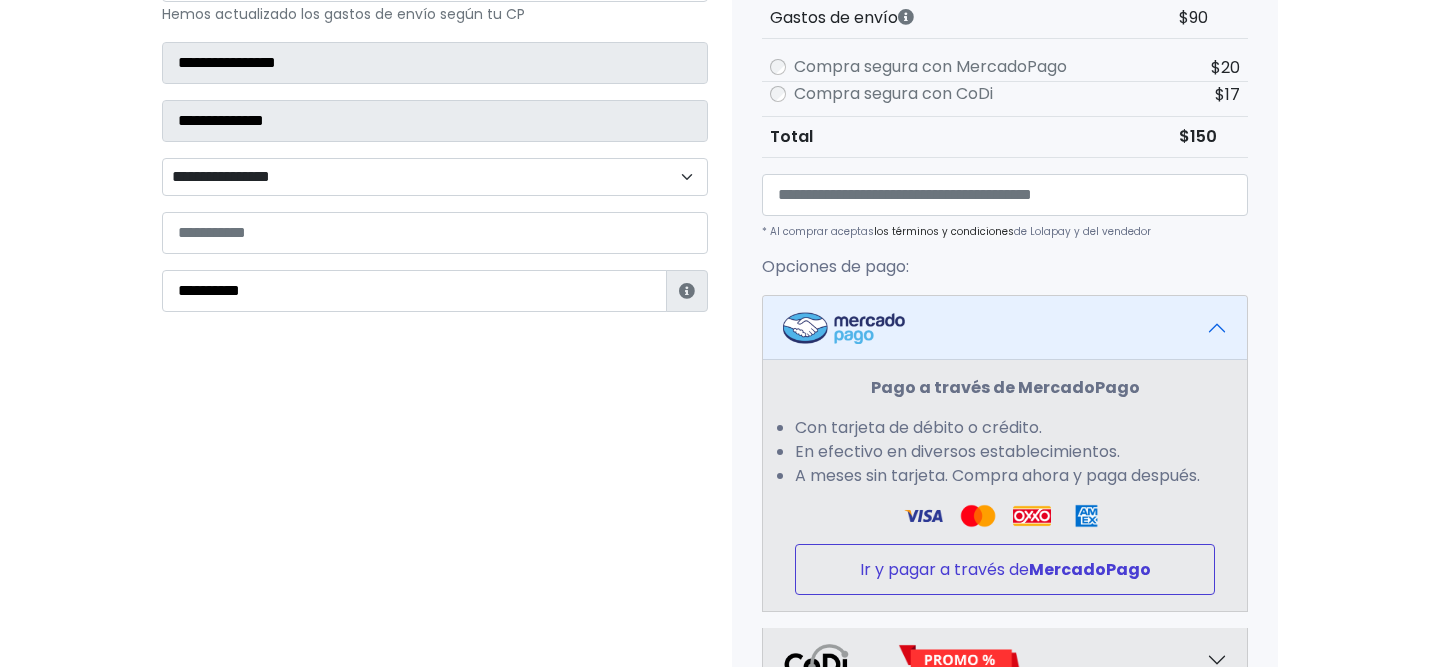 click on "Ir y pagar a través de  MercadoPago" at bounding box center (1005, 569) 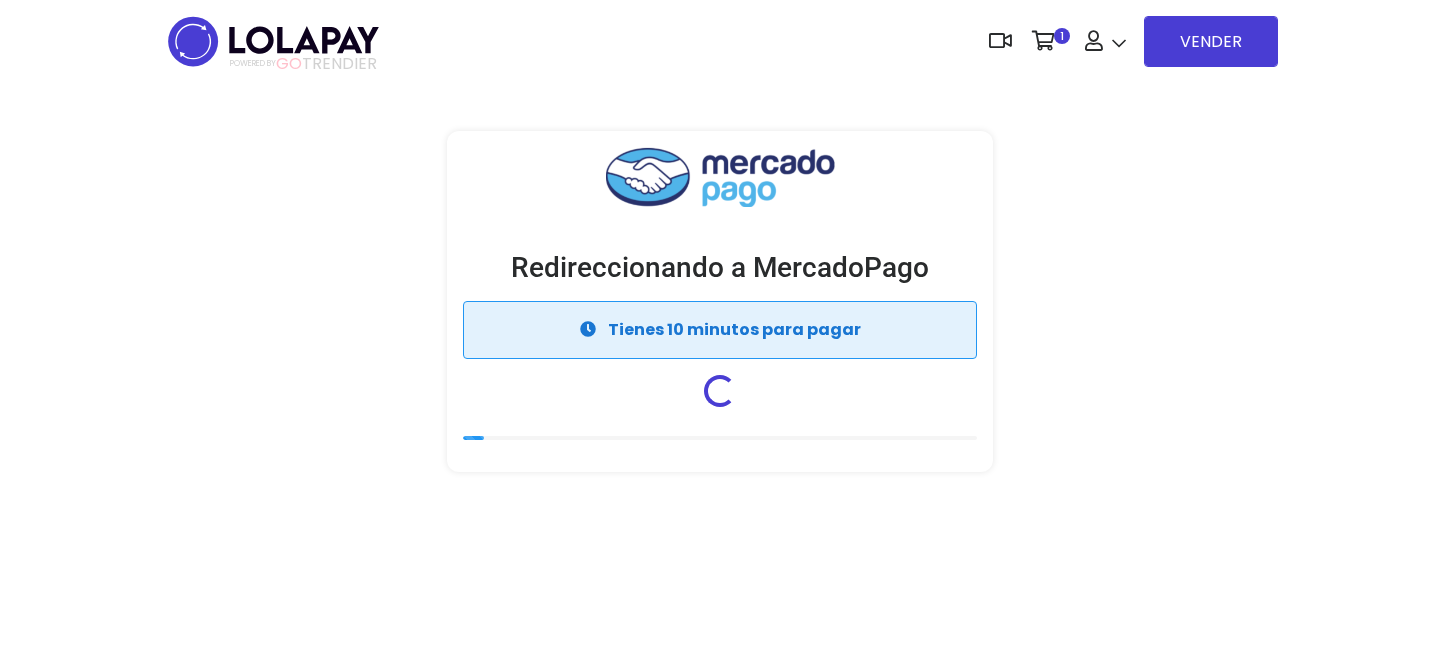 scroll, scrollTop: 0, scrollLeft: 0, axis: both 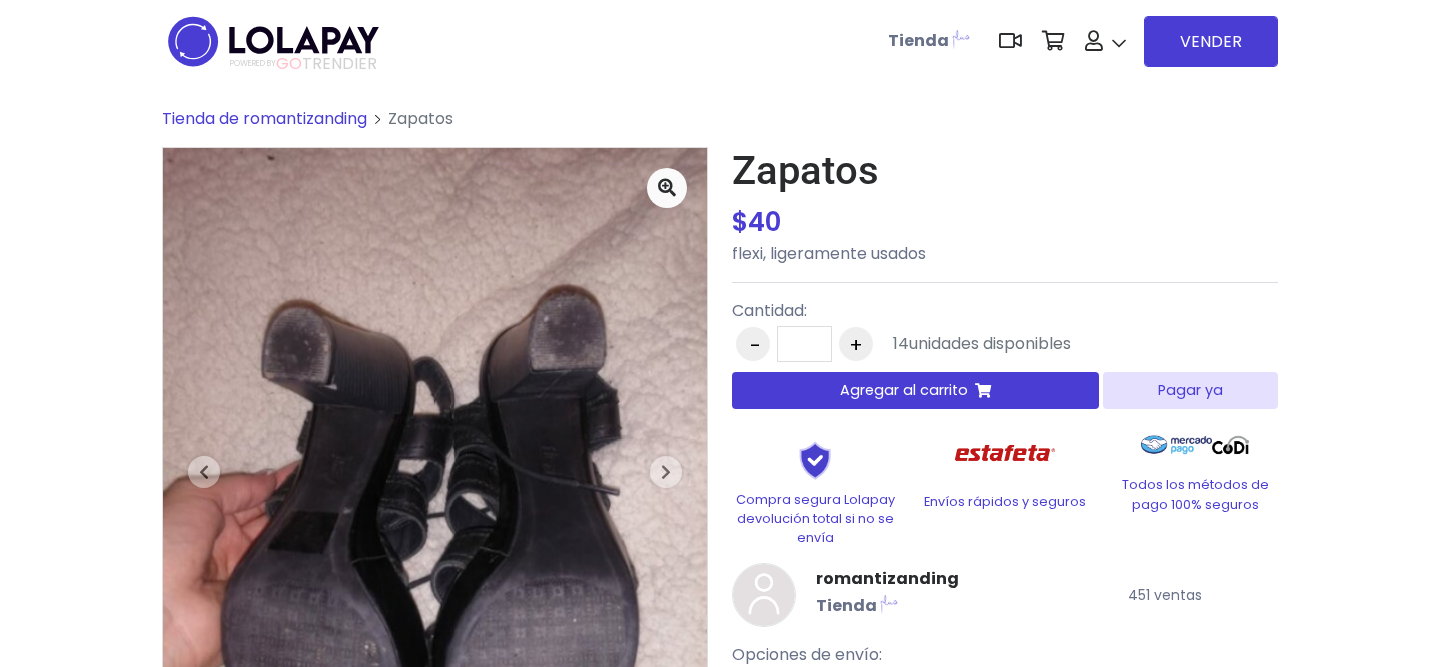 click on "Pagar ya" at bounding box center [1190, 390] 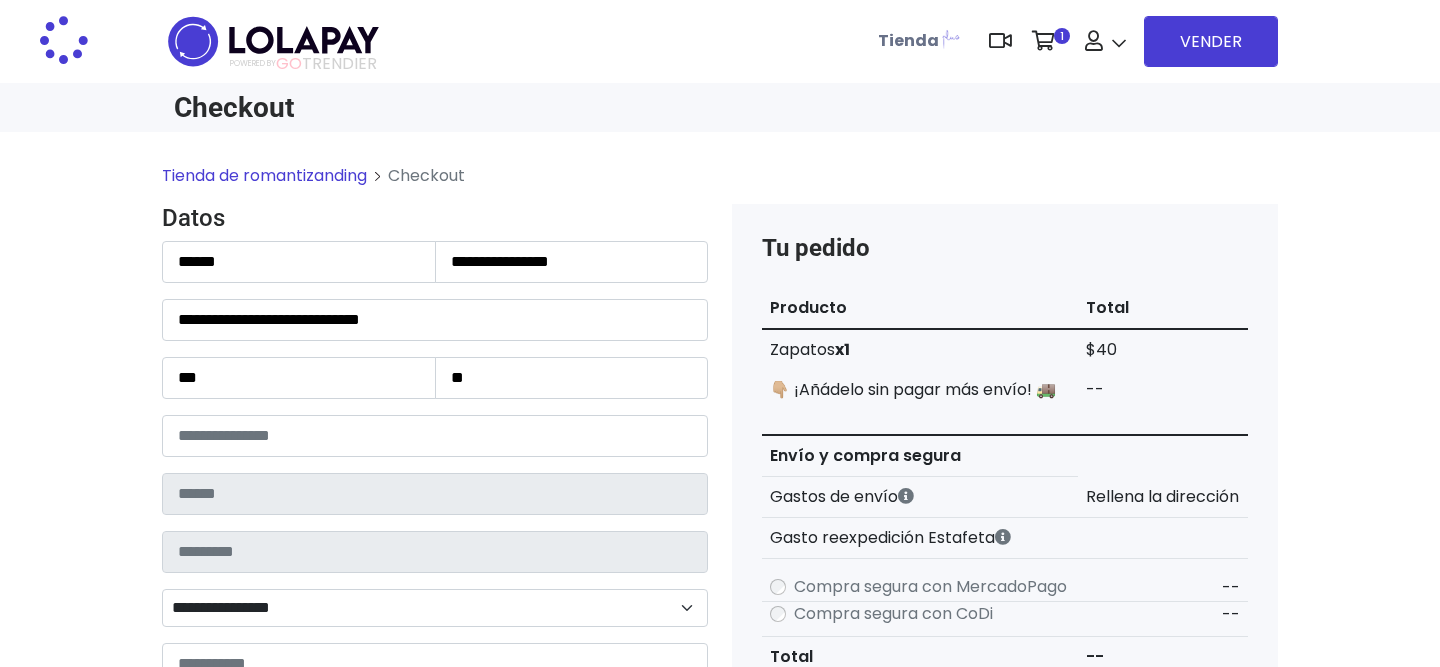 scroll, scrollTop: 0, scrollLeft: 0, axis: both 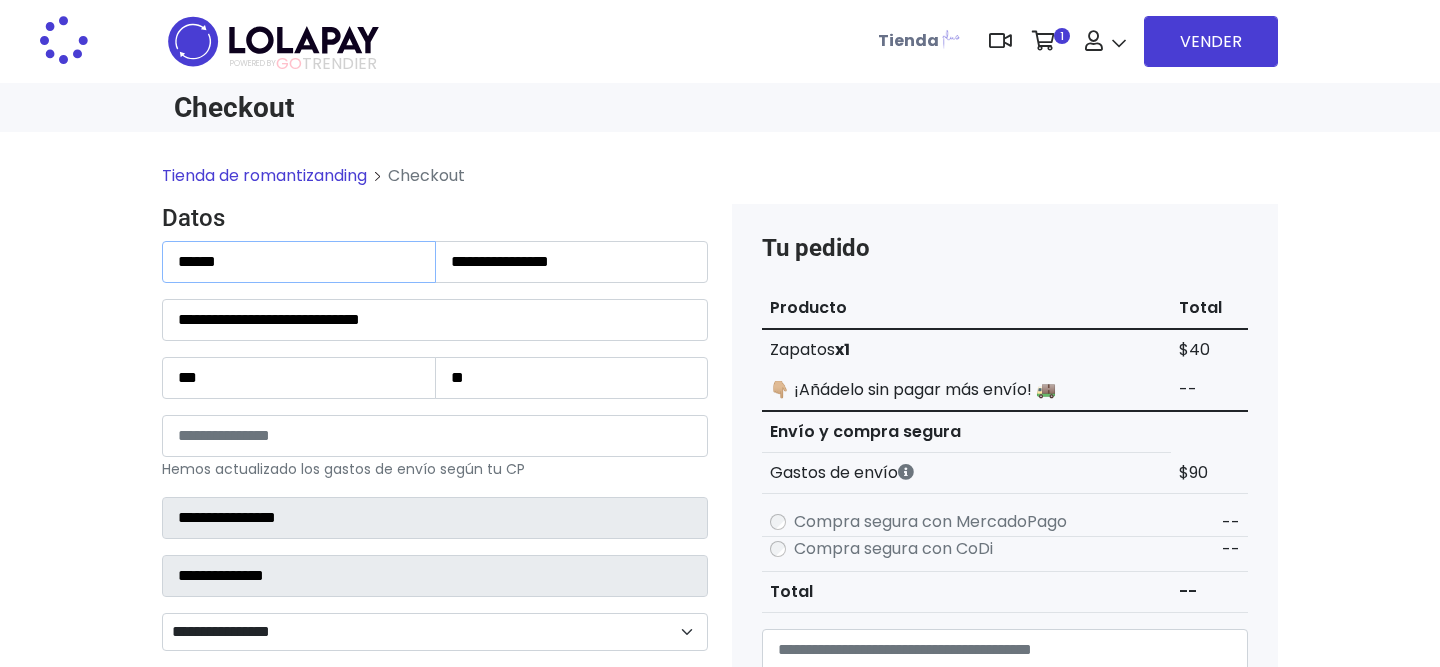 drag, startPoint x: 342, startPoint y: 258, endPoint x: 56, endPoint y: 194, distance: 293.07336 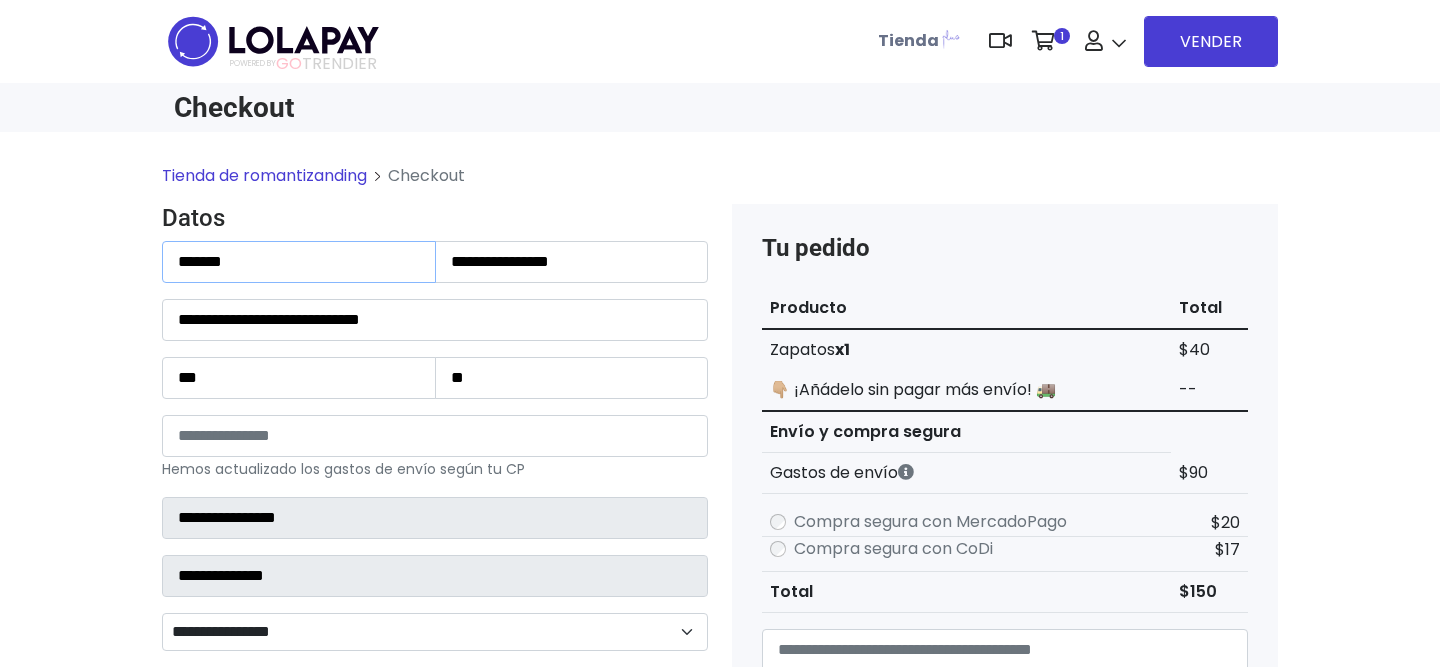type on "******" 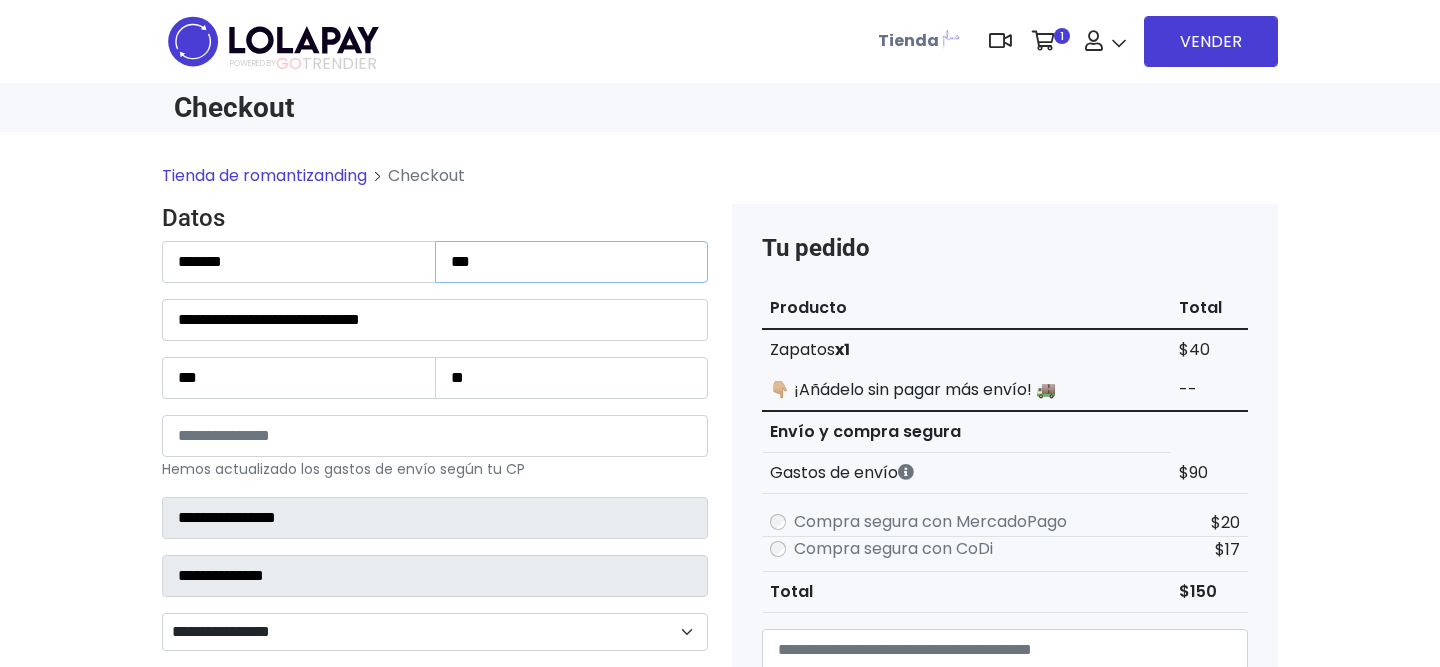 type on "***" 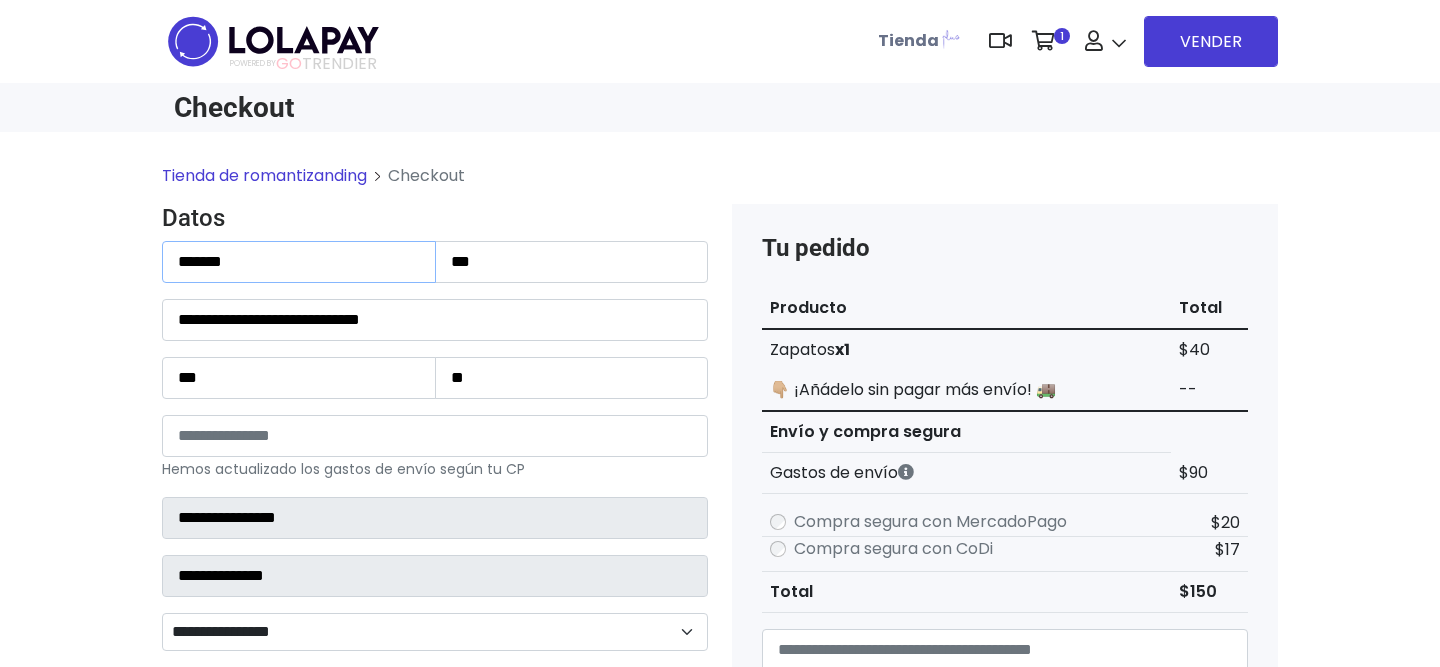 click on "******" at bounding box center (299, 262) 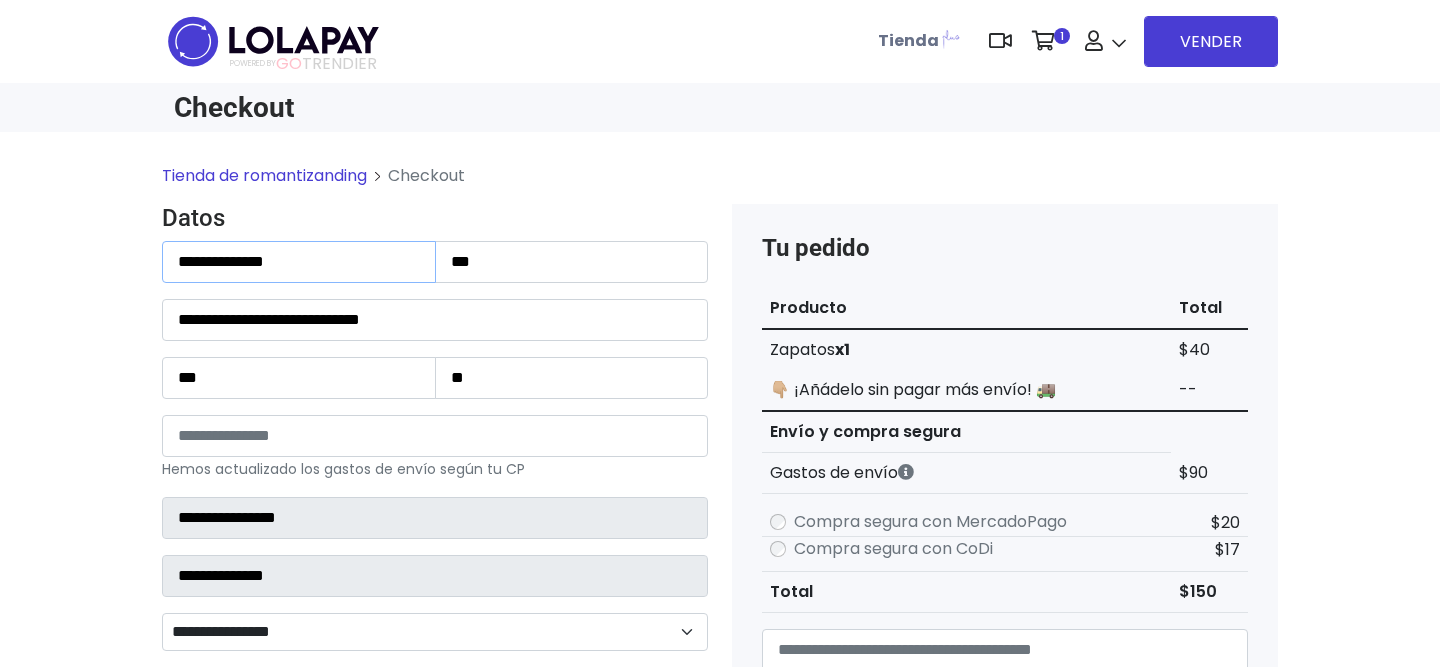 type on "**********" 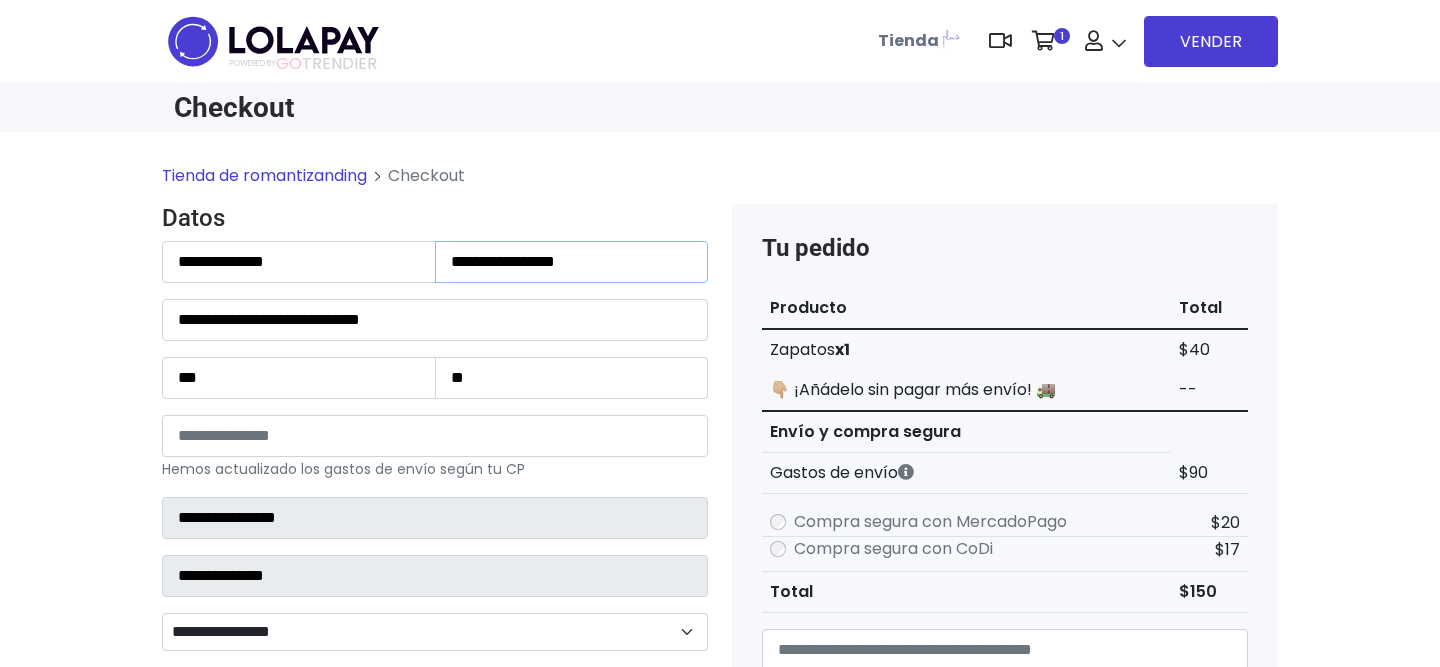 type on "**********" 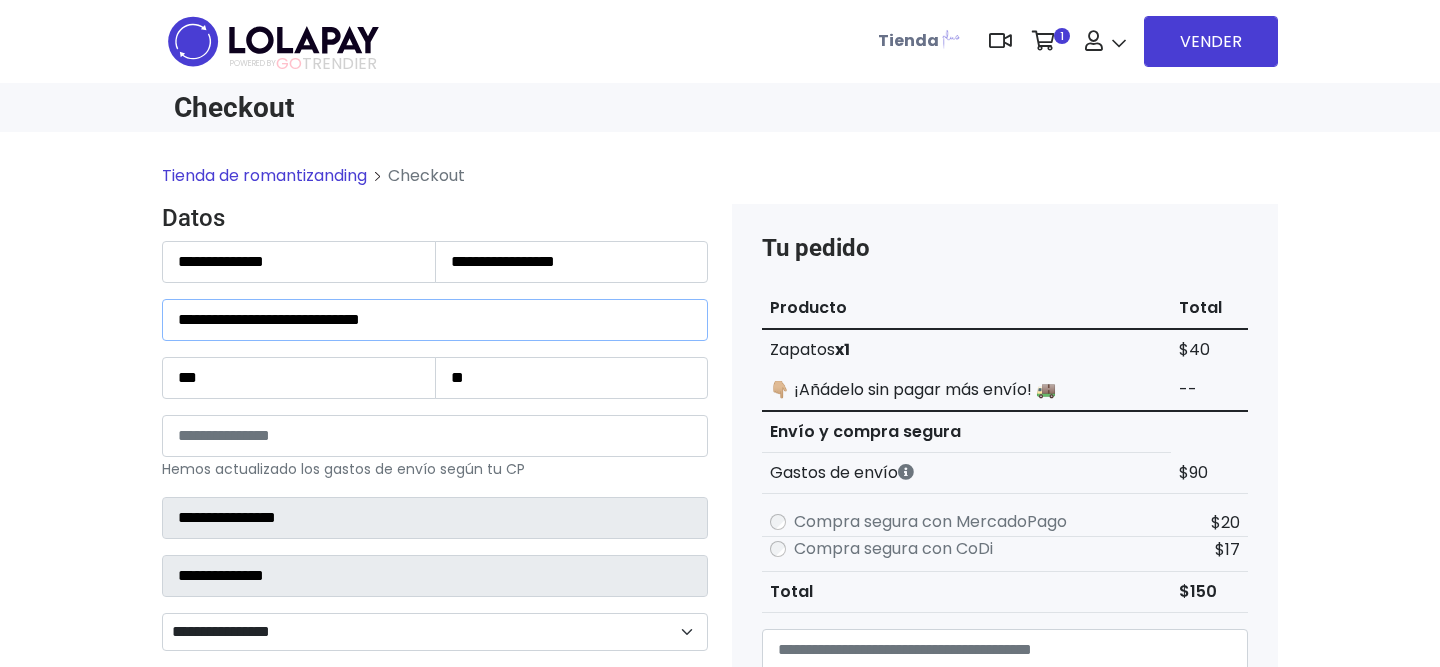 type on "*" 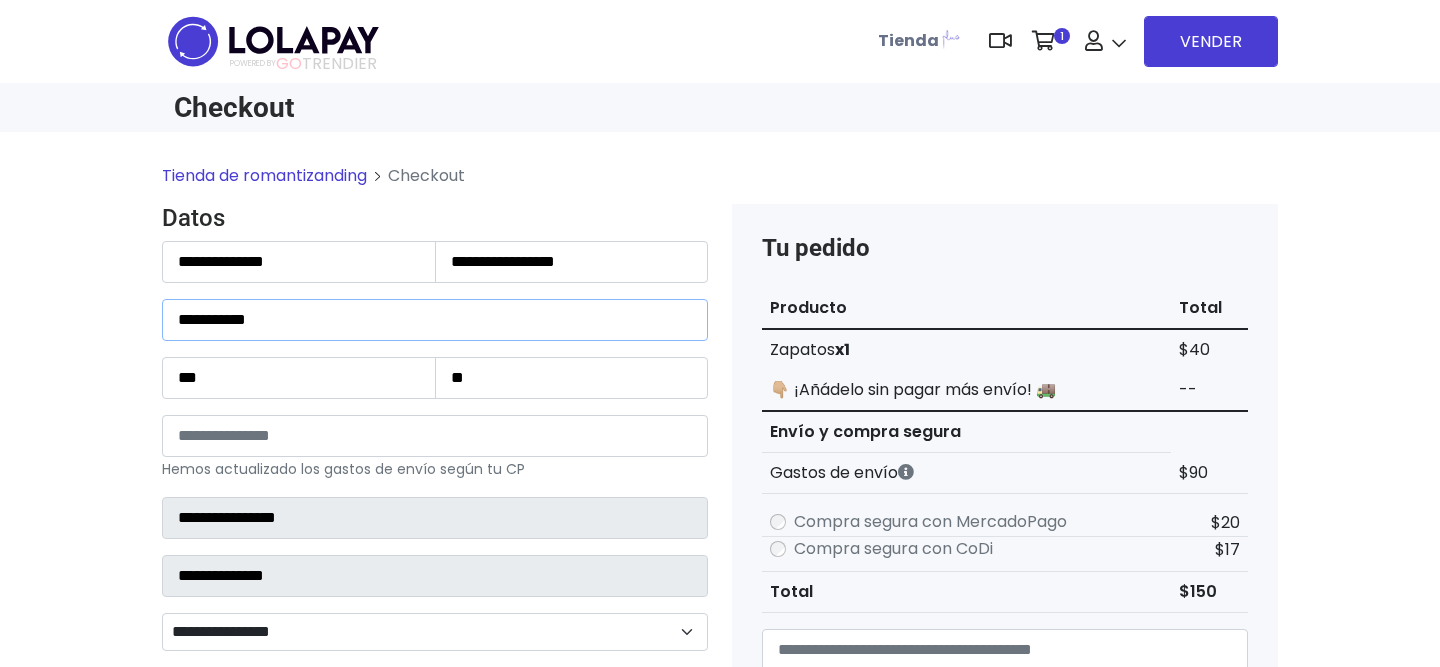 type on "**********" 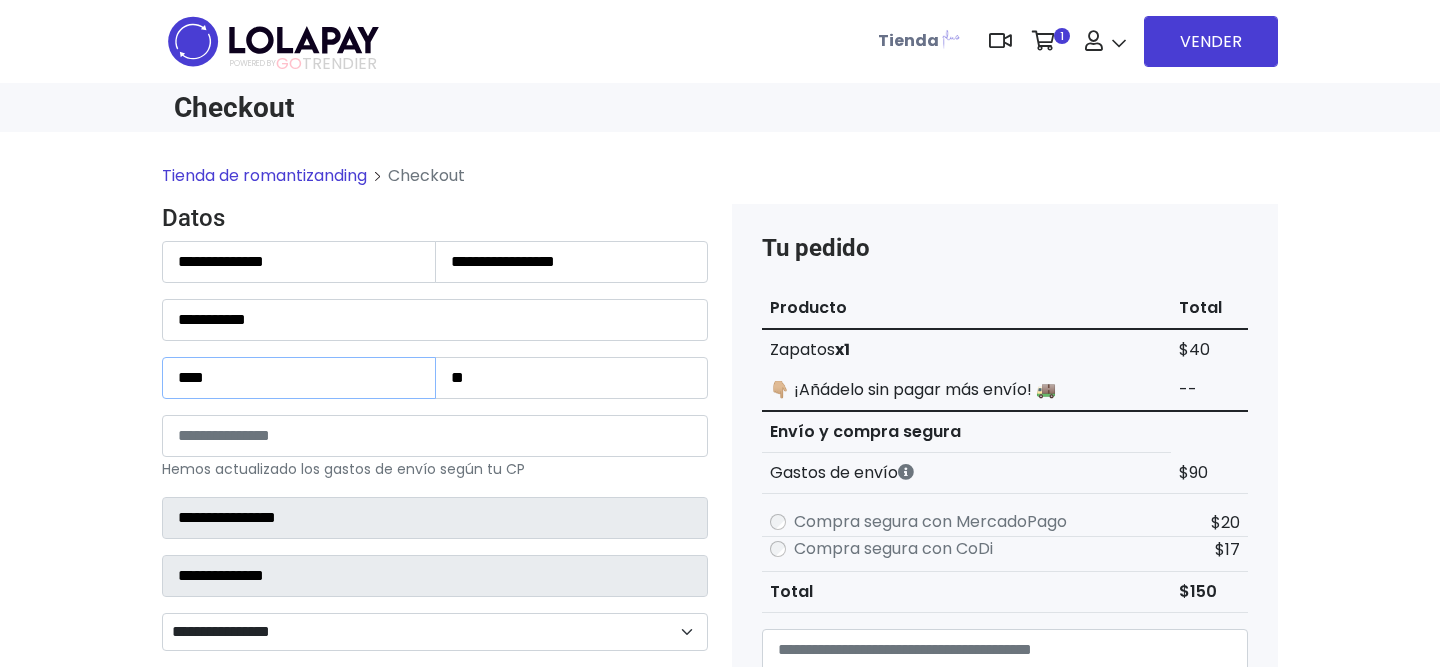type on "****" 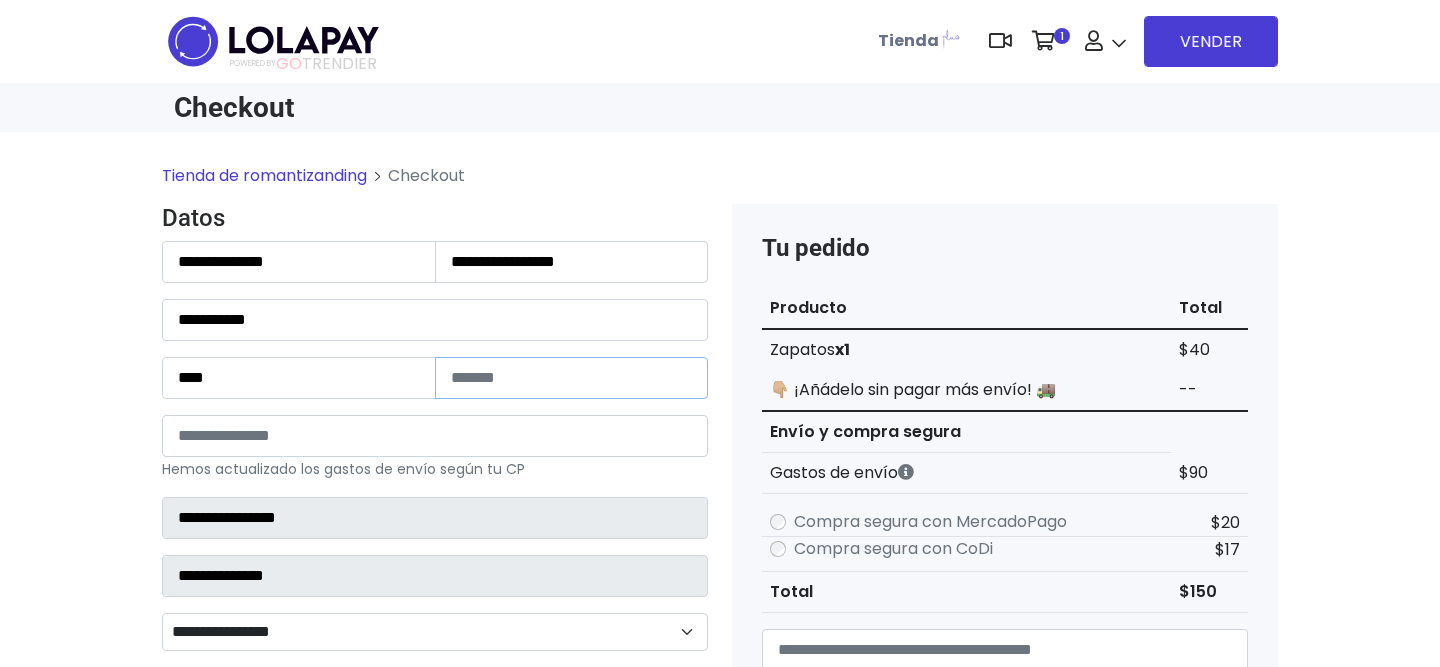 type 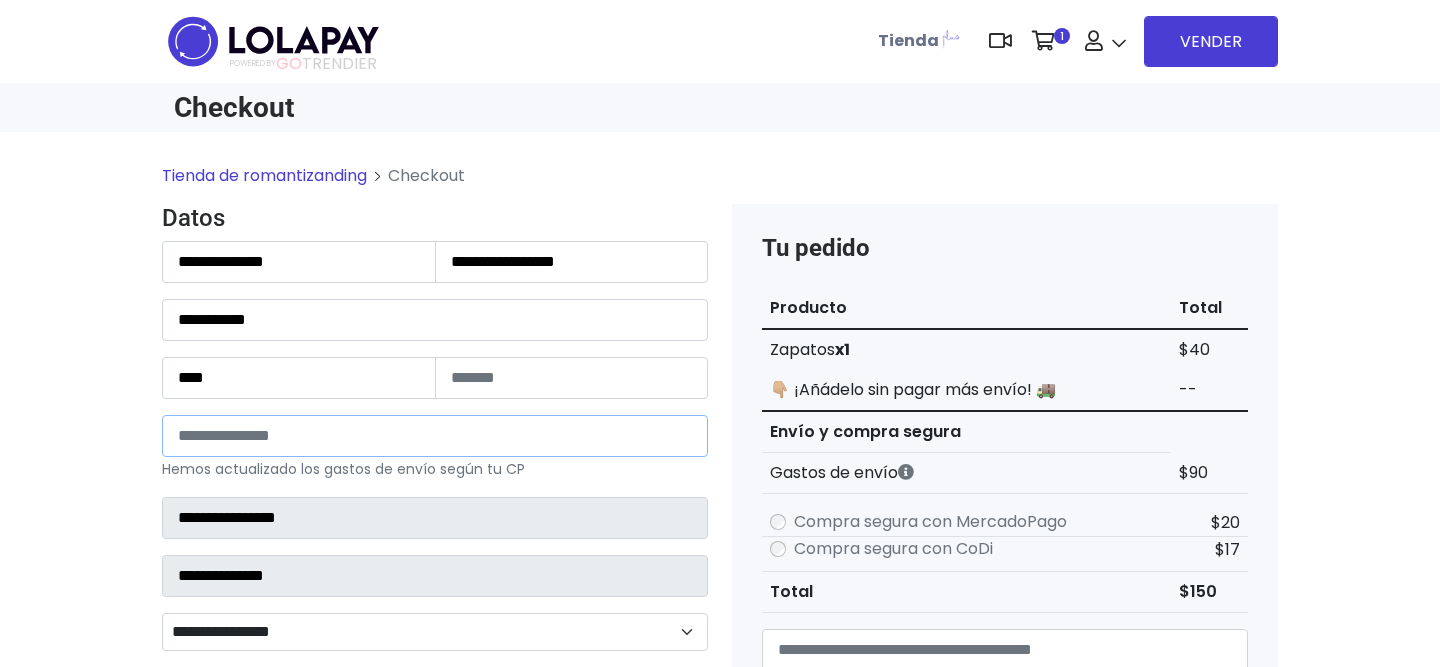 type on "*****" 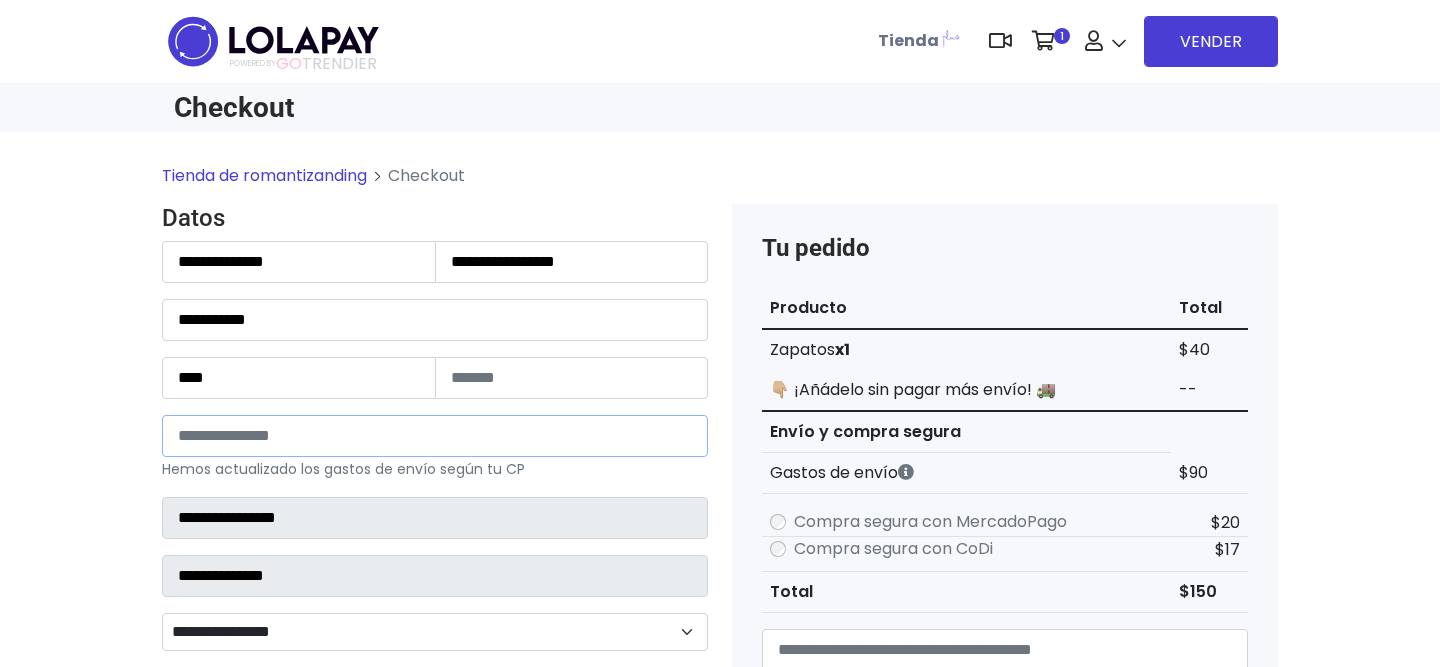 type on "*******" 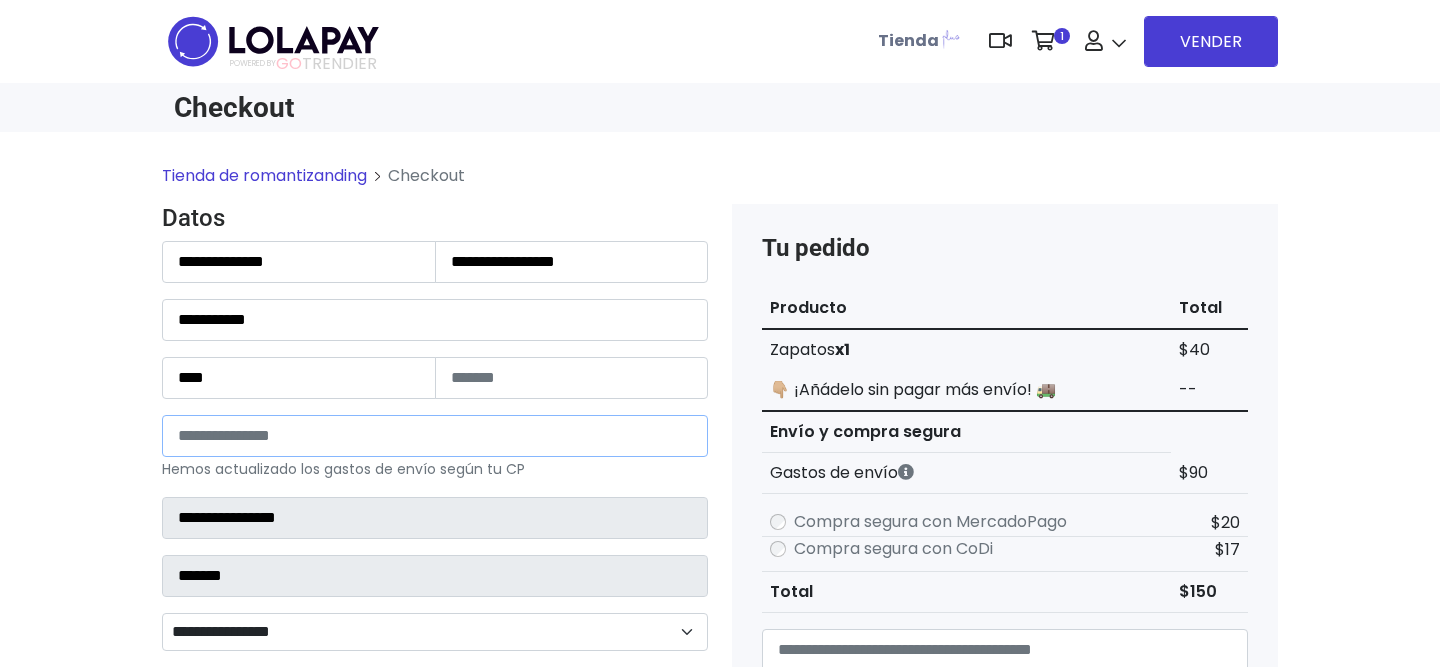 select 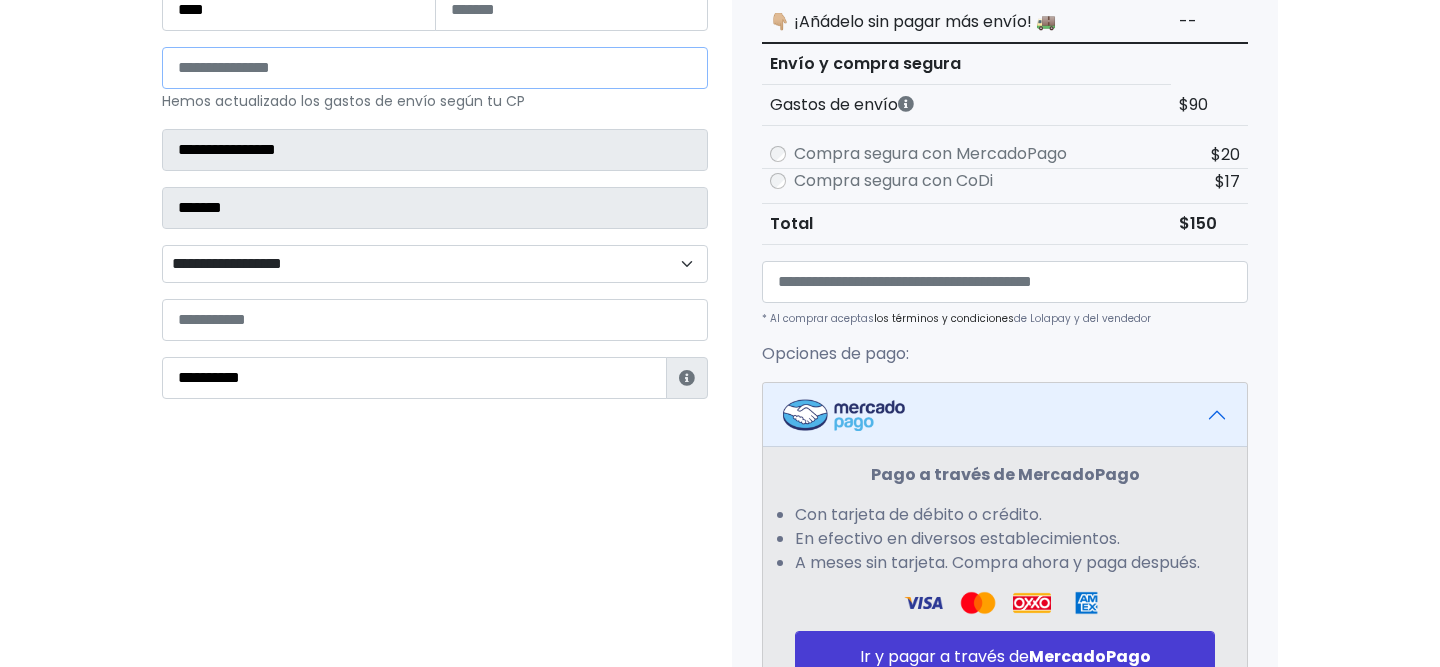 scroll, scrollTop: 440, scrollLeft: 0, axis: vertical 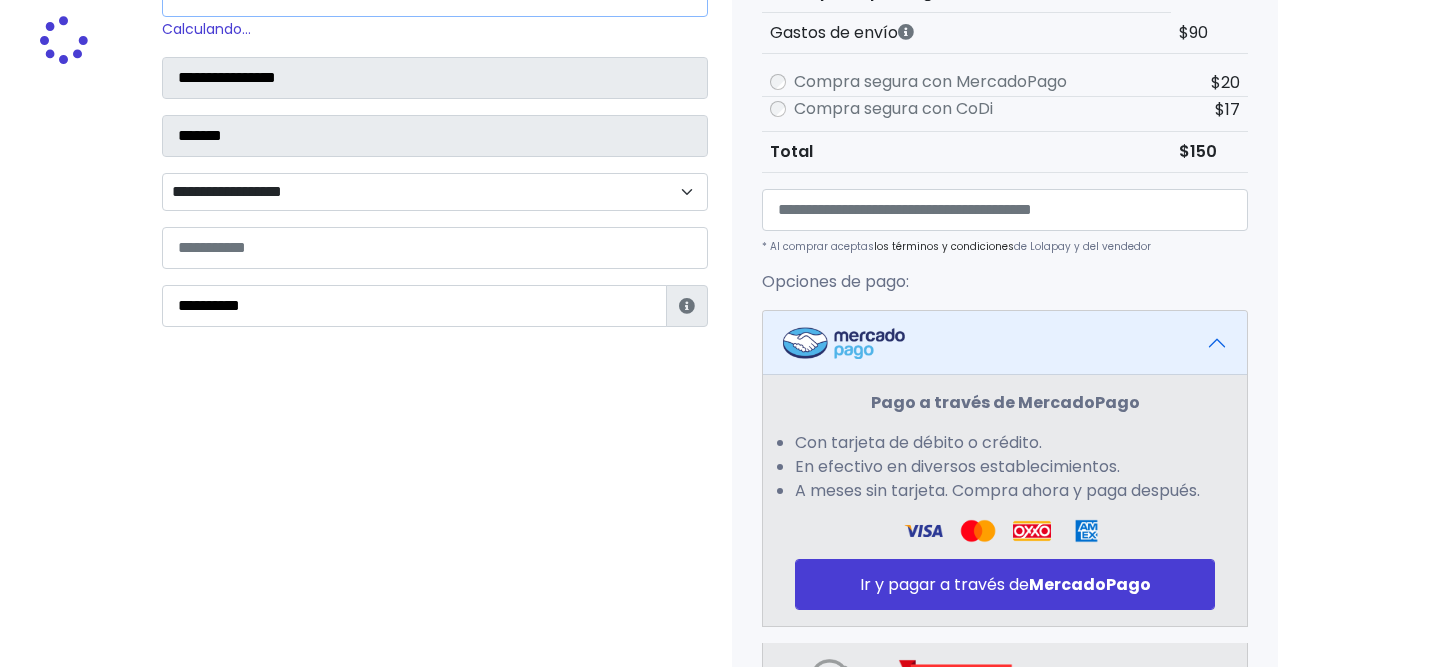 type on "*****" 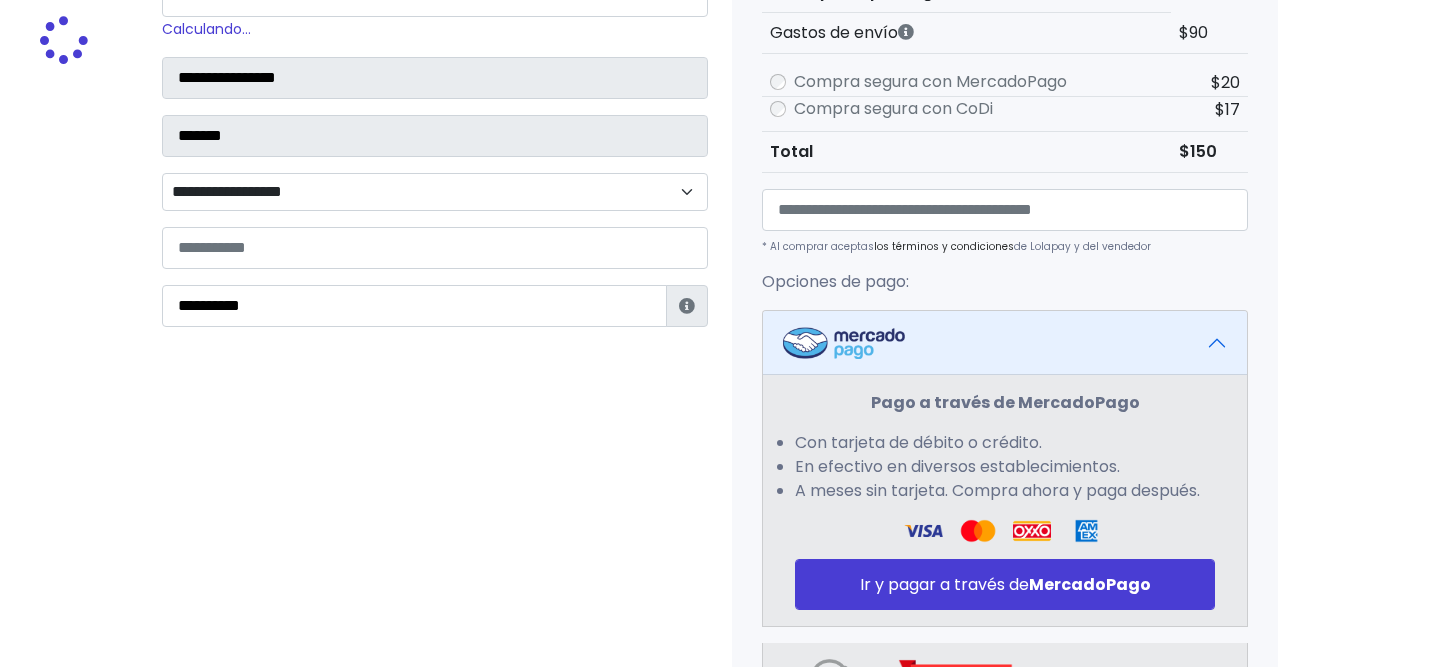 click on "**********" at bounding box center (435, 192) 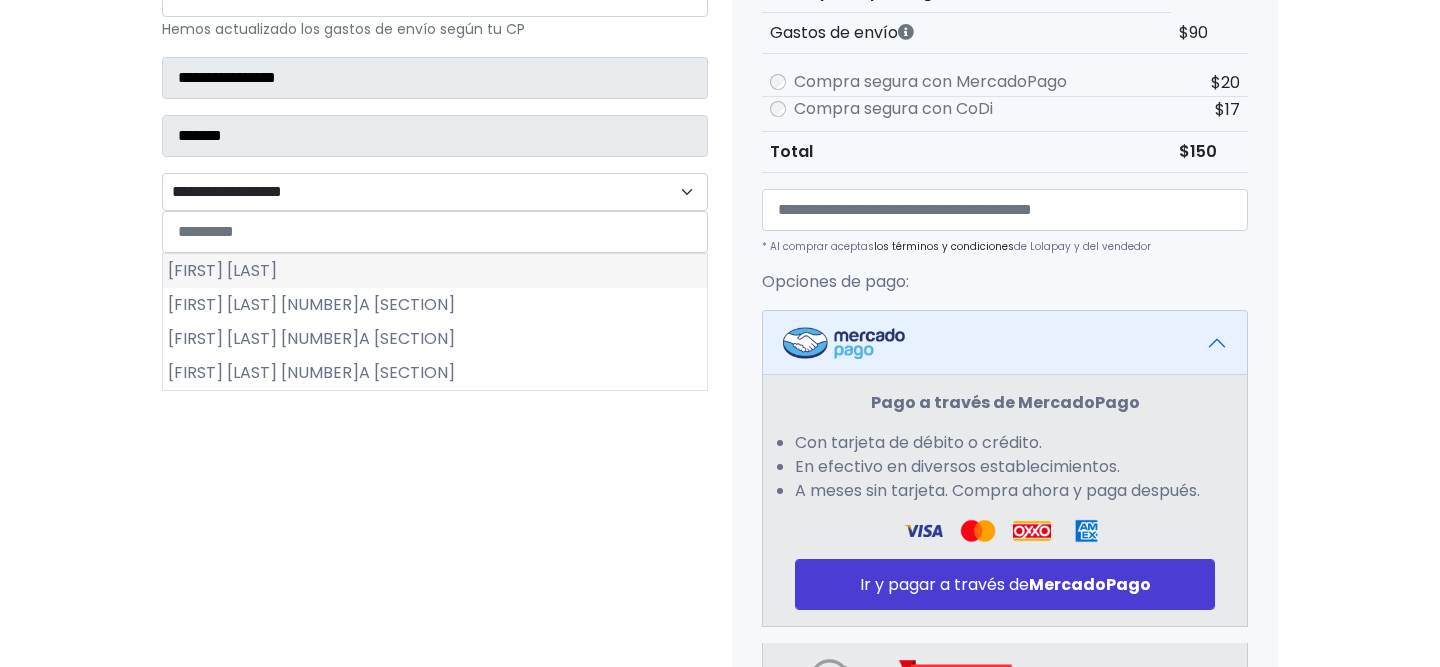 click on "[FIRST] [LAST]" at bounding box center [435, 271] 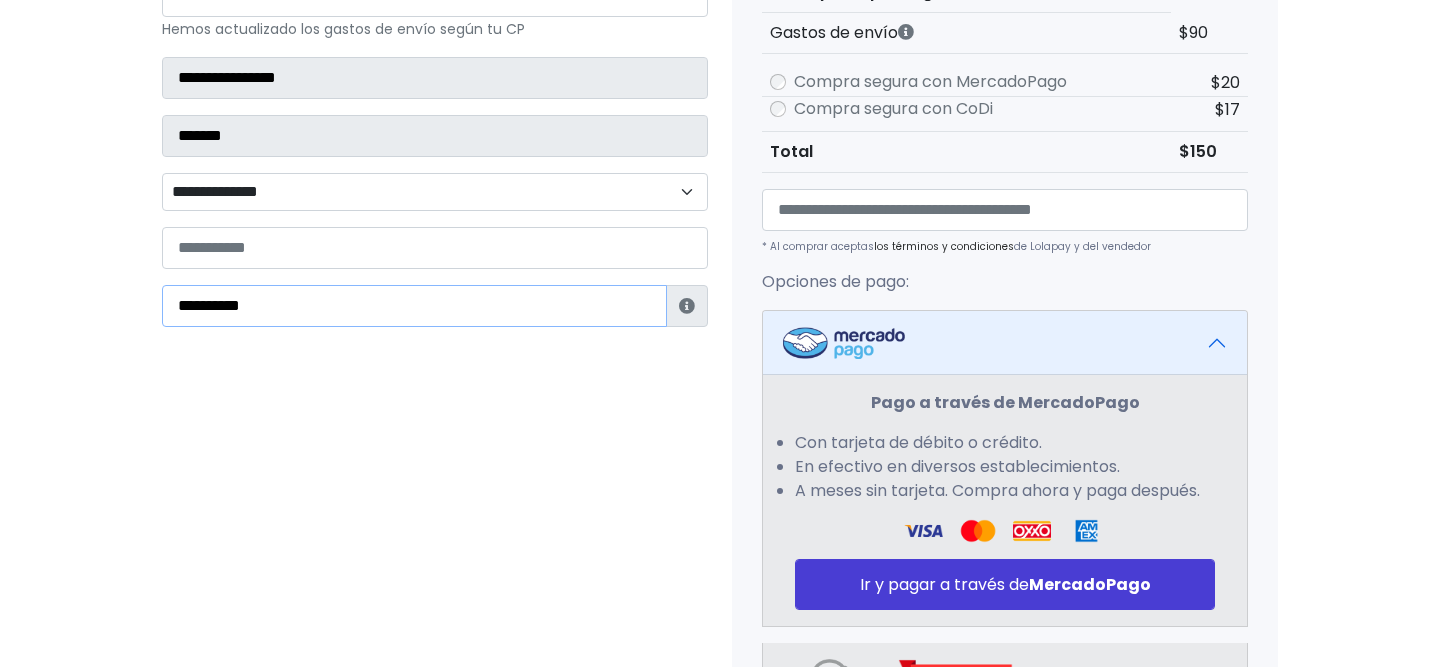 drag, startPoint x: 253, startPoint y: 292, endPoint x: 100, endPoint y: 251, distance: 158.39824 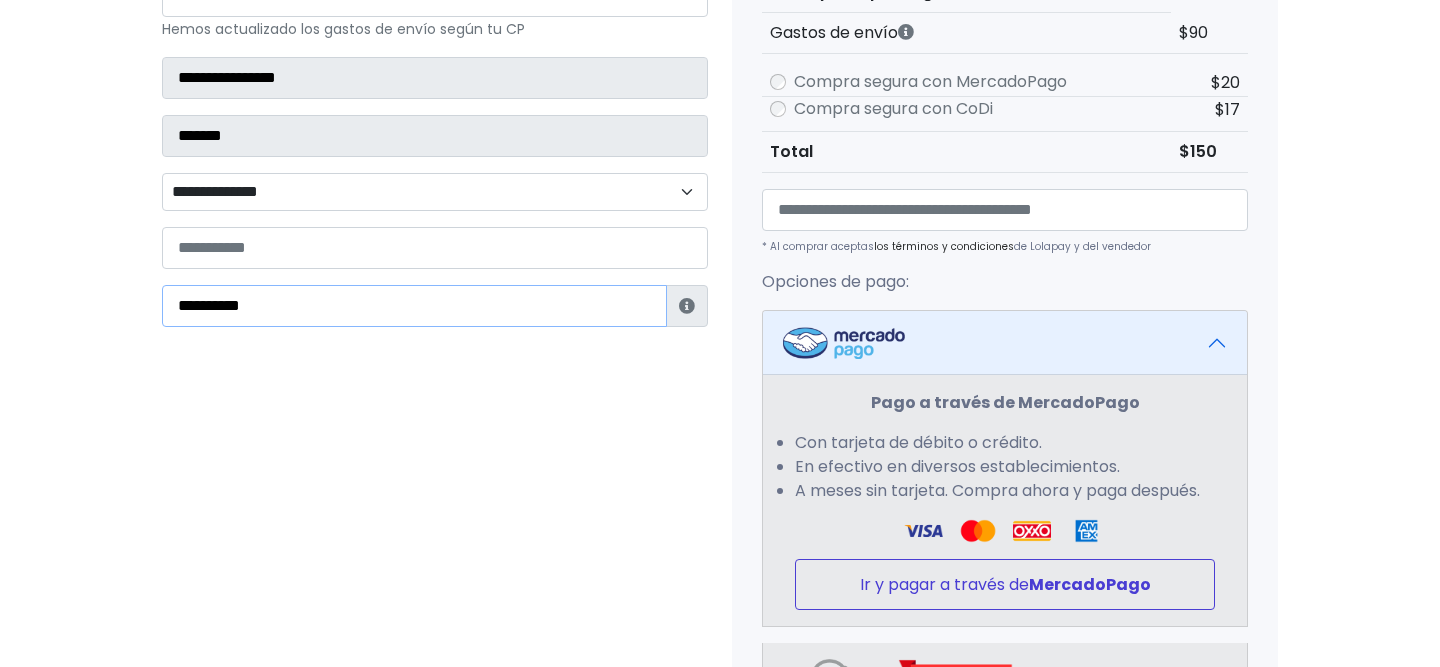 type on "**********" 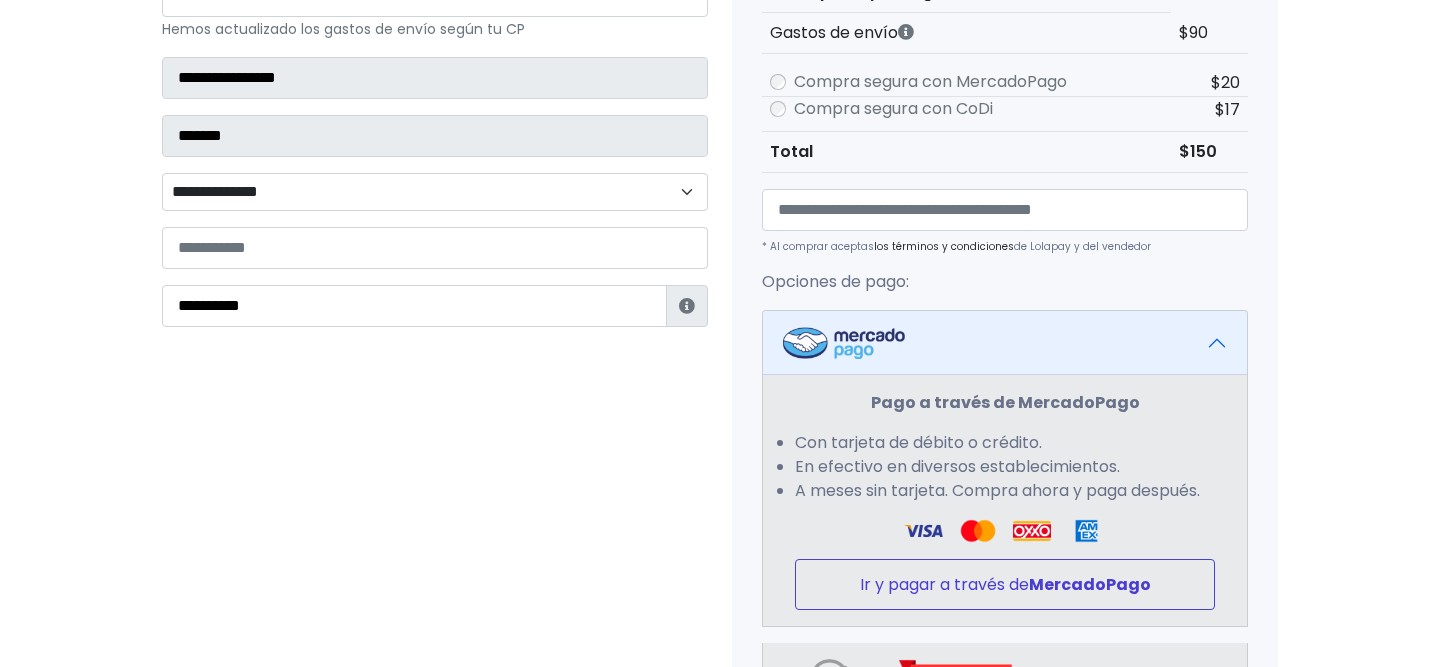 click on "Ir y pagar a través de  MercadoPago" at bounding box center (1005, 584) 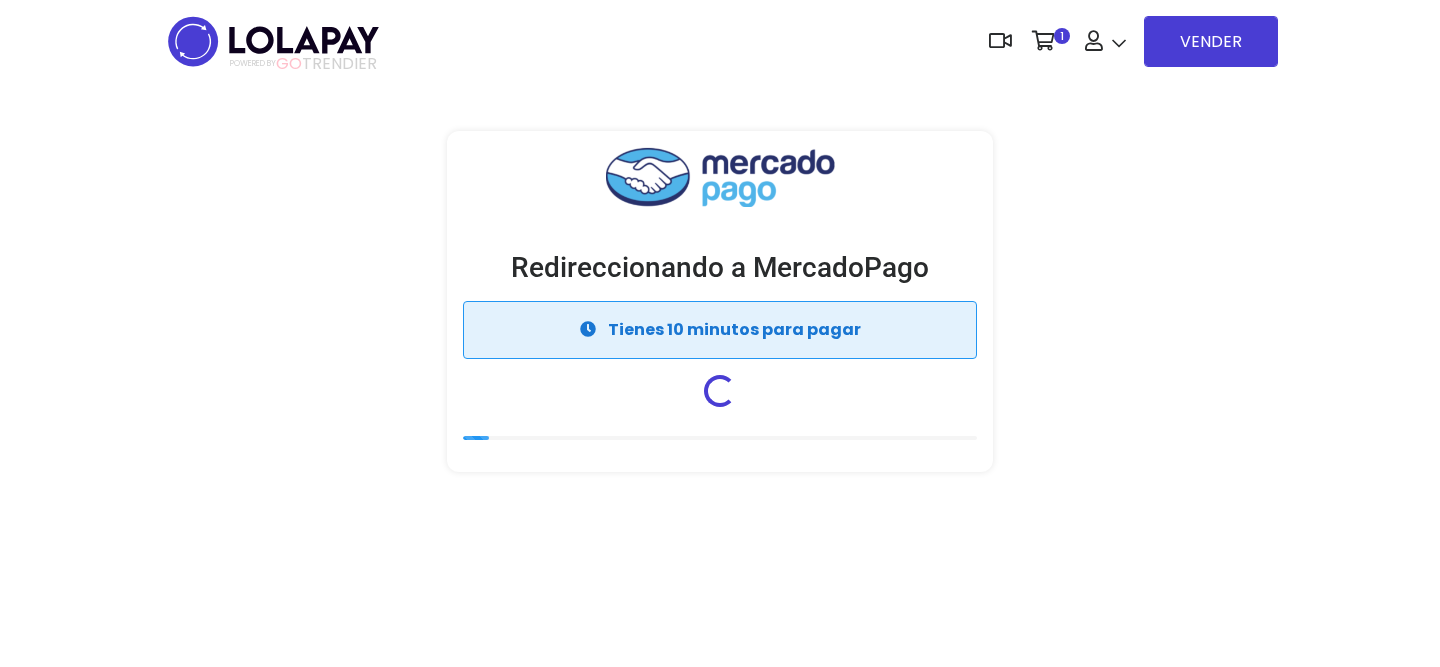 scroll, scrollTop: 0, scrollLeft: 0, axis: both 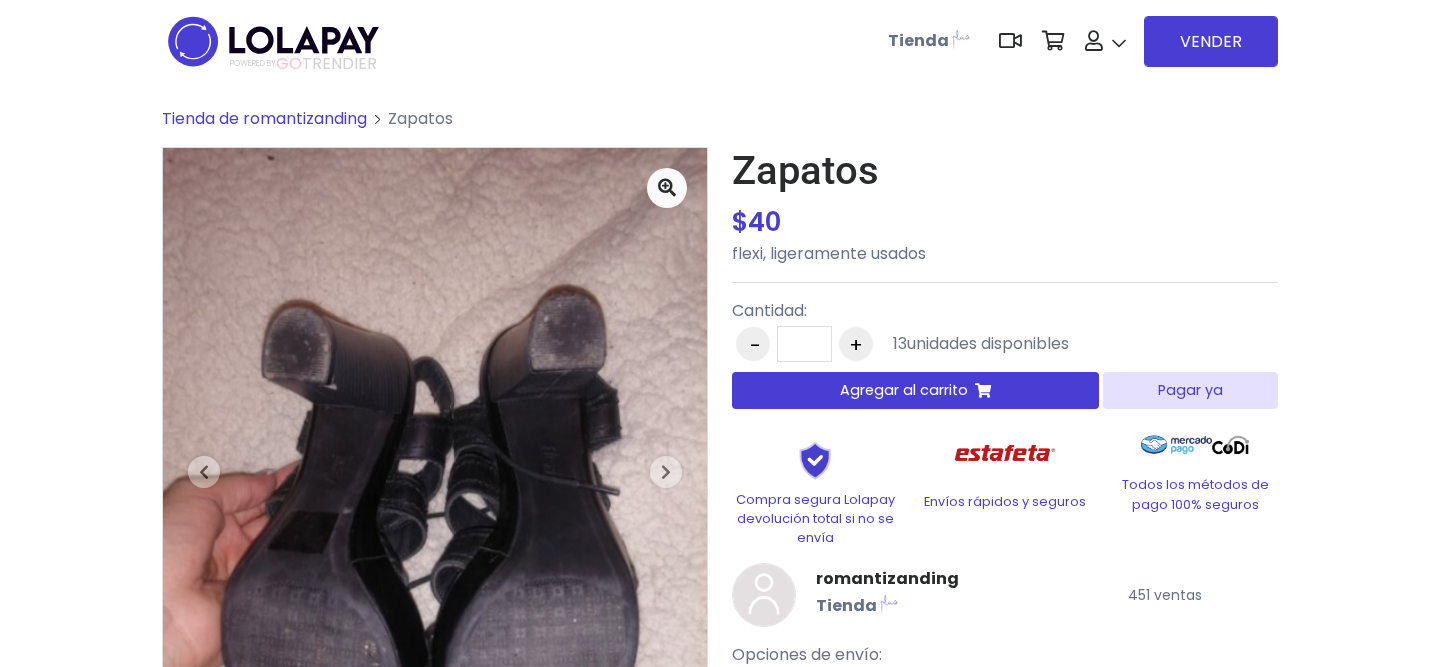 click on "Pagar ya" at bounding box center (1190, 390) 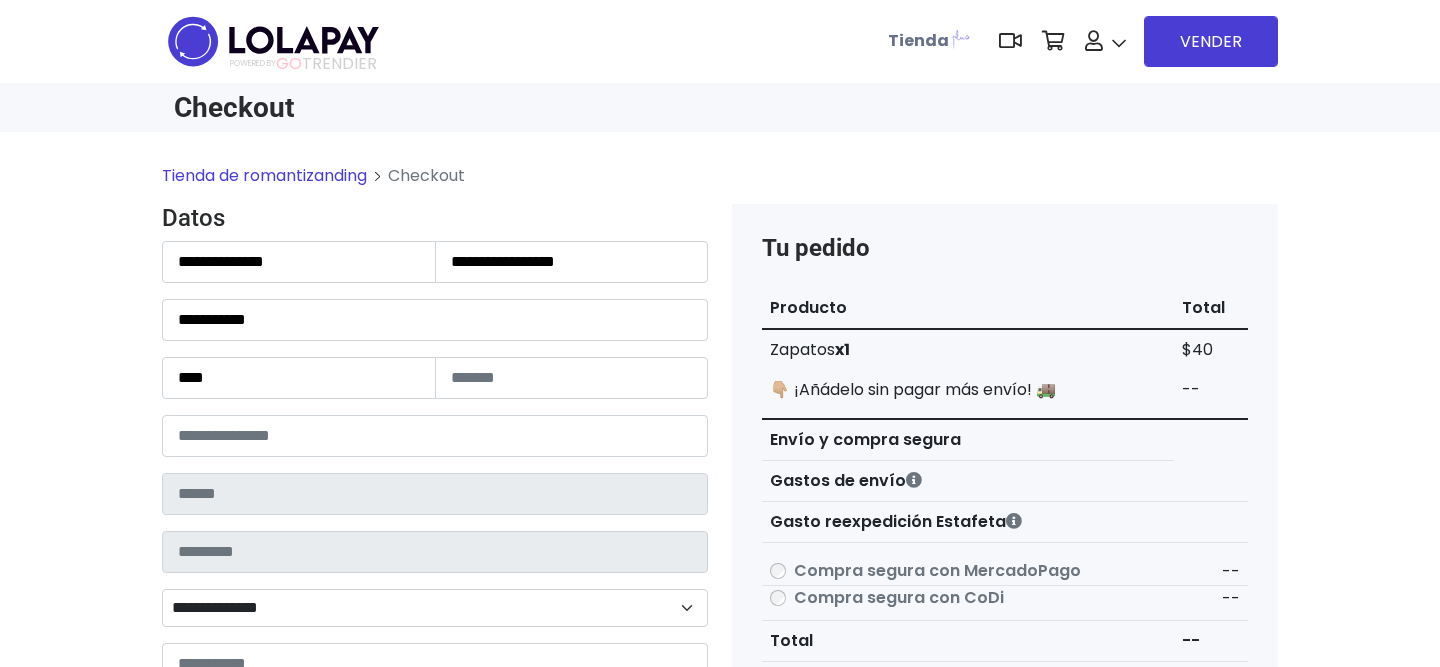 scroll, scrollTop: 0, scrollLeft: 0, axis: both 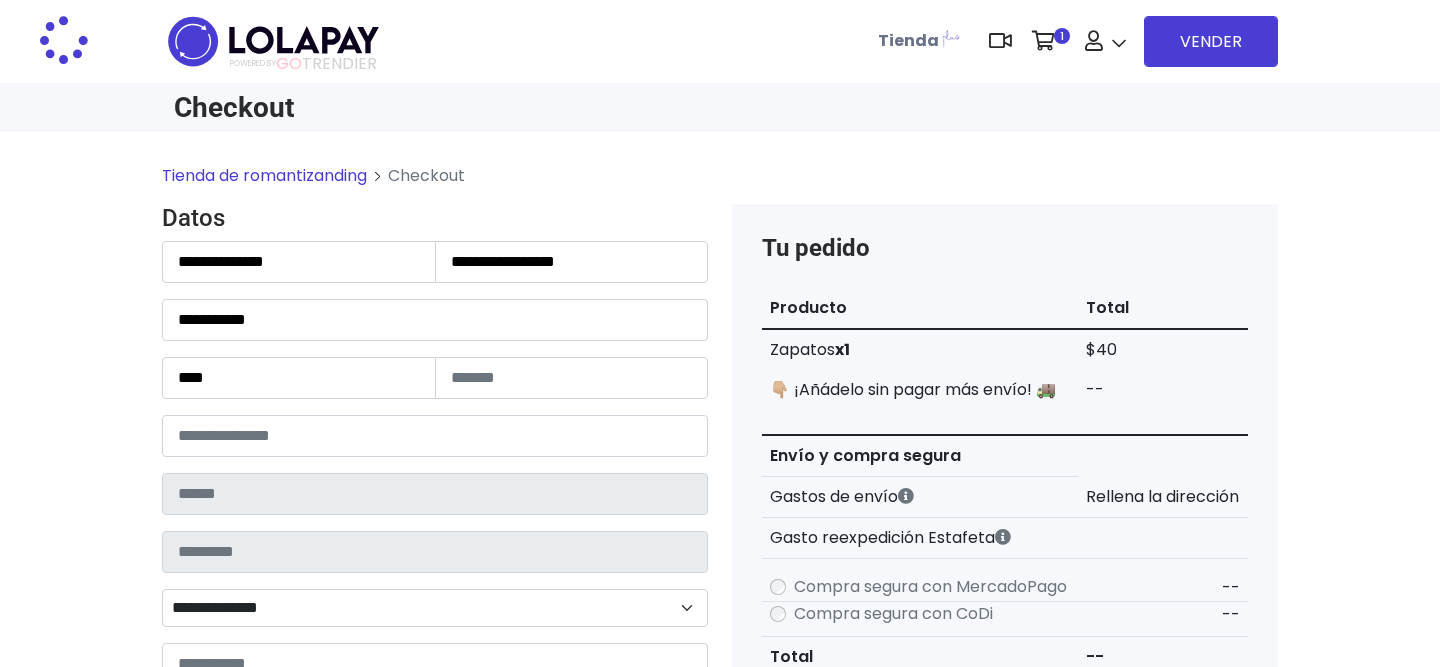 type on "**********" 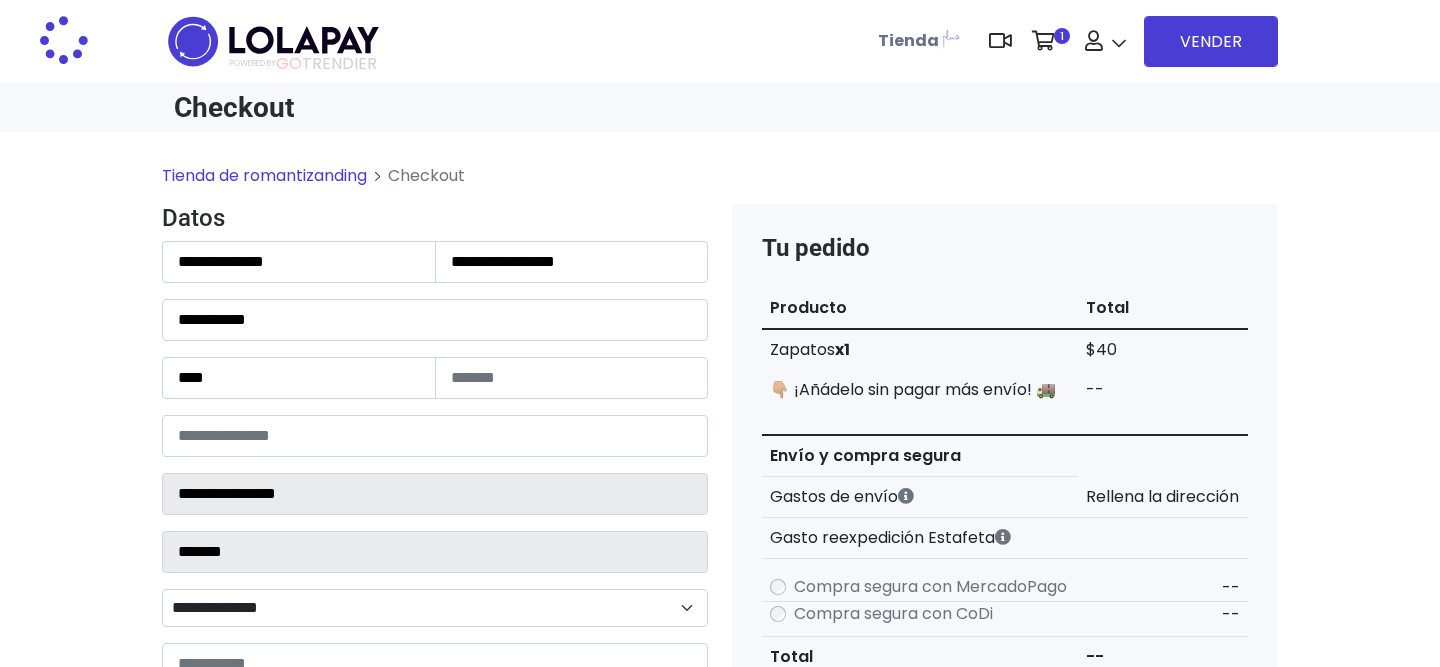 select on "**********" 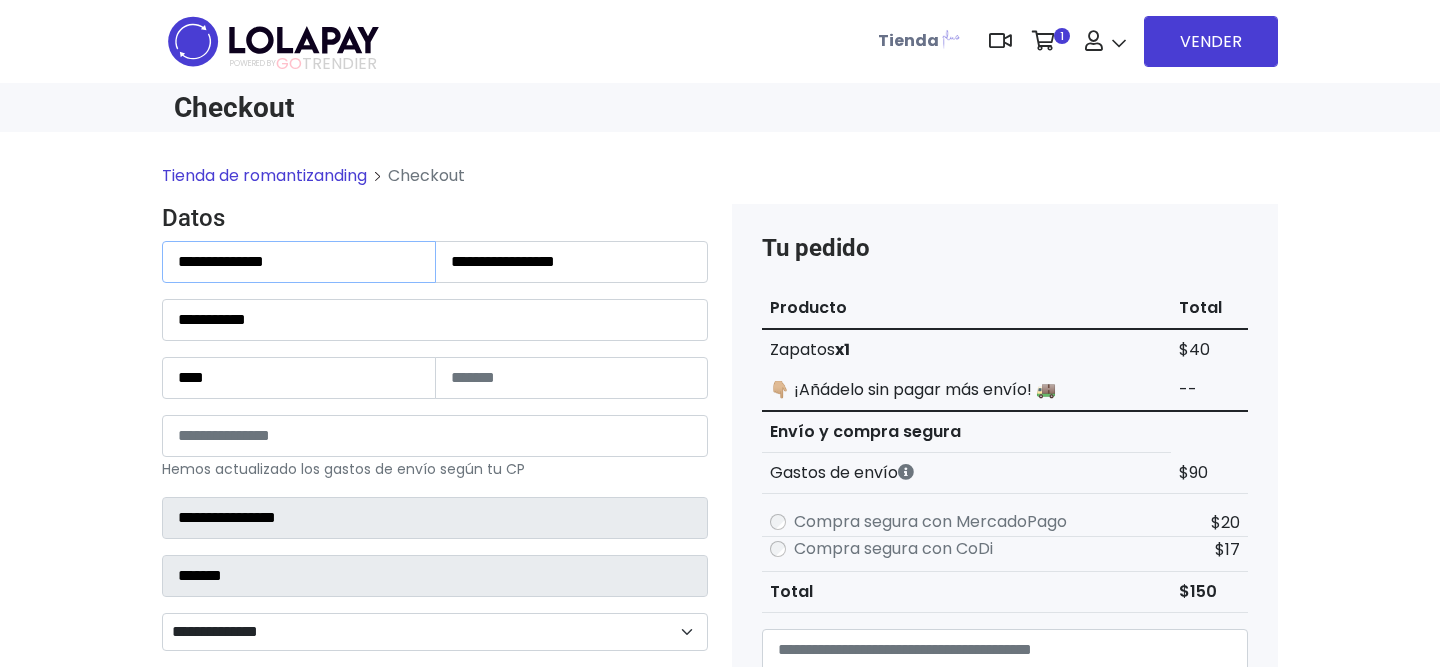 drag, startPoint x: 363, startPoint y: 265, endPoint x: 101, endPoint y: 236, distance: 263.60007 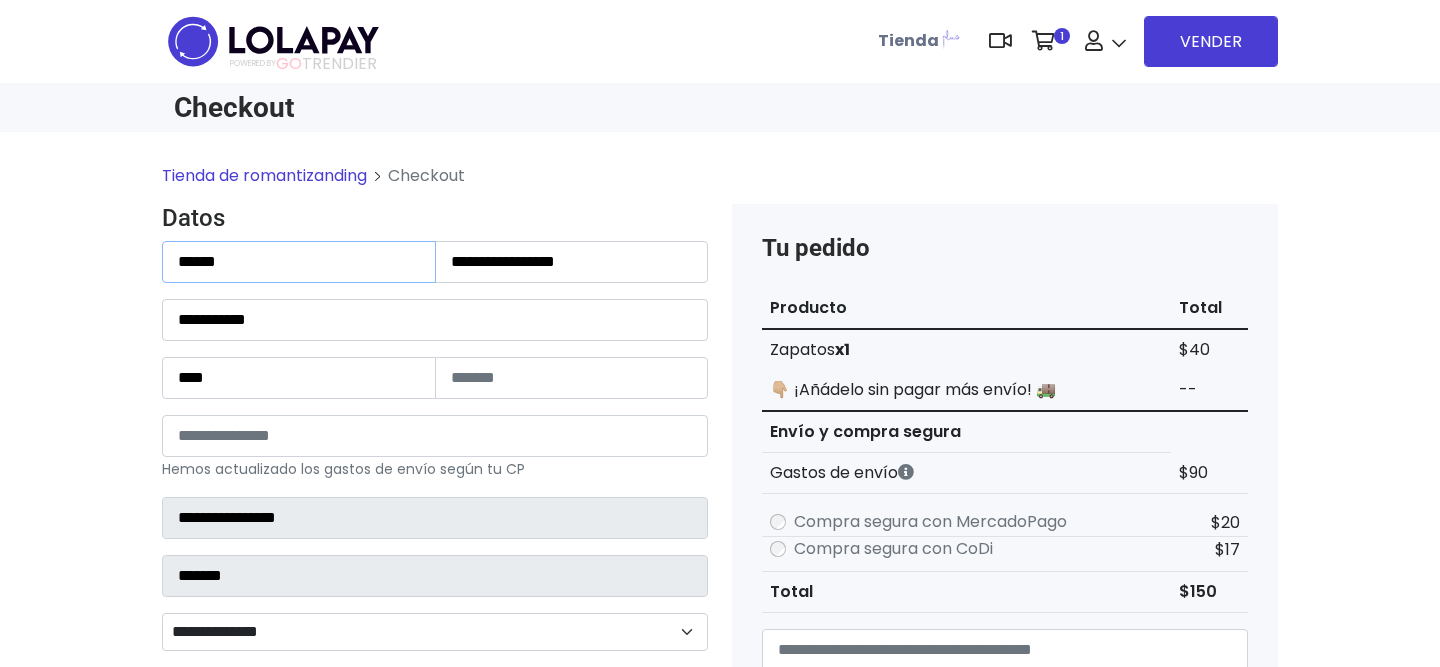 type on "******" 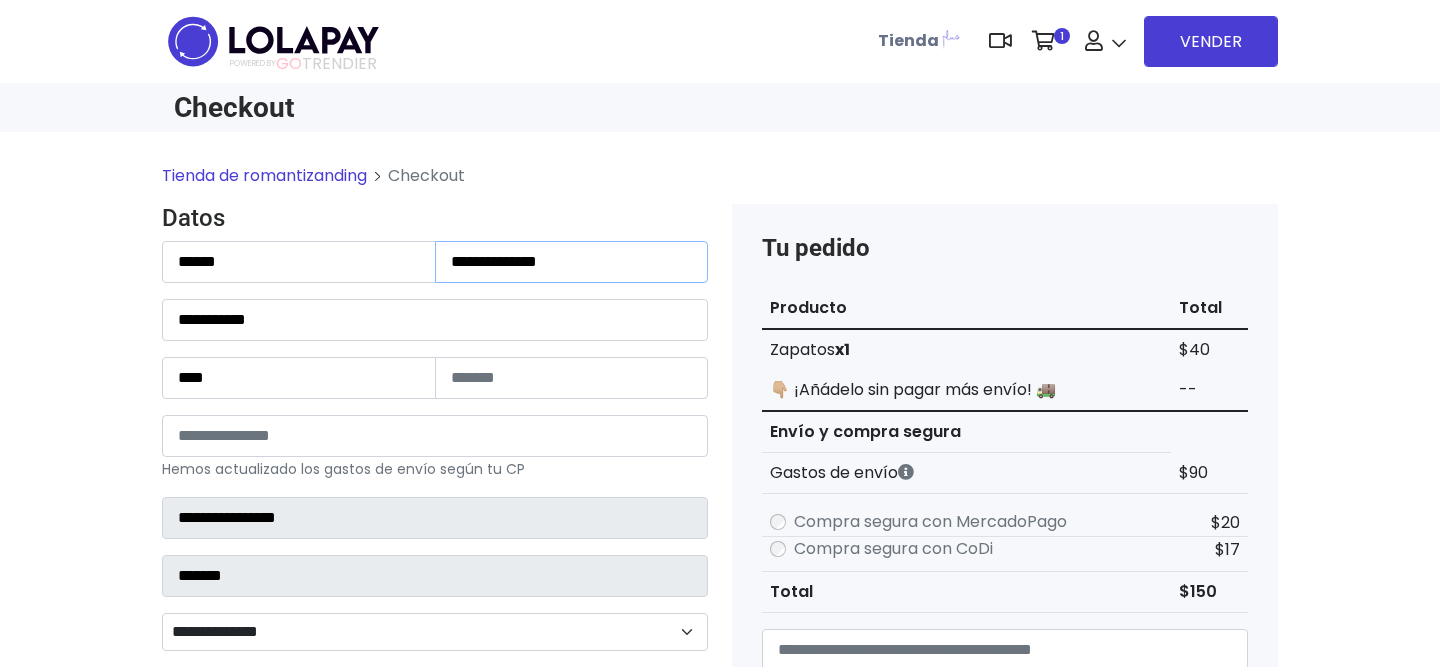 type on "**********" 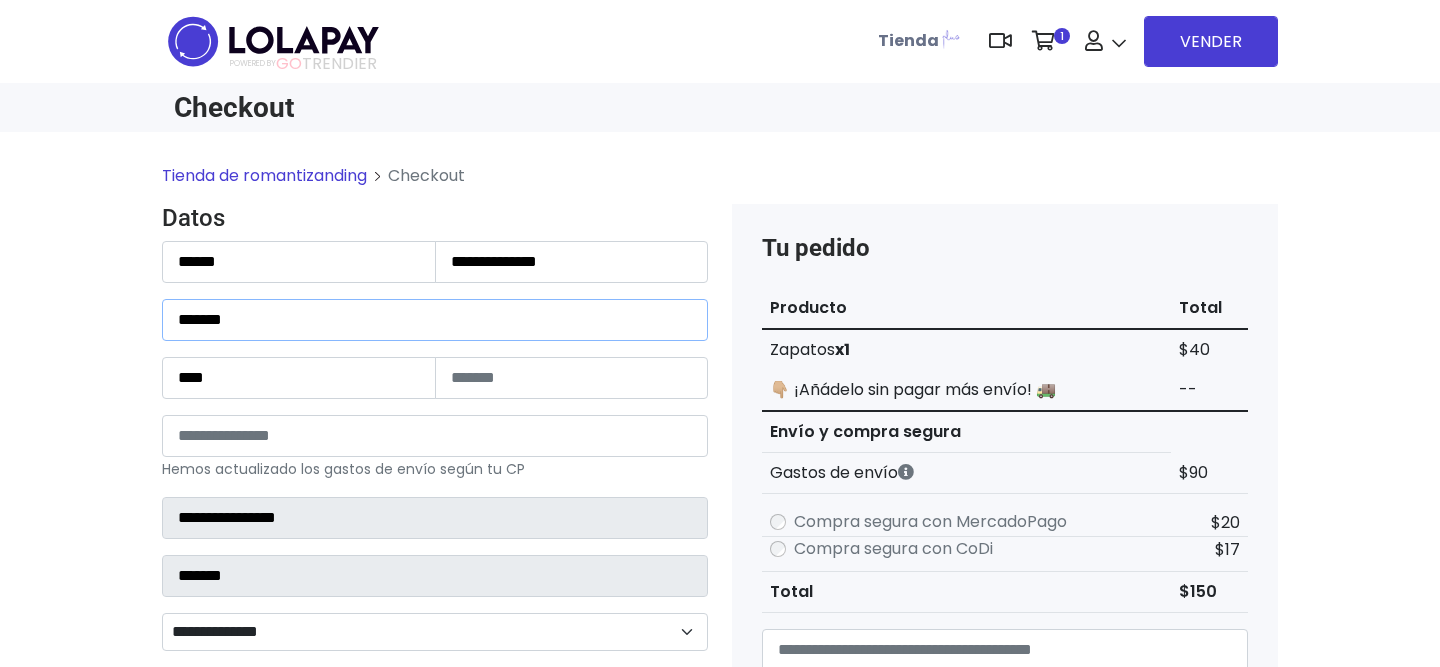 type on "******" 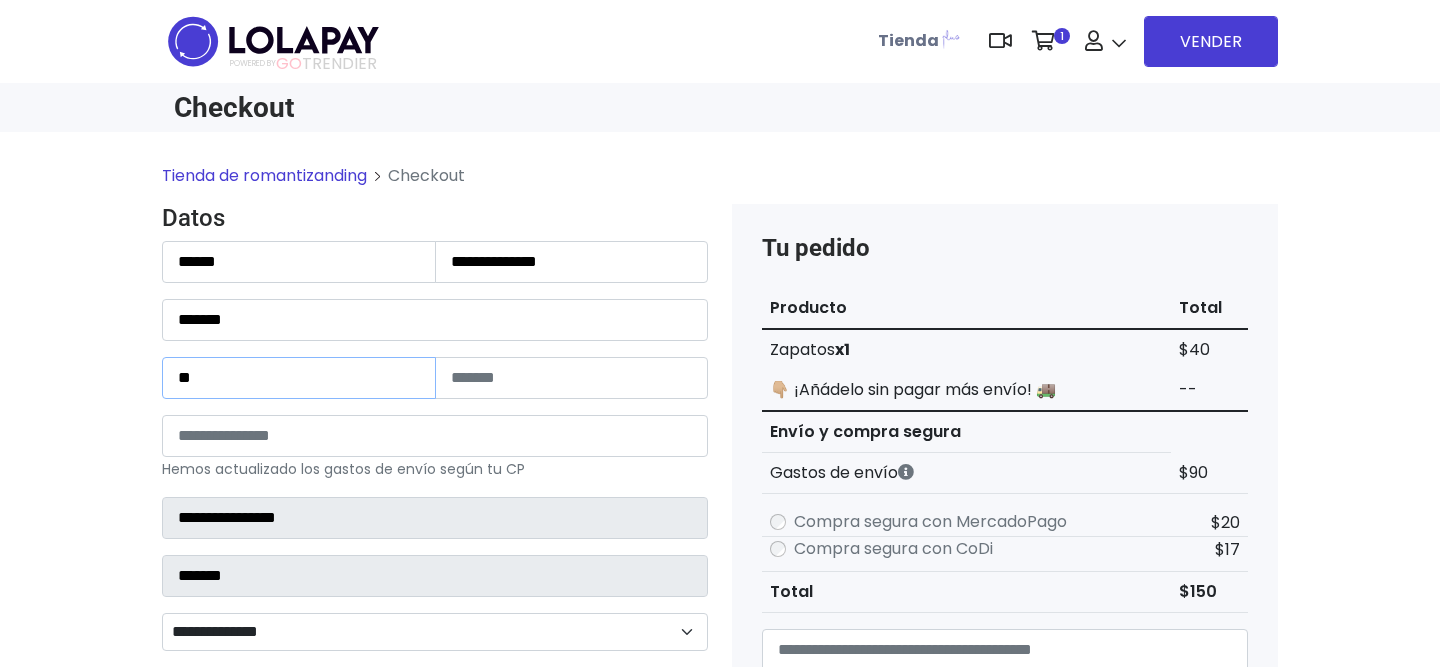 type on "**" 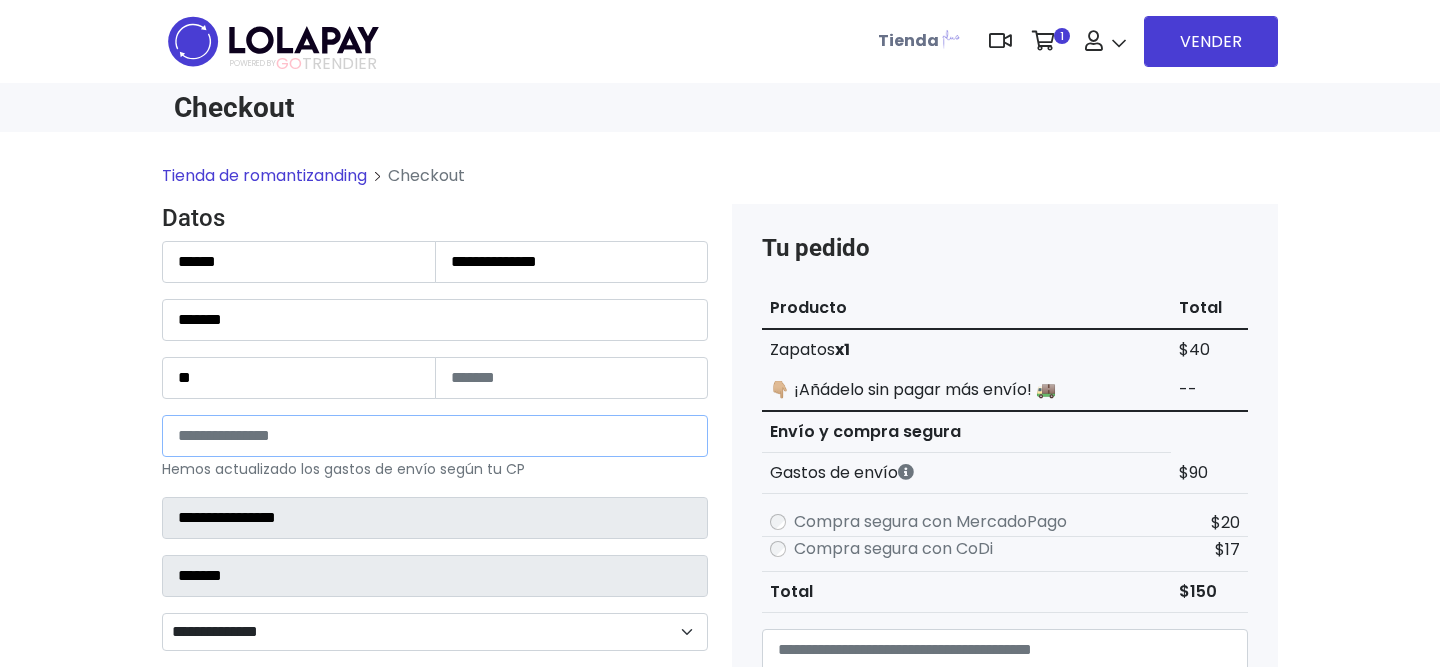 type on "*****" 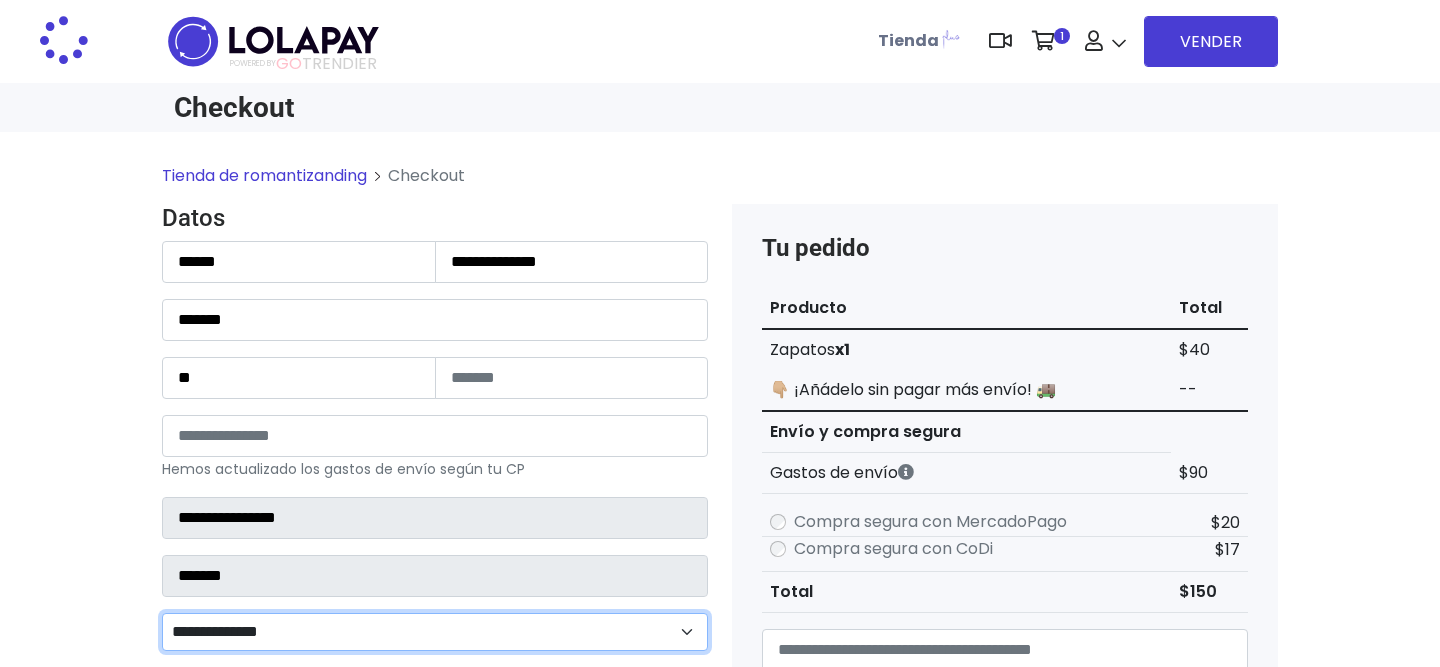 type on "**********" 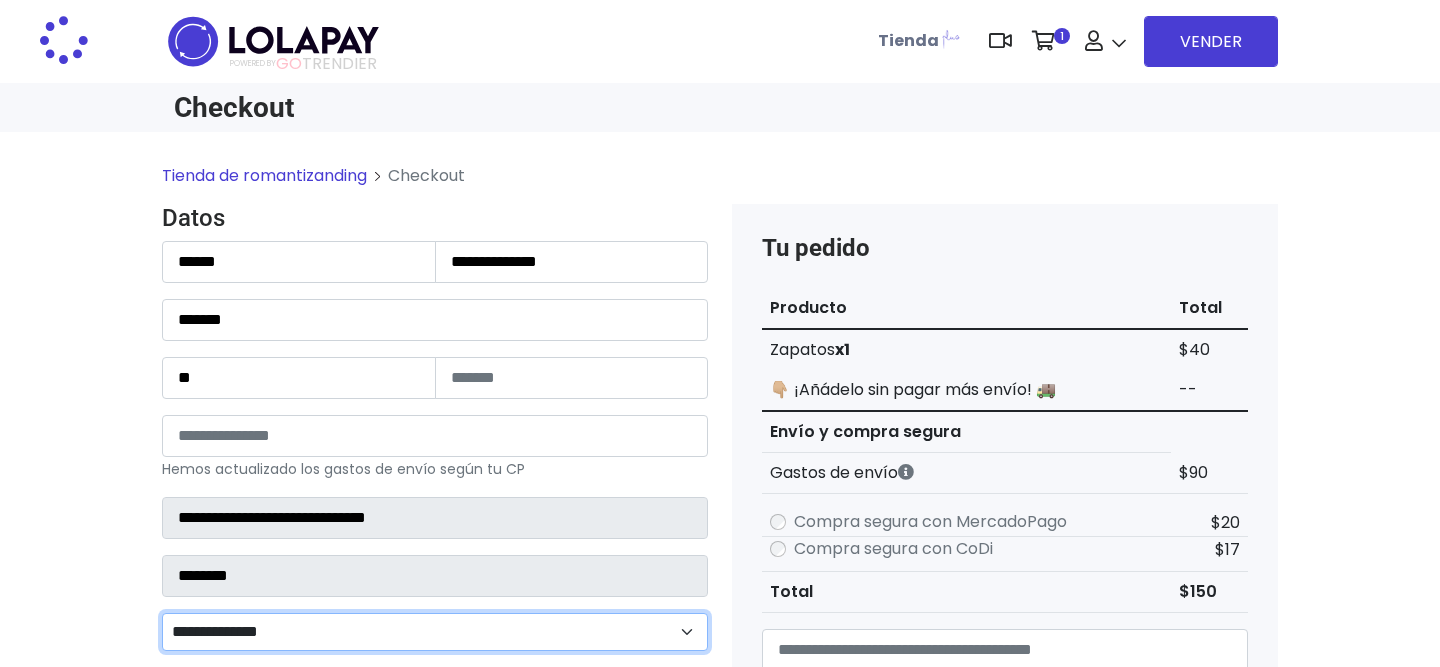 select 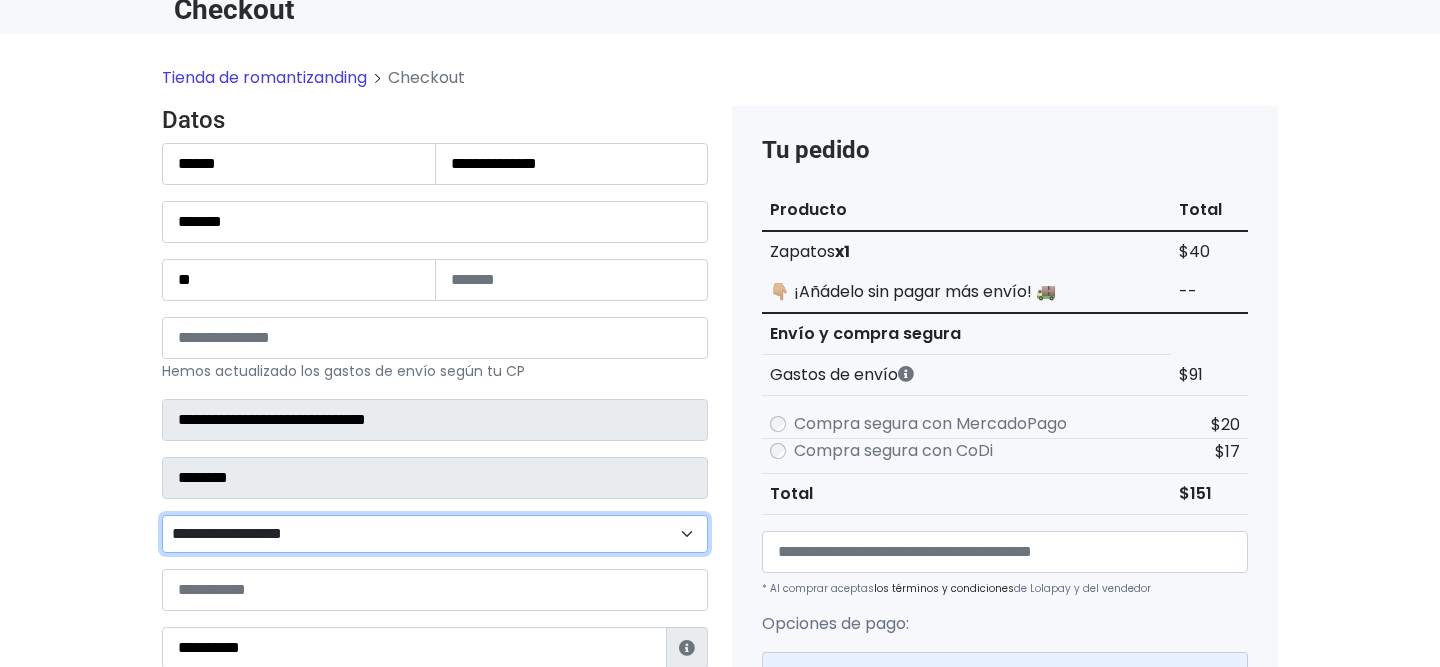 scroll, scrollTop: 281, scrollLeft: 0, axis: vertical 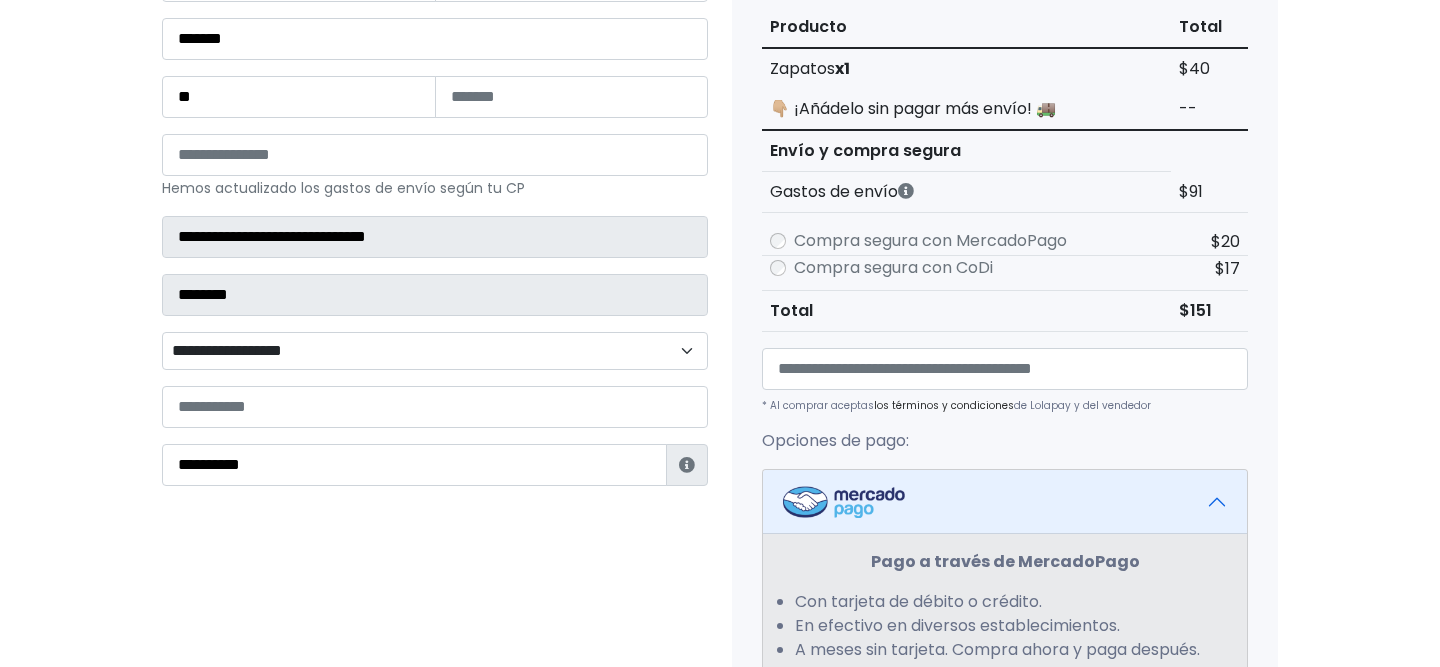 click on "**********" at bounding box center [435, 351] 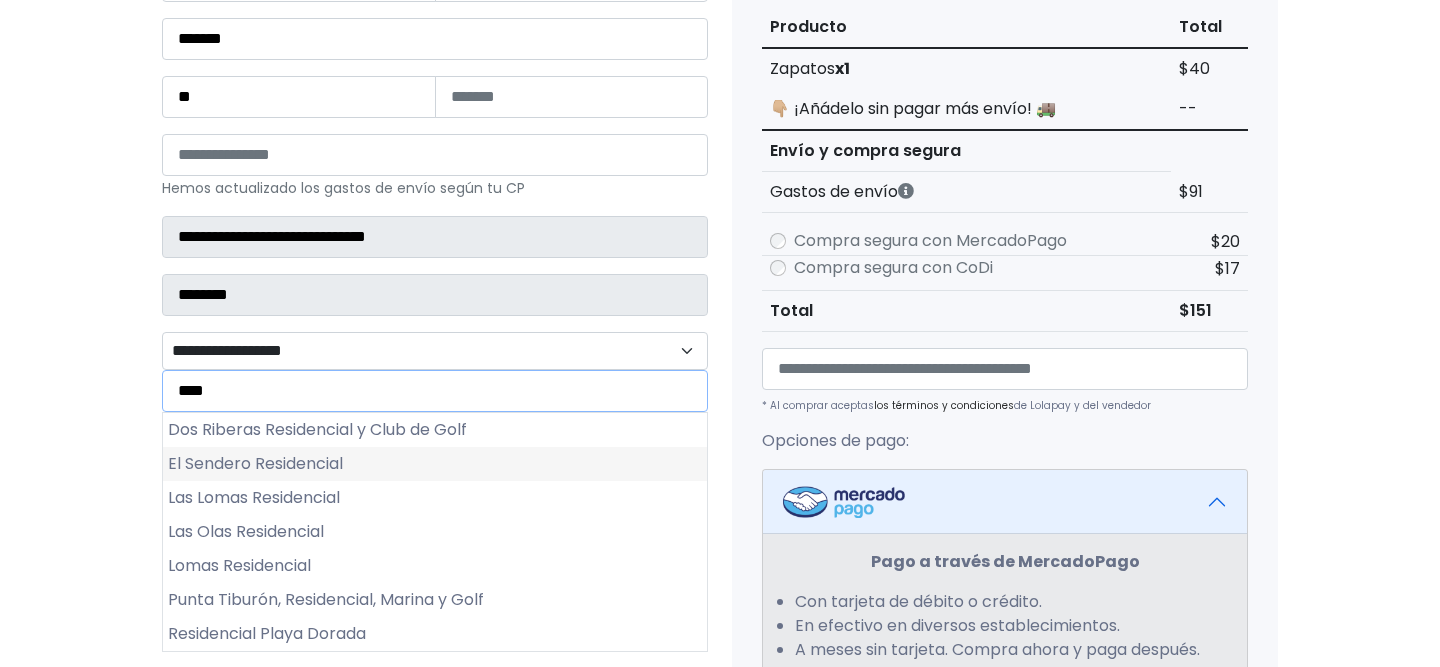 type on "****" 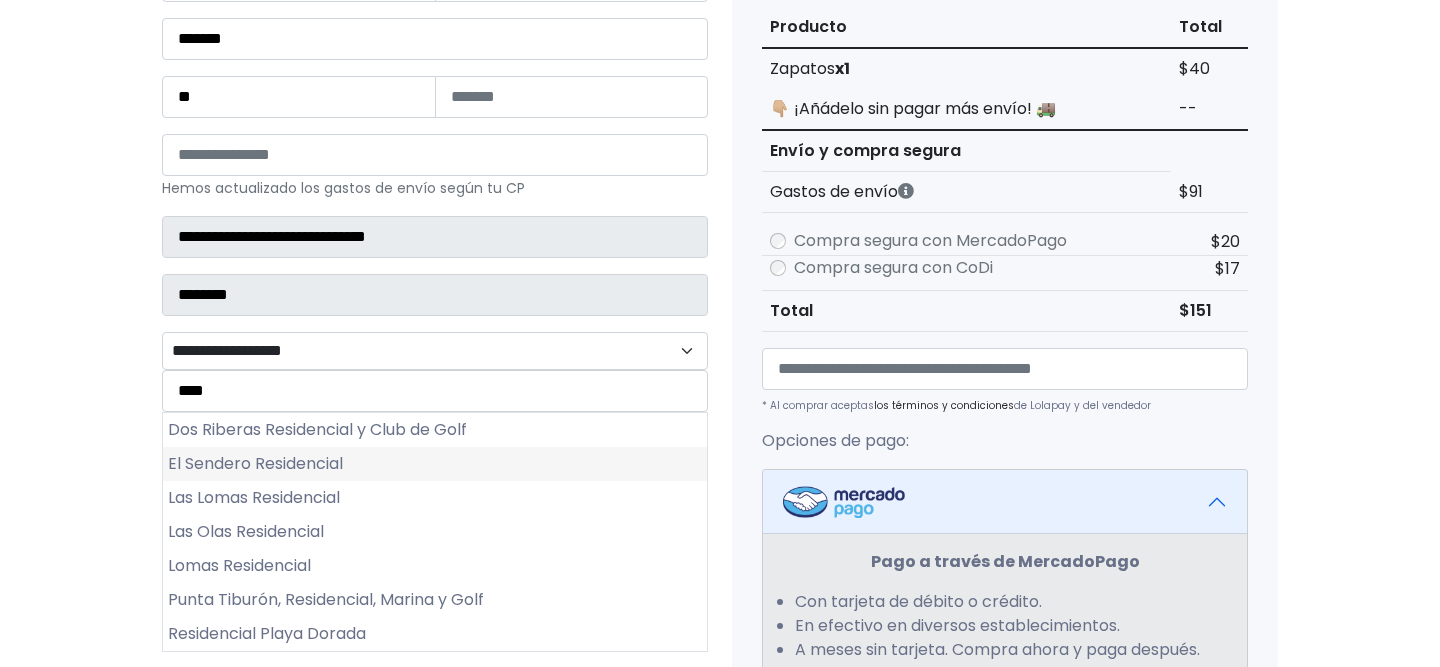 click on "El Sendero Residencial" at bounding box center [435, 464] 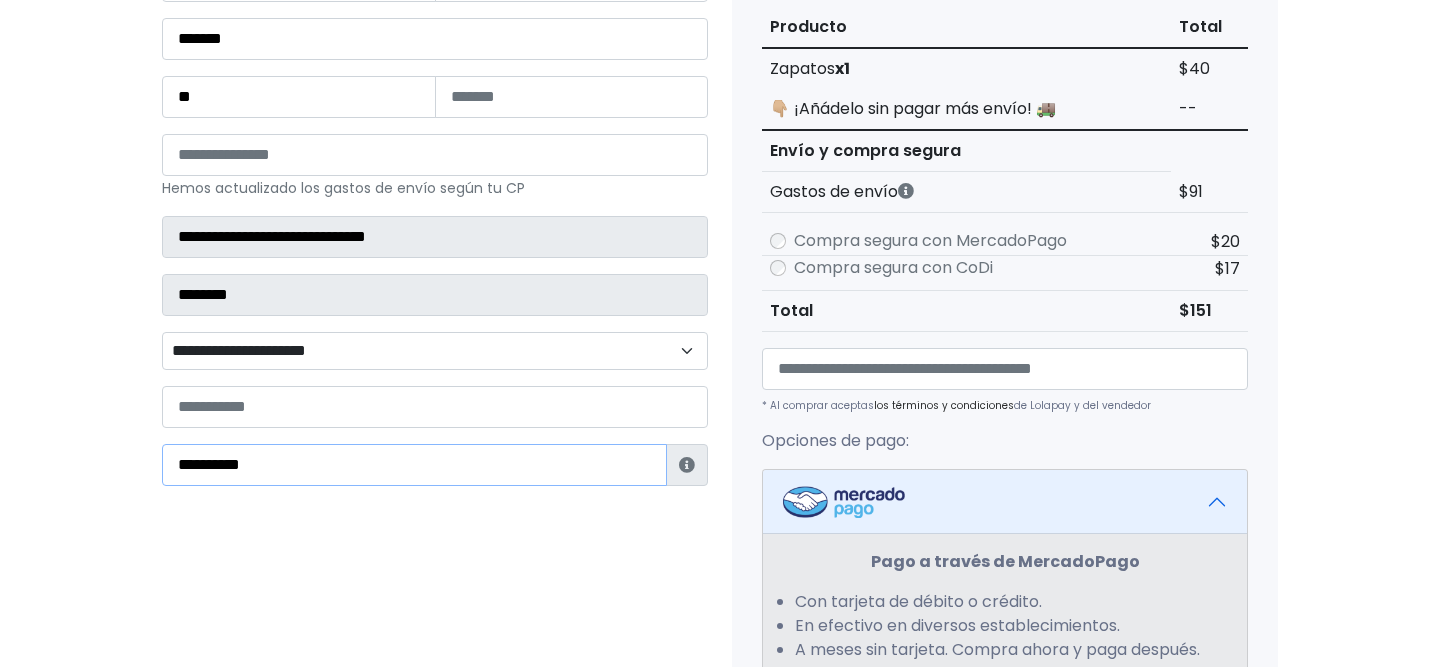 drag, startPoint x: 313, startPoint y: 454, endPoint x: 107, endPoint y: 409, distance: 210.85777 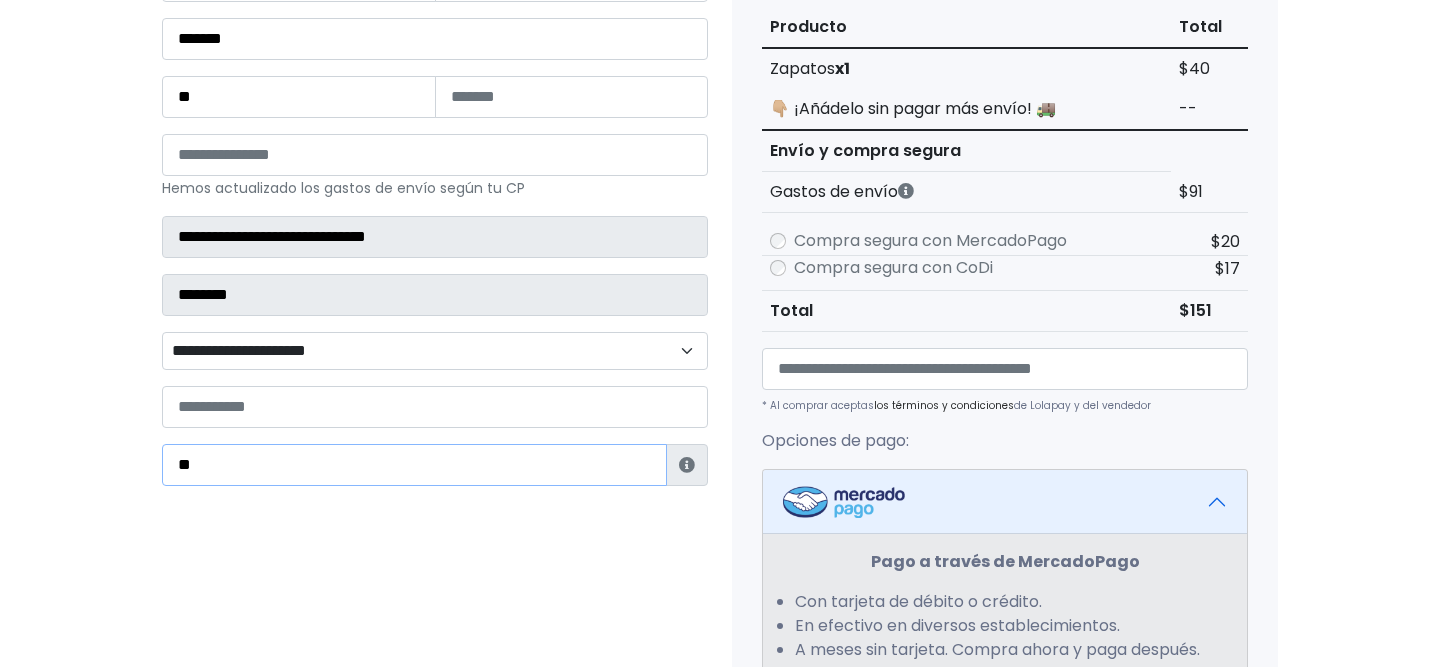 type on "*" 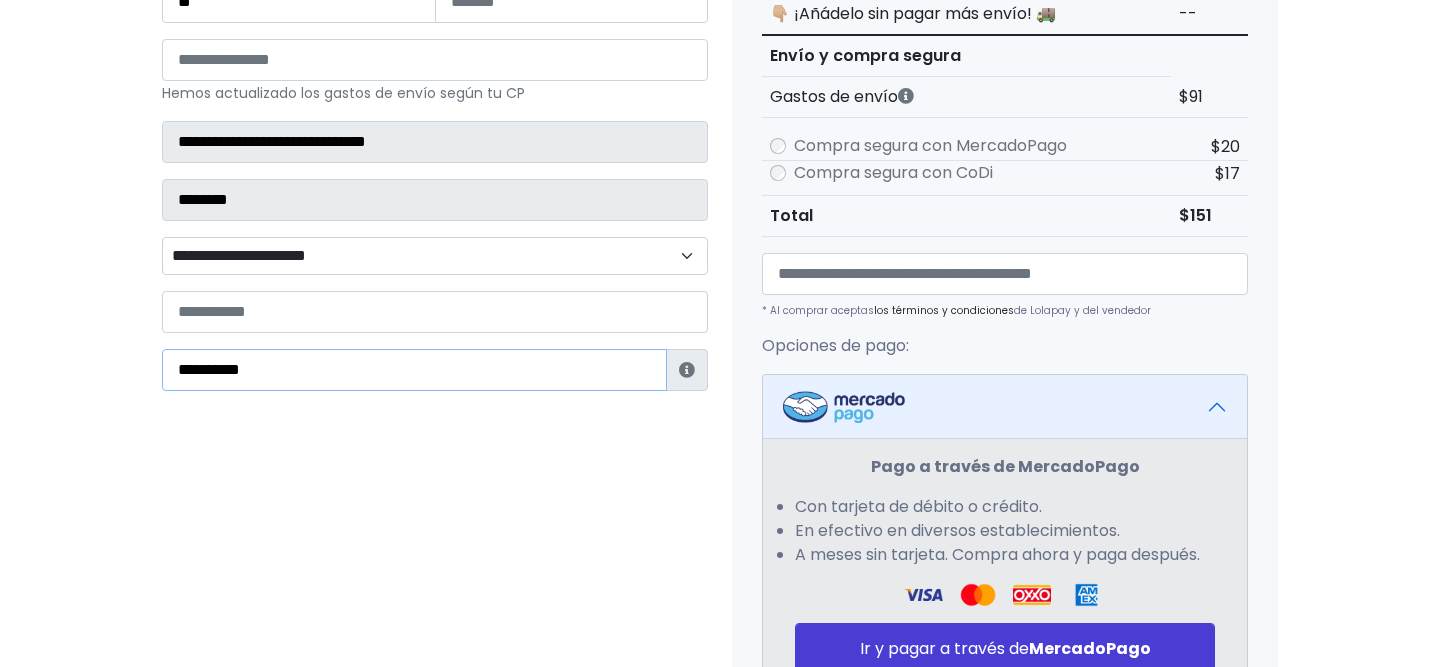 scroll, scrollTop: 541, scrollLeft: 0, axis: vertical 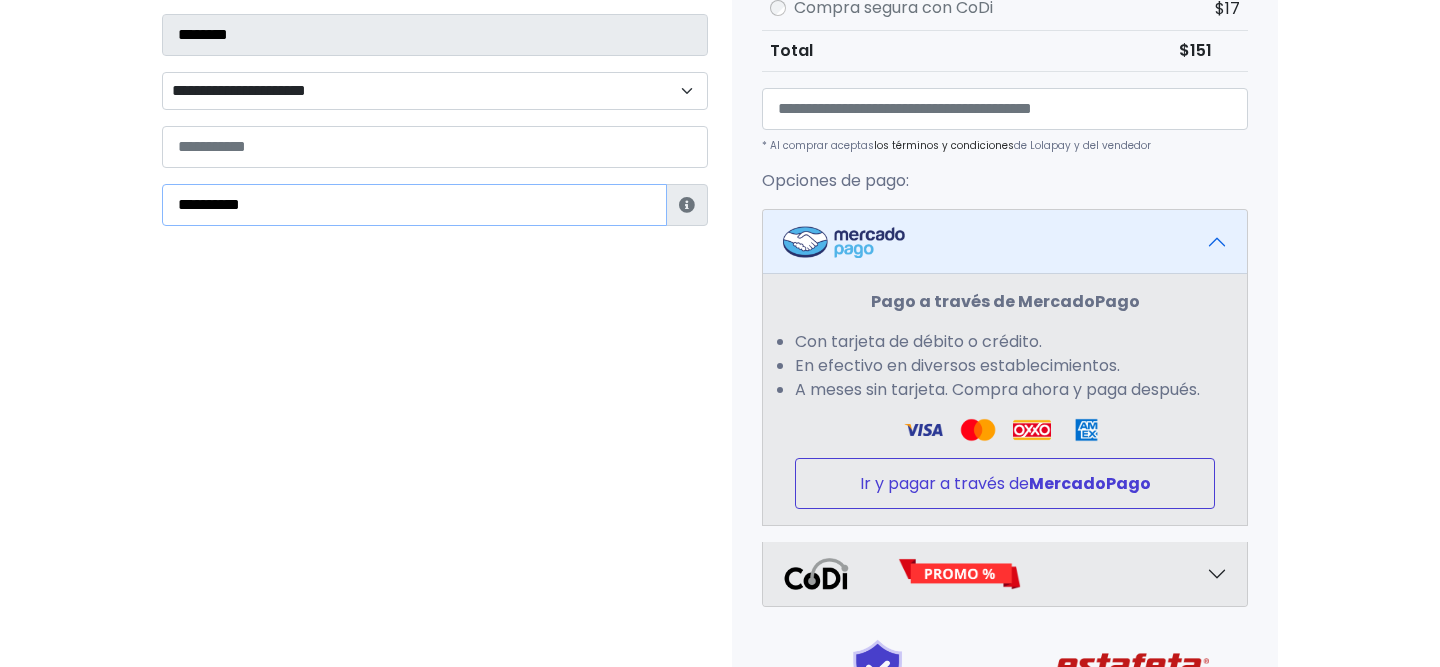 type on "**********" 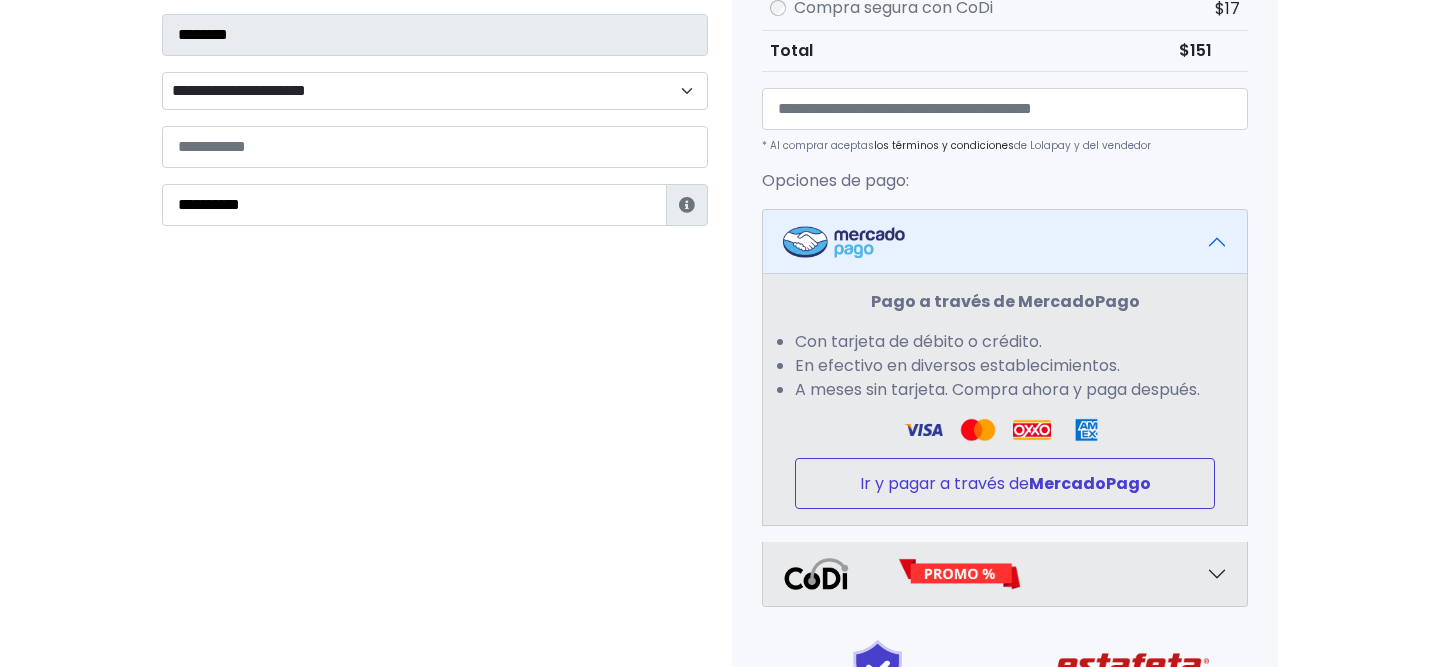 click on "Ir y pagar a través de  MercadoPago" at bounding box center [1005, 483] 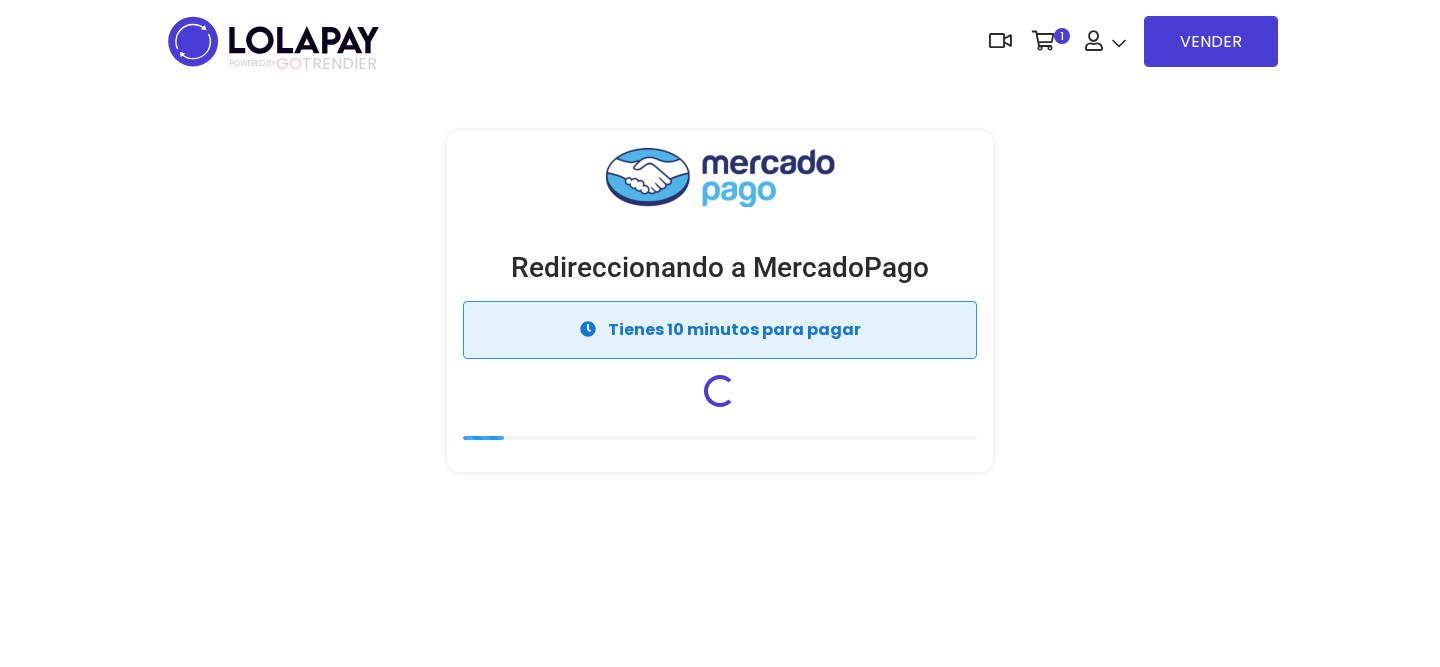 scroll, scrollTop: 0, scrollLeft: 0, axis: both 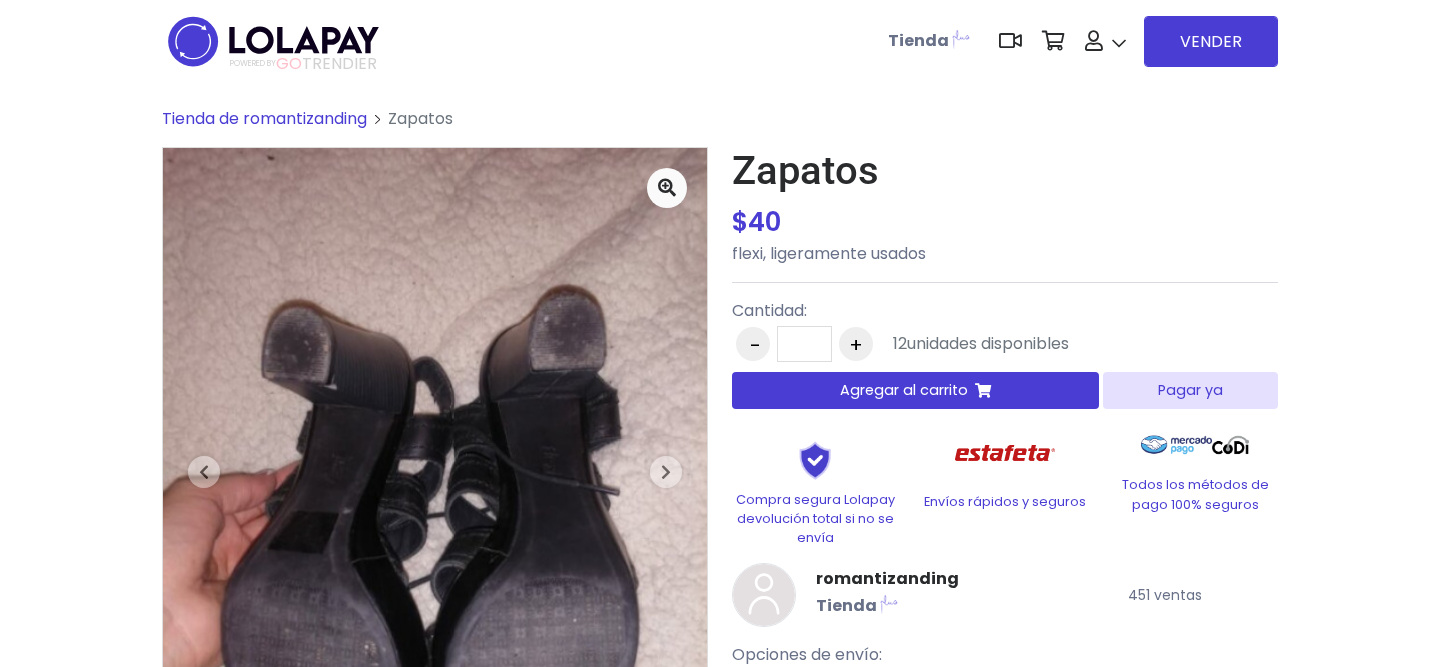 click on "Pagar ya" at bounding box center (1190, 390) 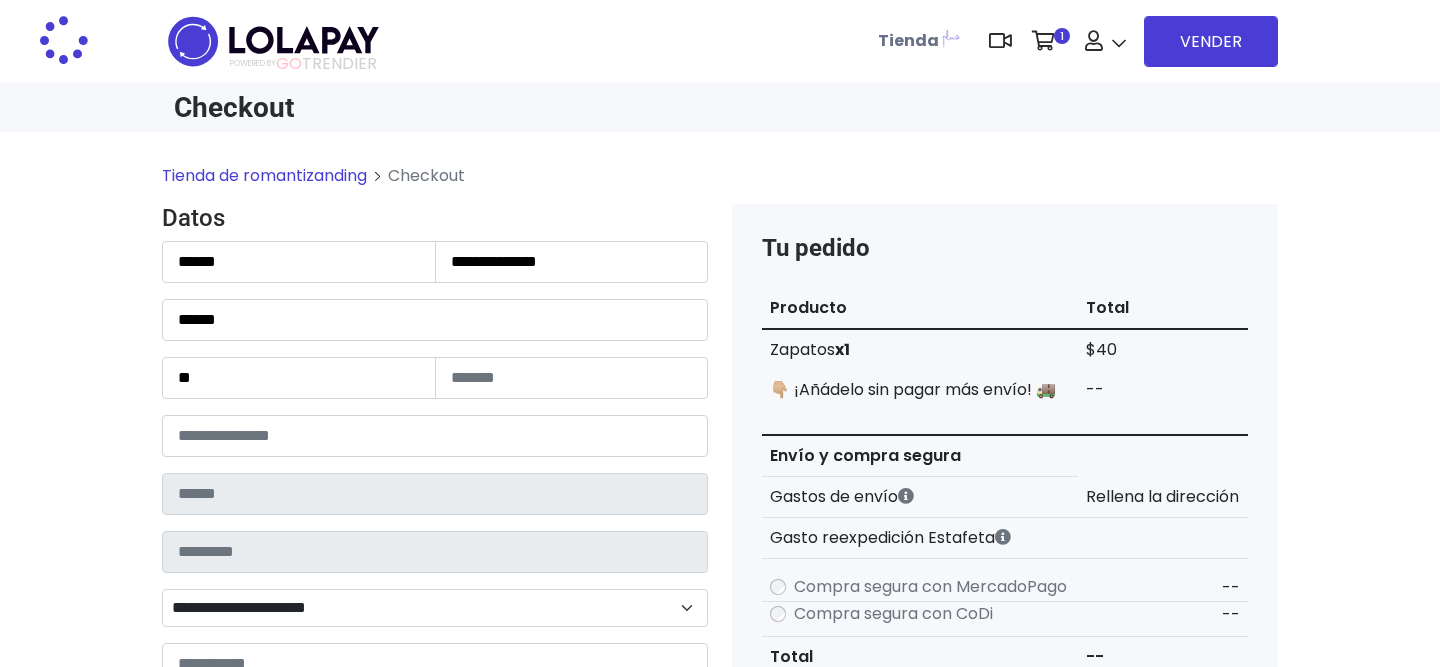 scroll, scrollTop: 0, scrollLeft: 0, axis: both 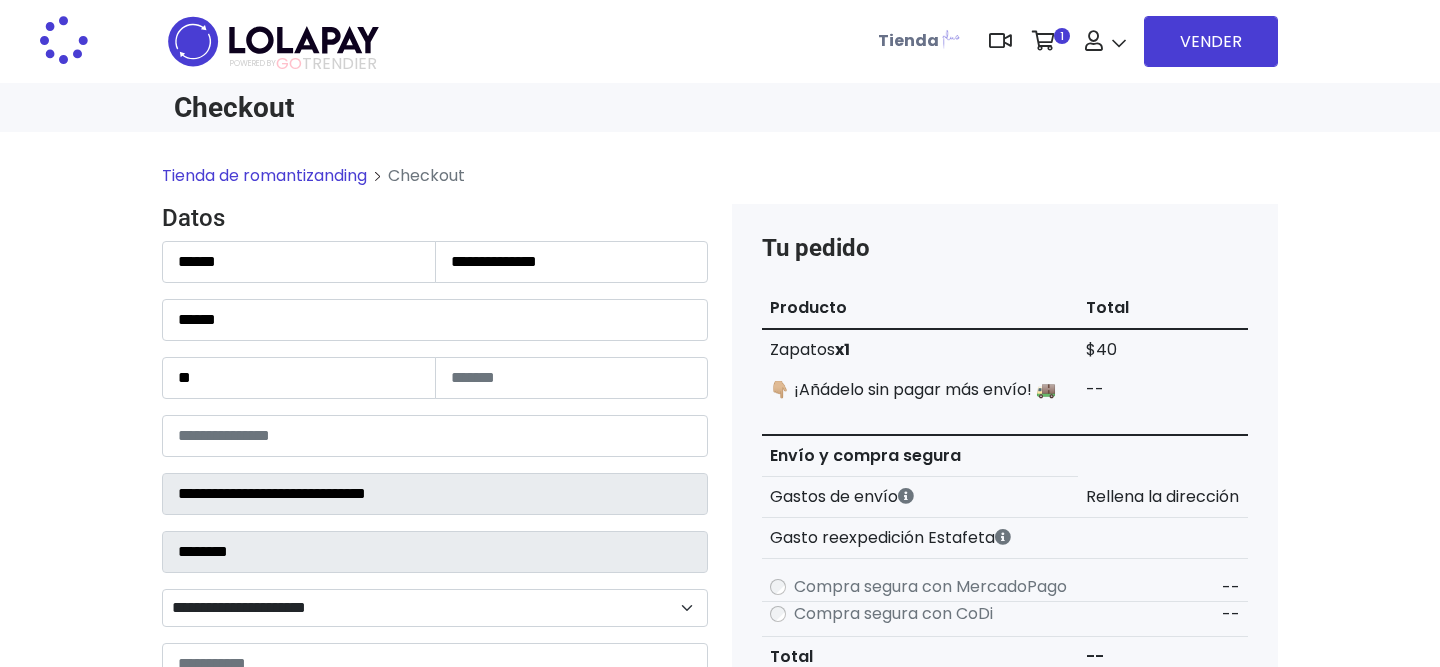 select on "**********" 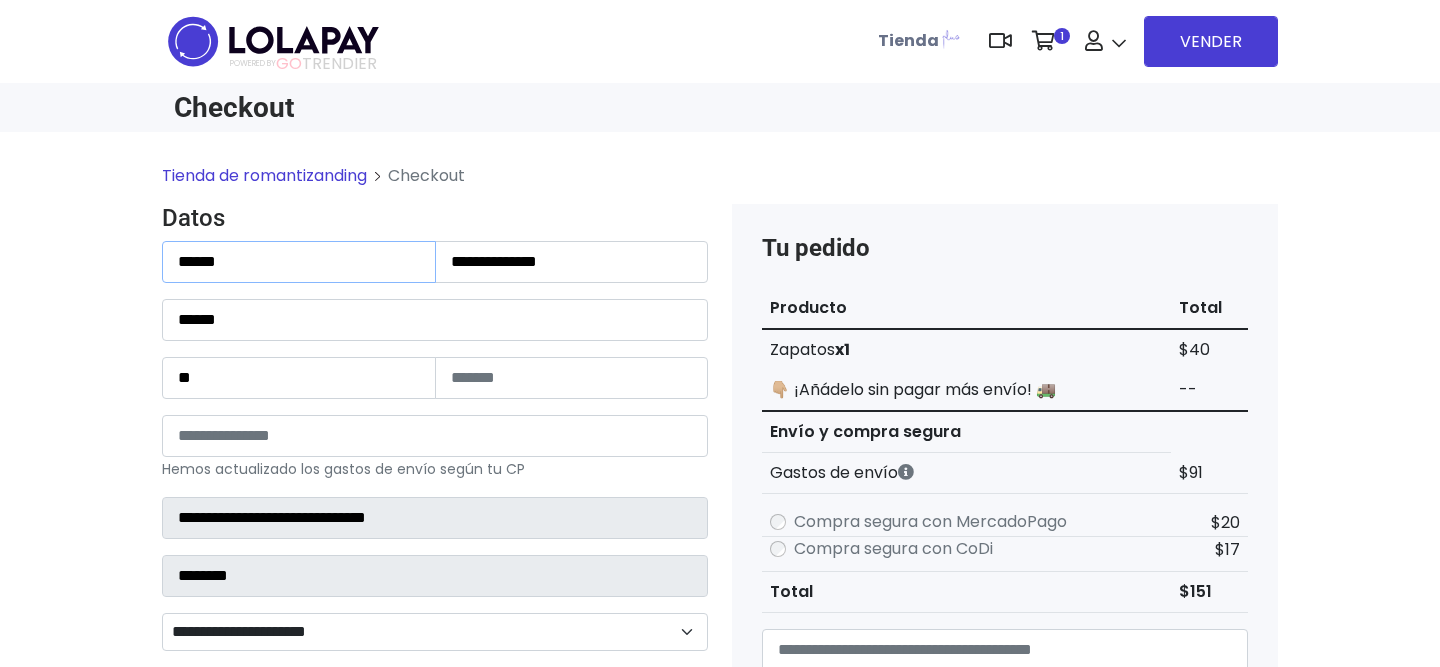 drag, startPoint x: 270, startPoint y: 271, endPoint x: 92, endPoint y: 241, distance: 180.51039 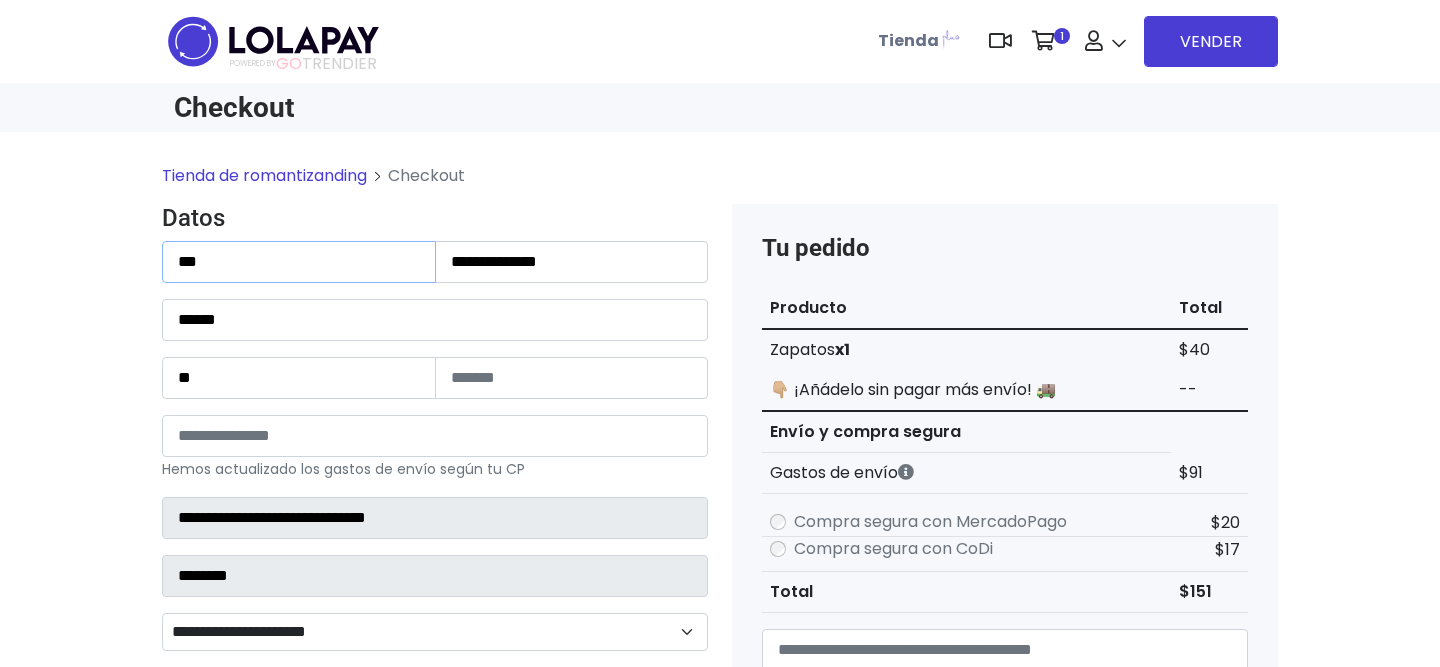 type on "***" 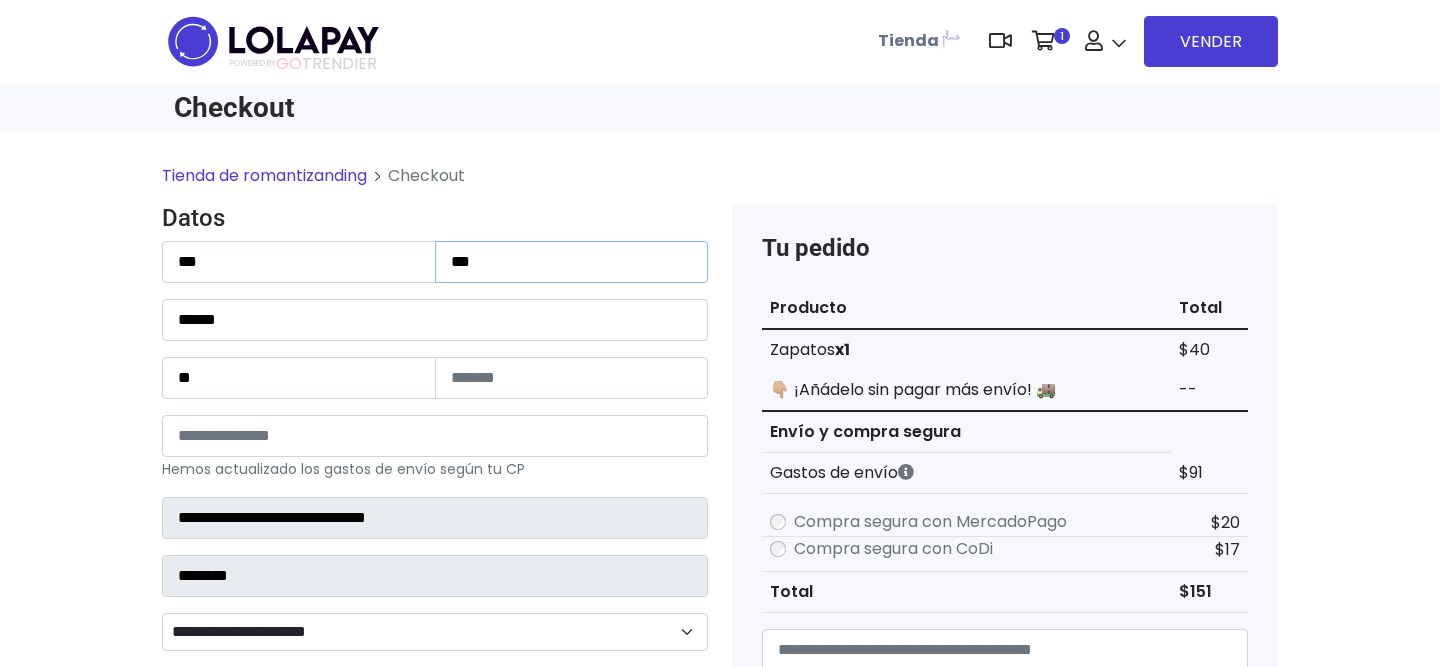 type on "***" 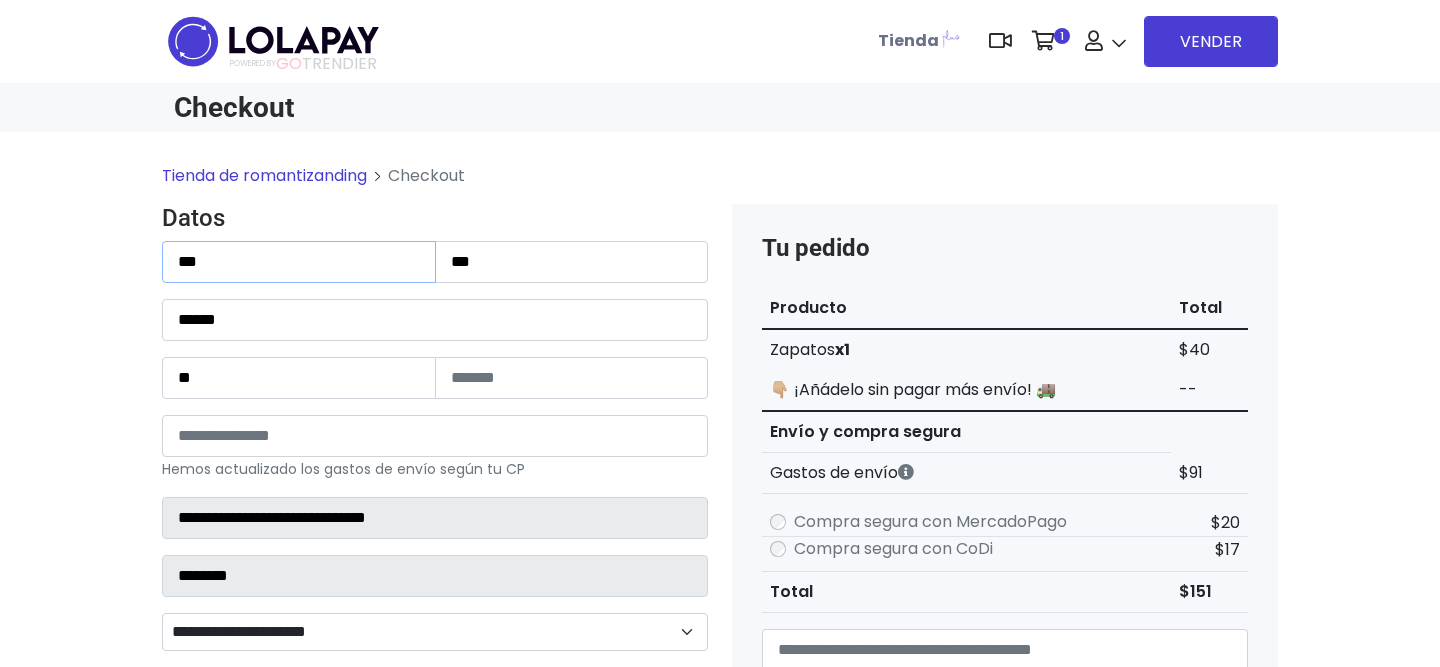 click on "***" at bounding box center (299, 262) 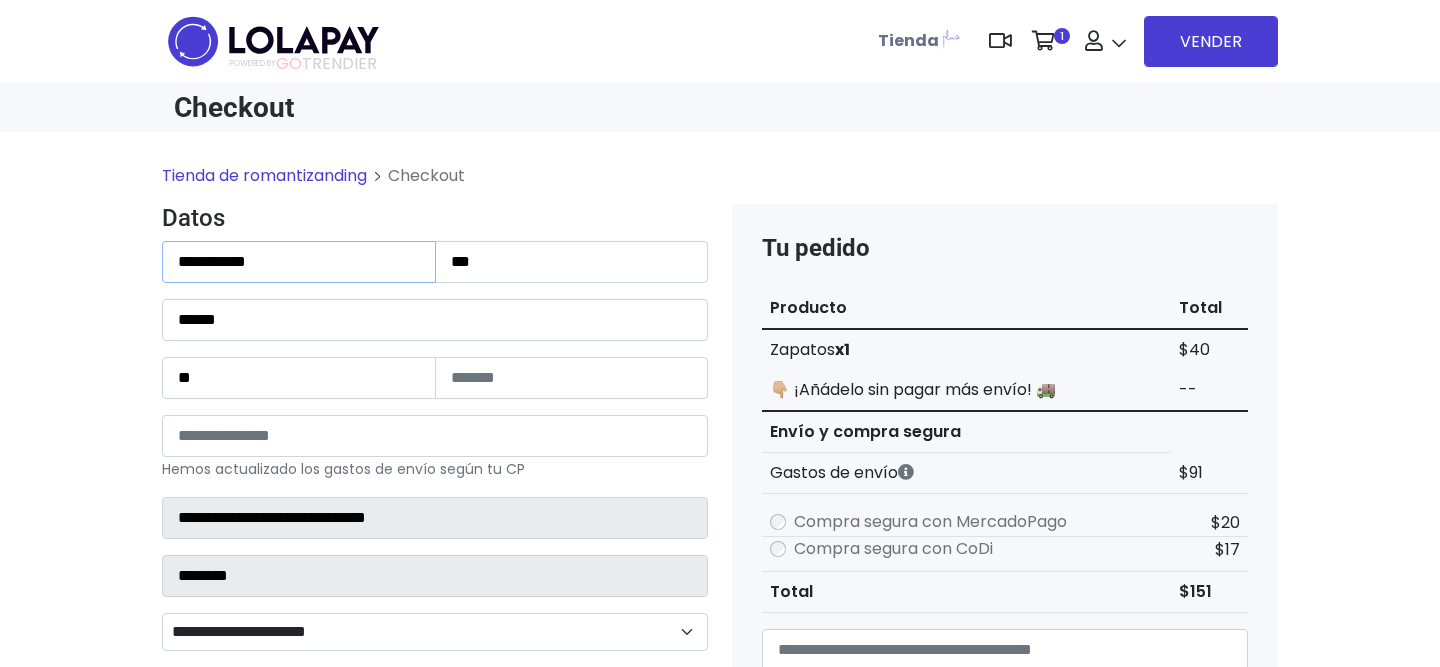 type on "**********" 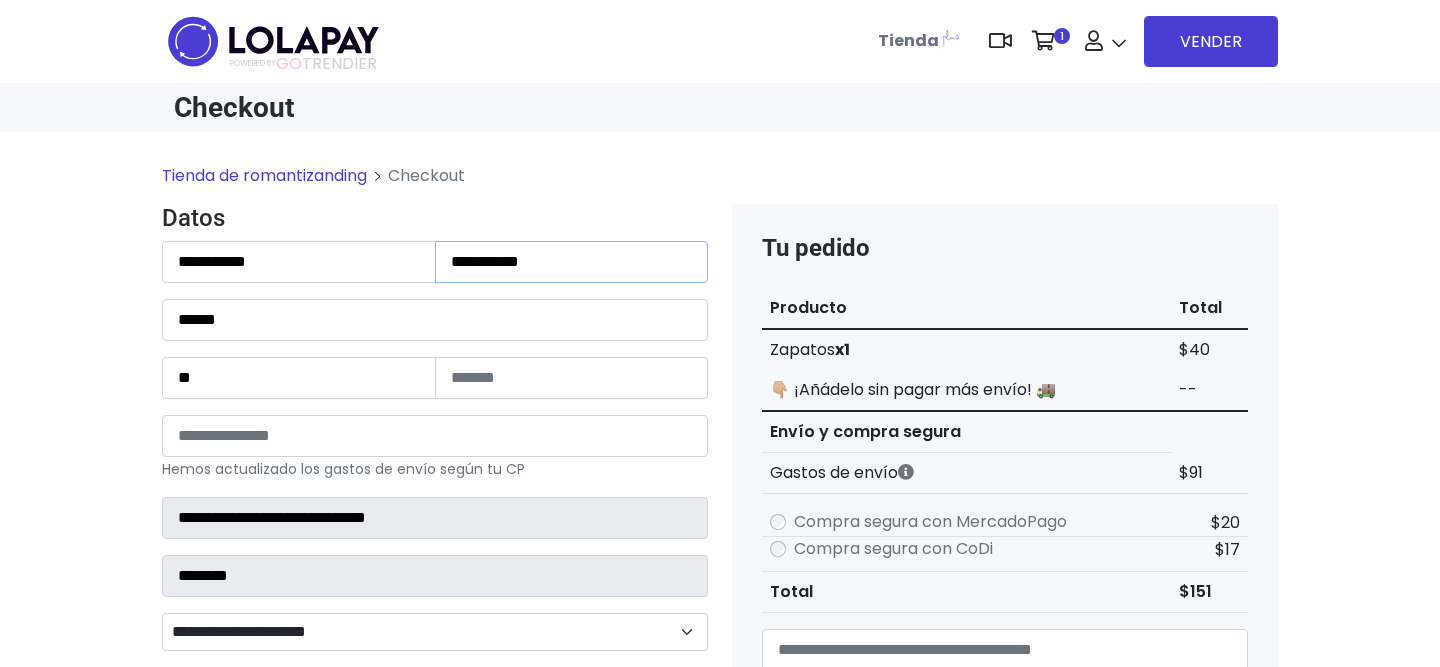 type on "**********" 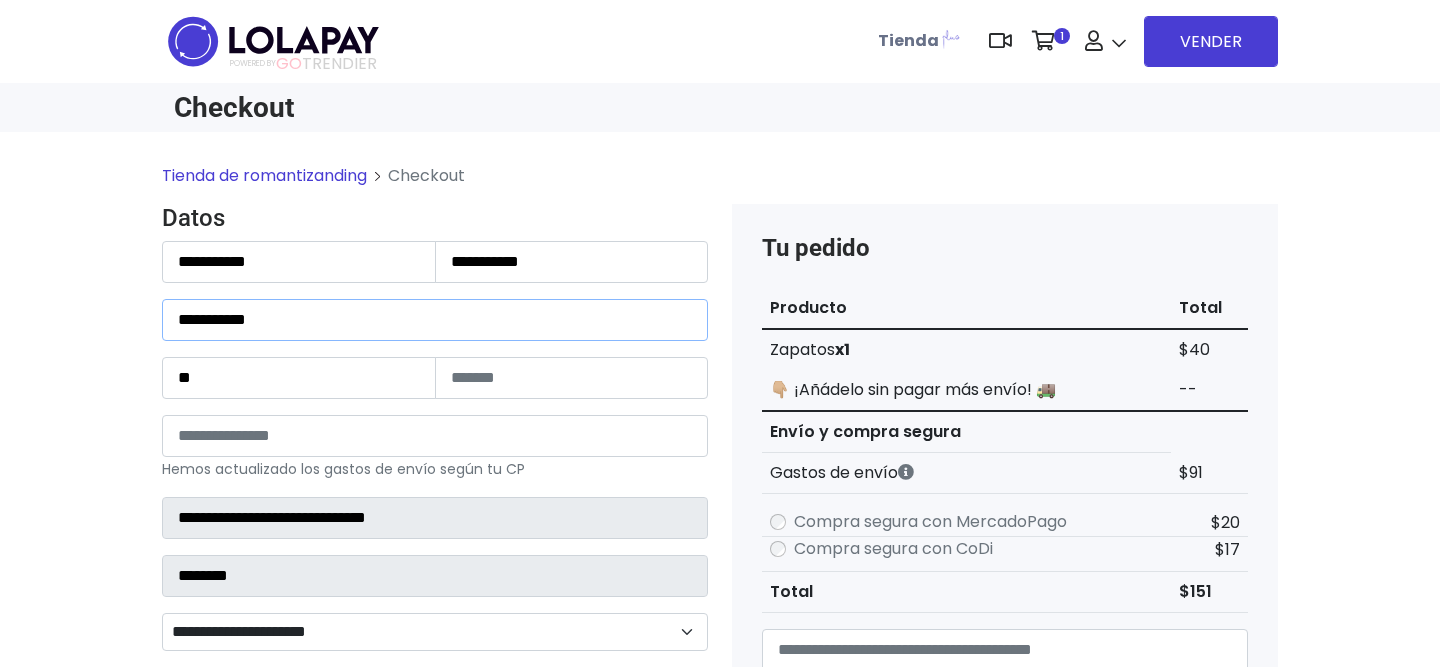 type on "**********" 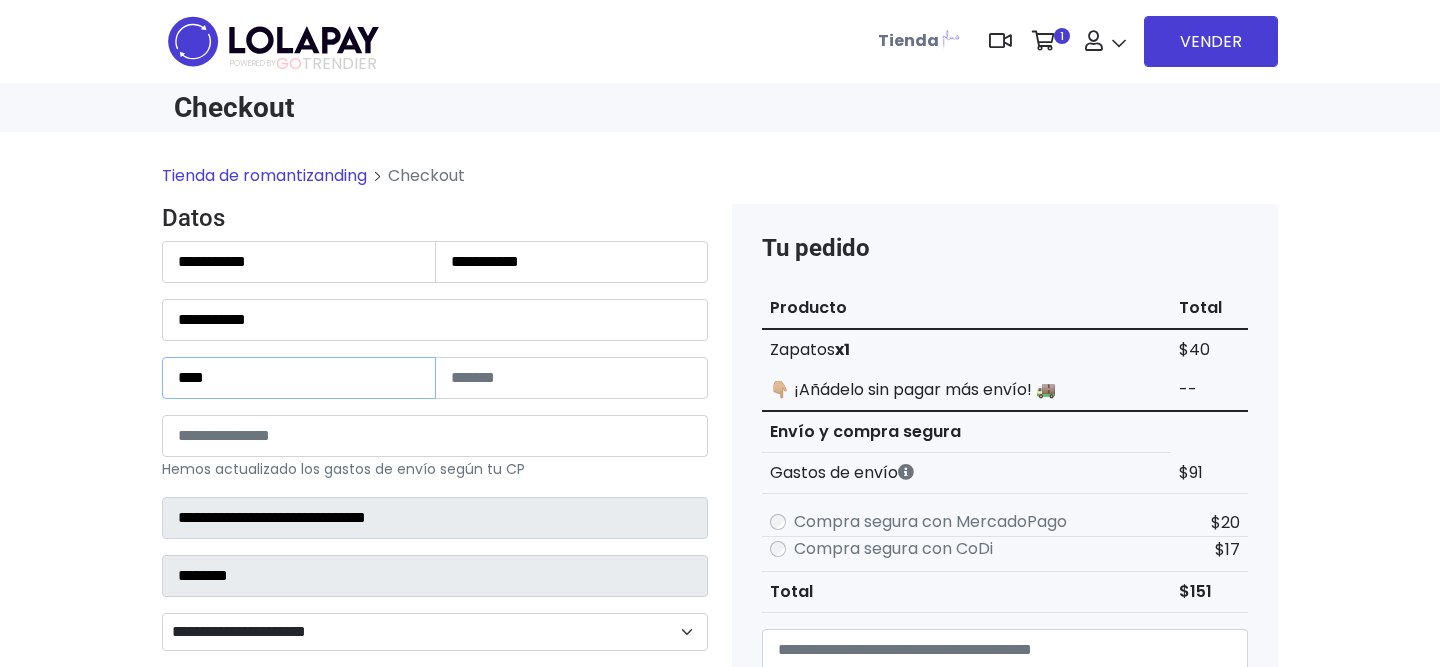 type on "****" 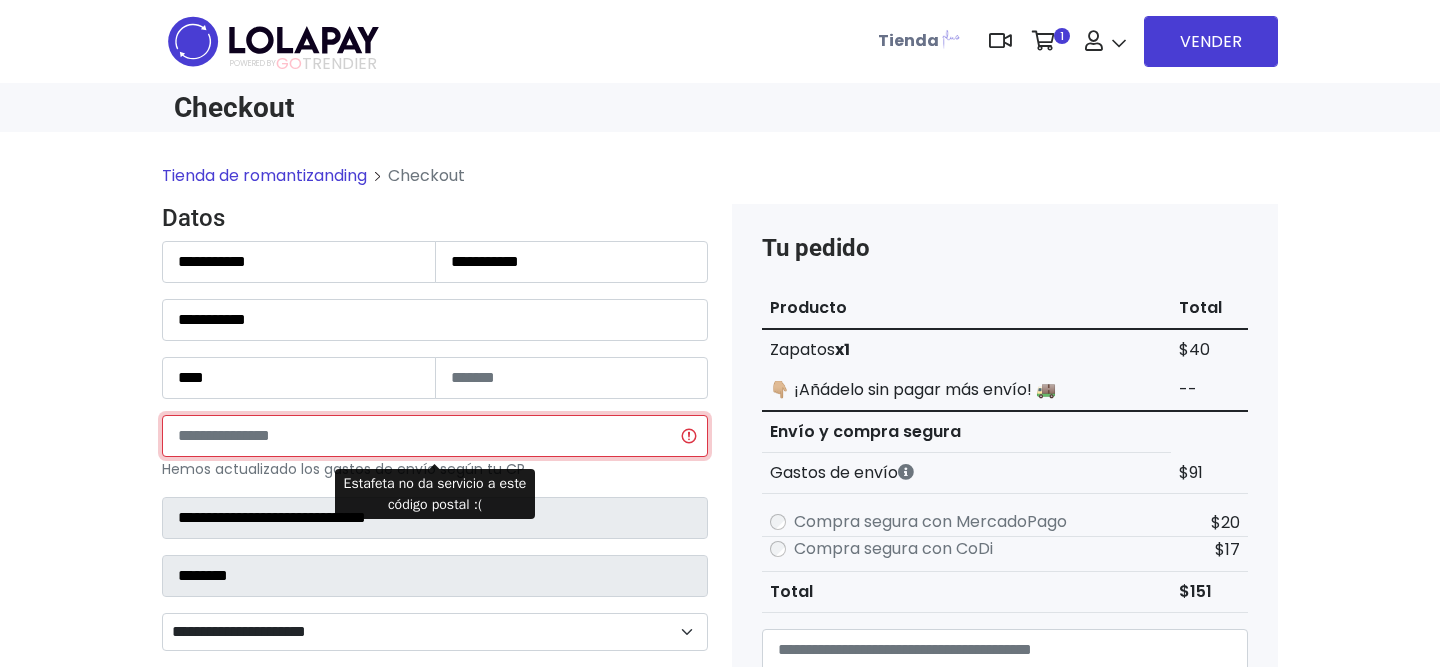 click on "*****" at bounding box center [435, 436] 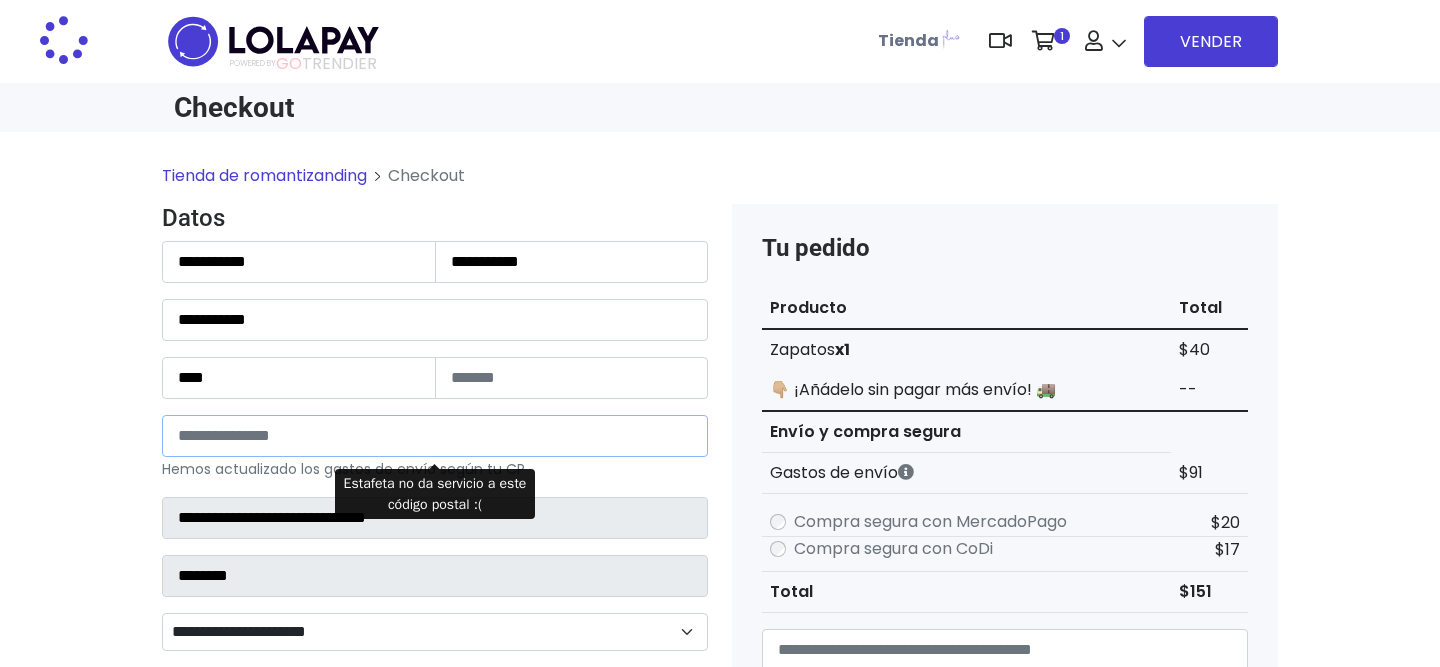 type on "******" 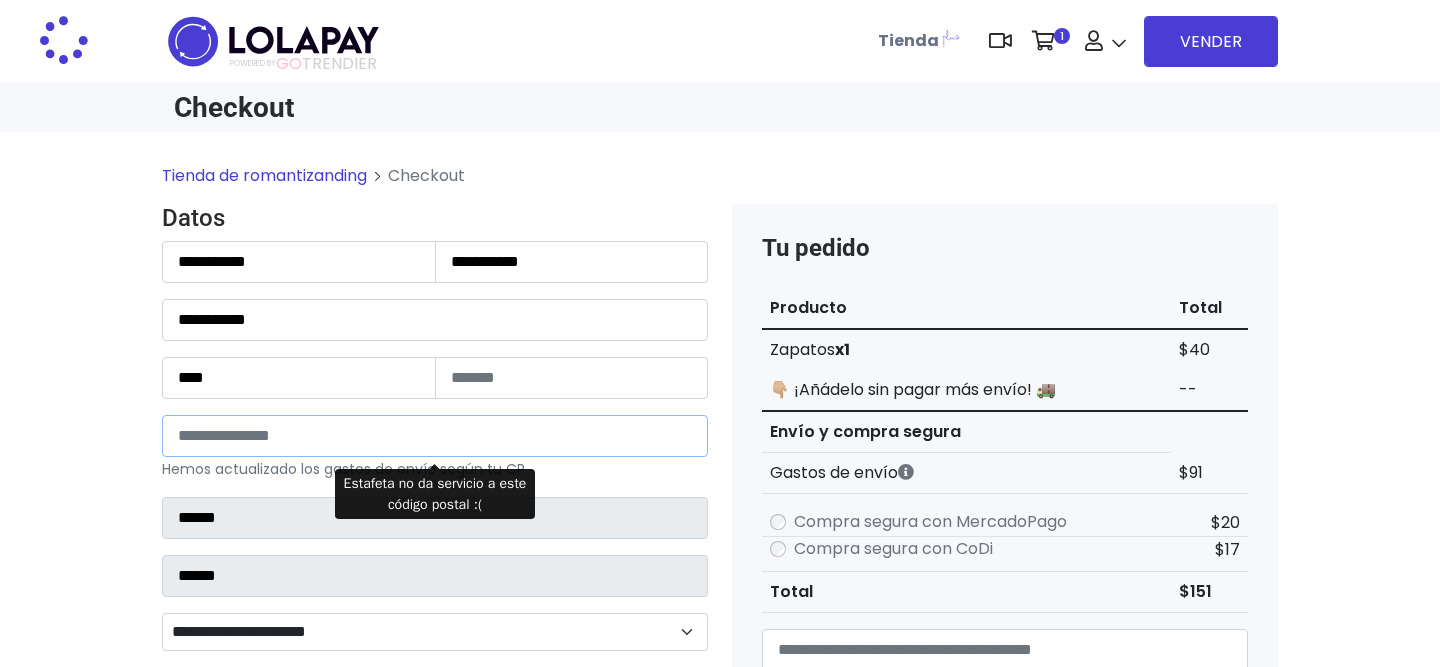 select 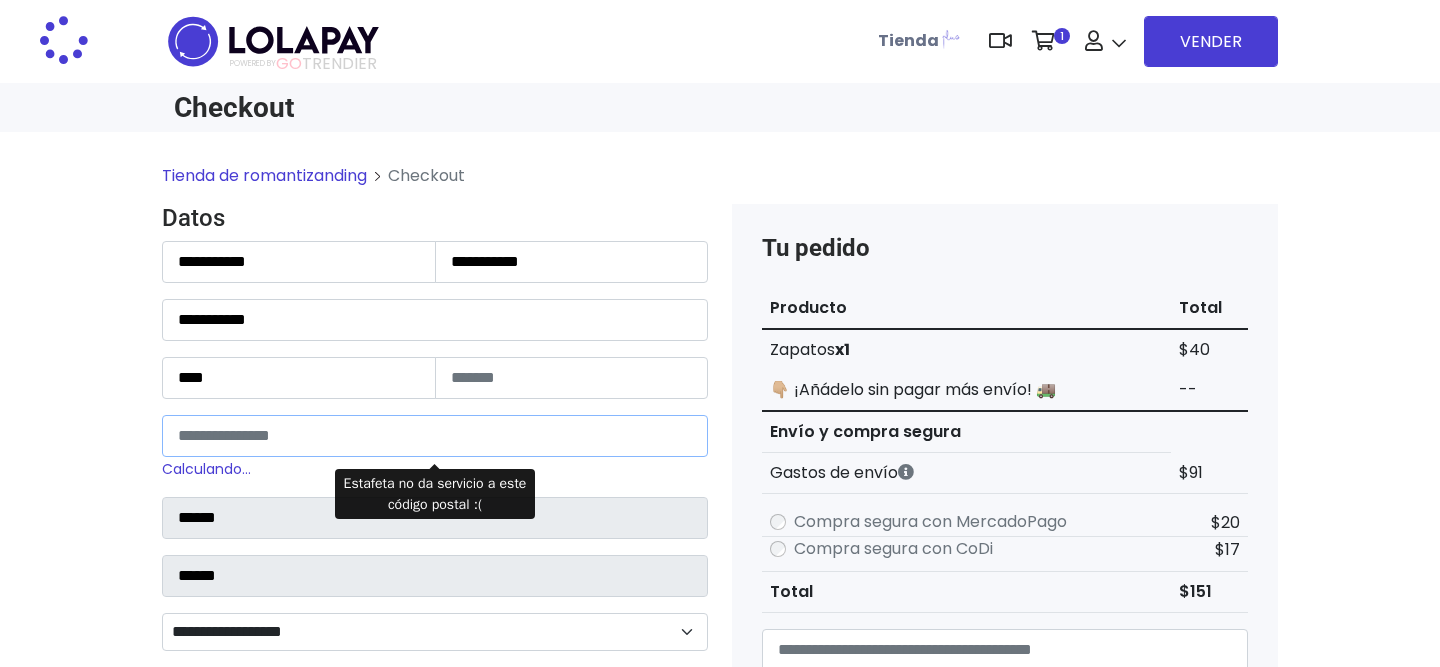type on "*****" 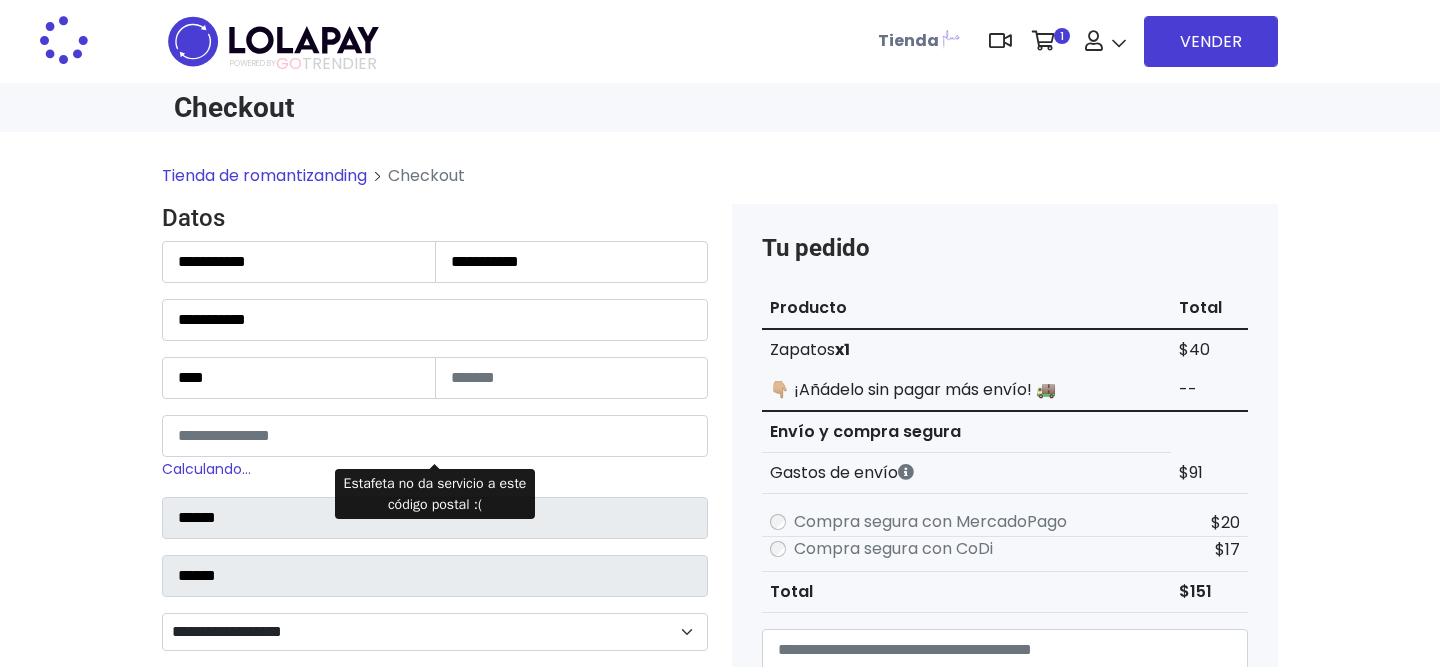 click on "**********" at bounding box center (435, 632) 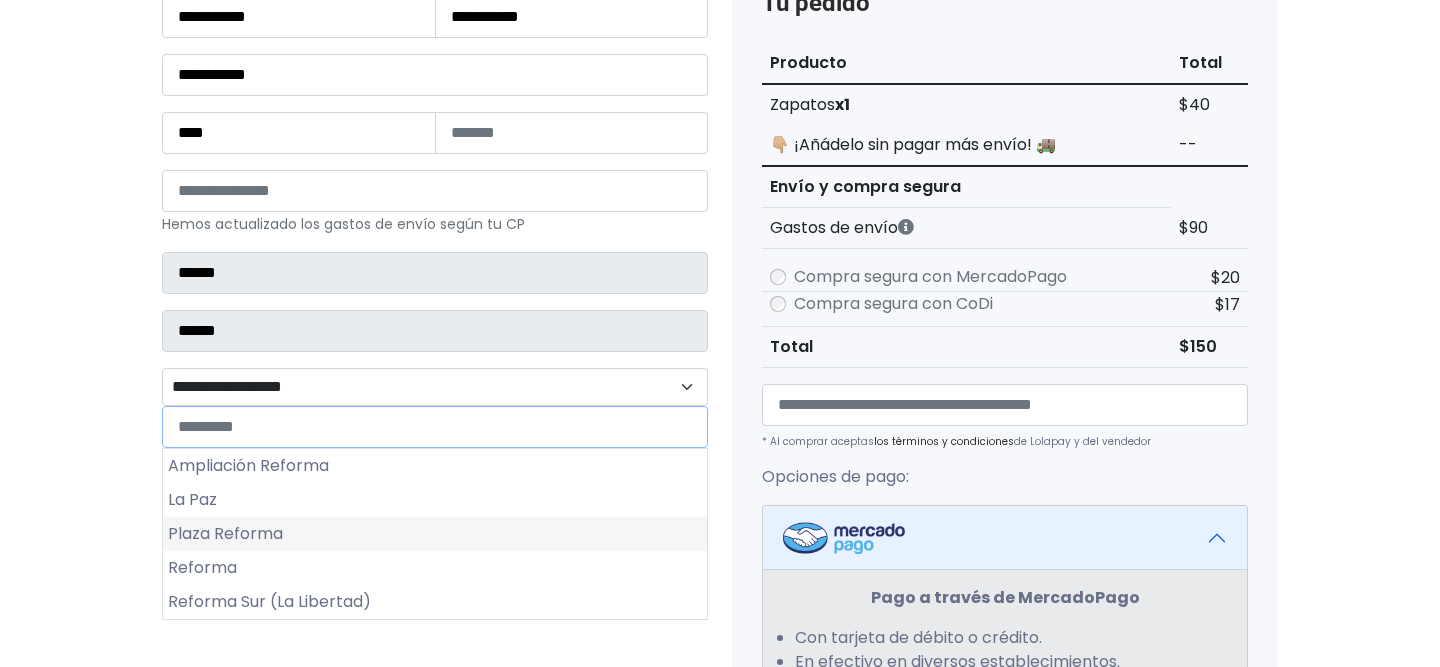 scroll, scrollTop: 251, scrollLeft: 0, axis: vertical 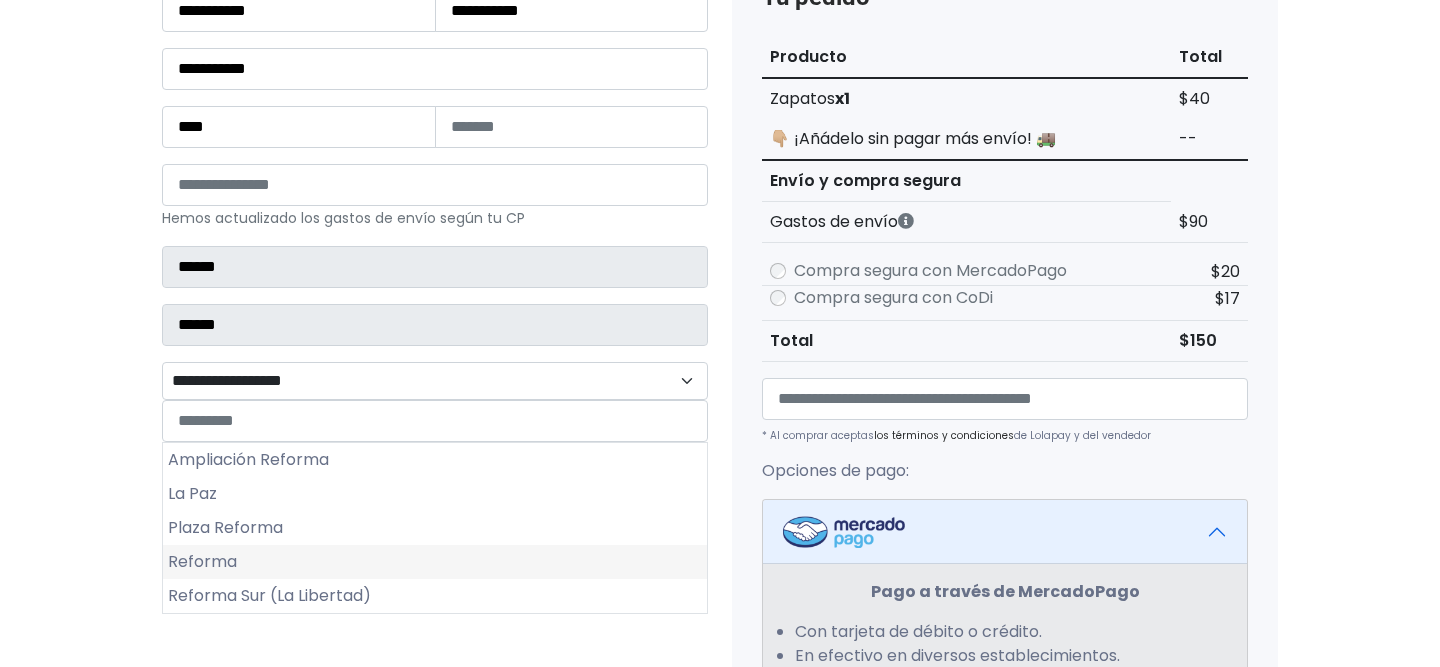 click on "Reforma" at bounding box center (435, 562) 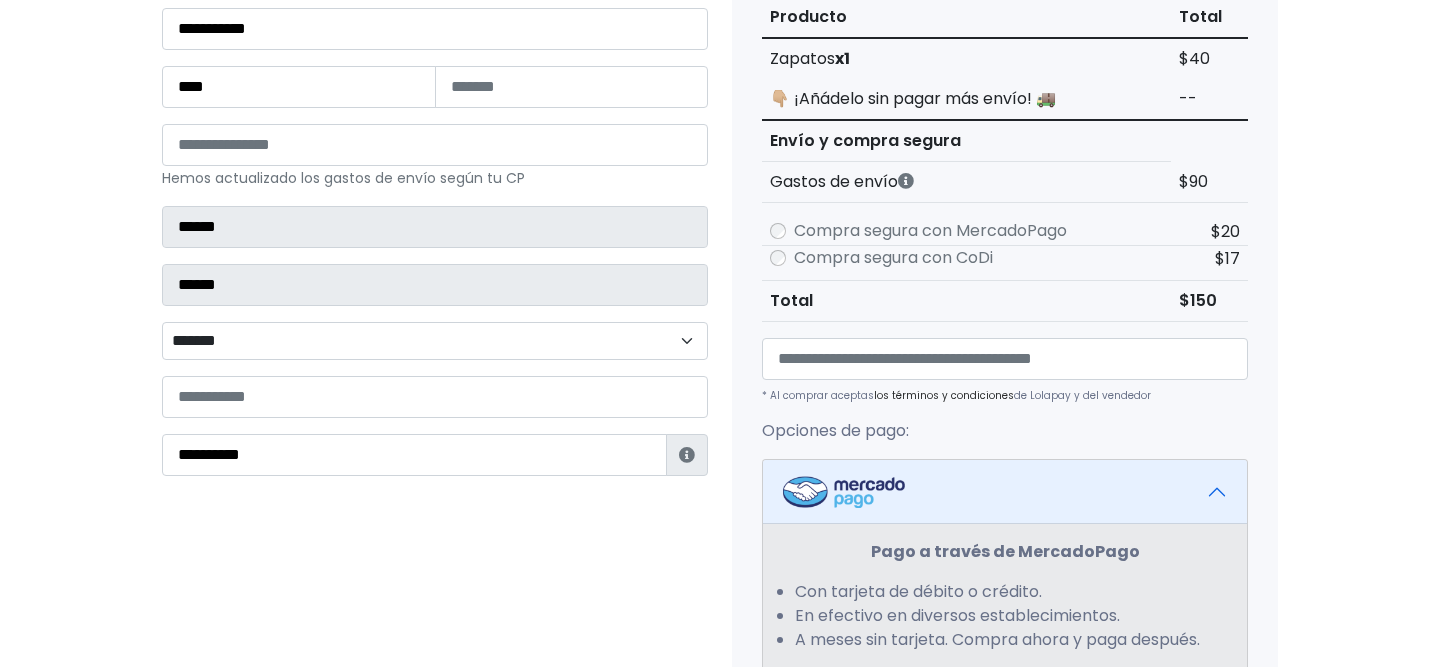 scroll, scrollTop: 292, scrollLeft: 0, axis: vertical 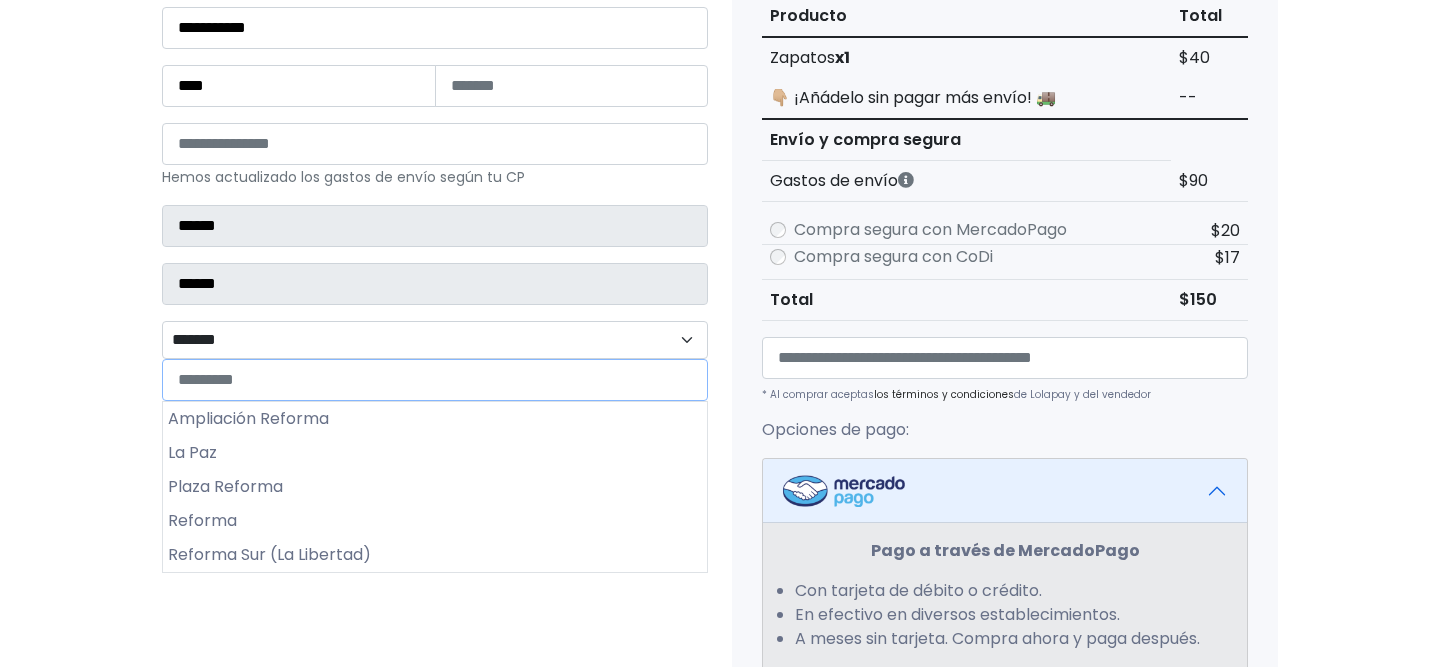 click on "**********" at bounding box center [435, 340] 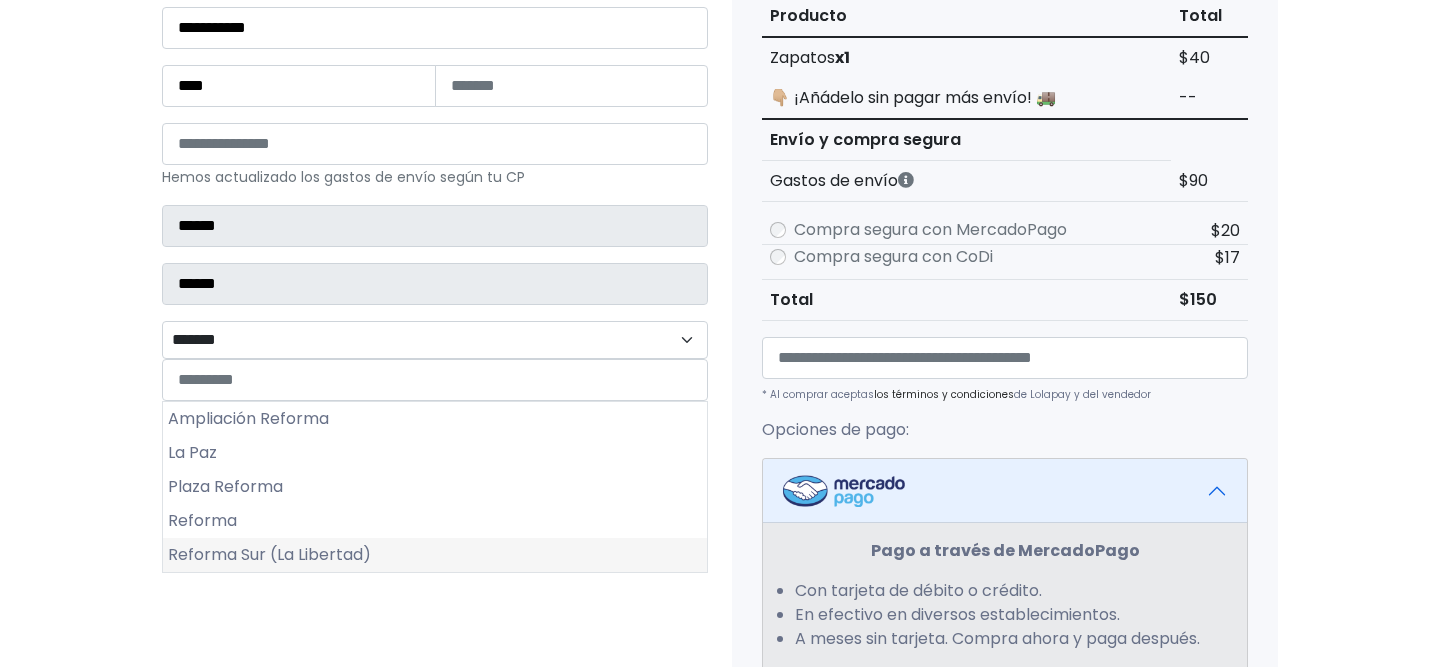 click on "Reforma Sur (La Libertad)" at bounding box center [435, 555] 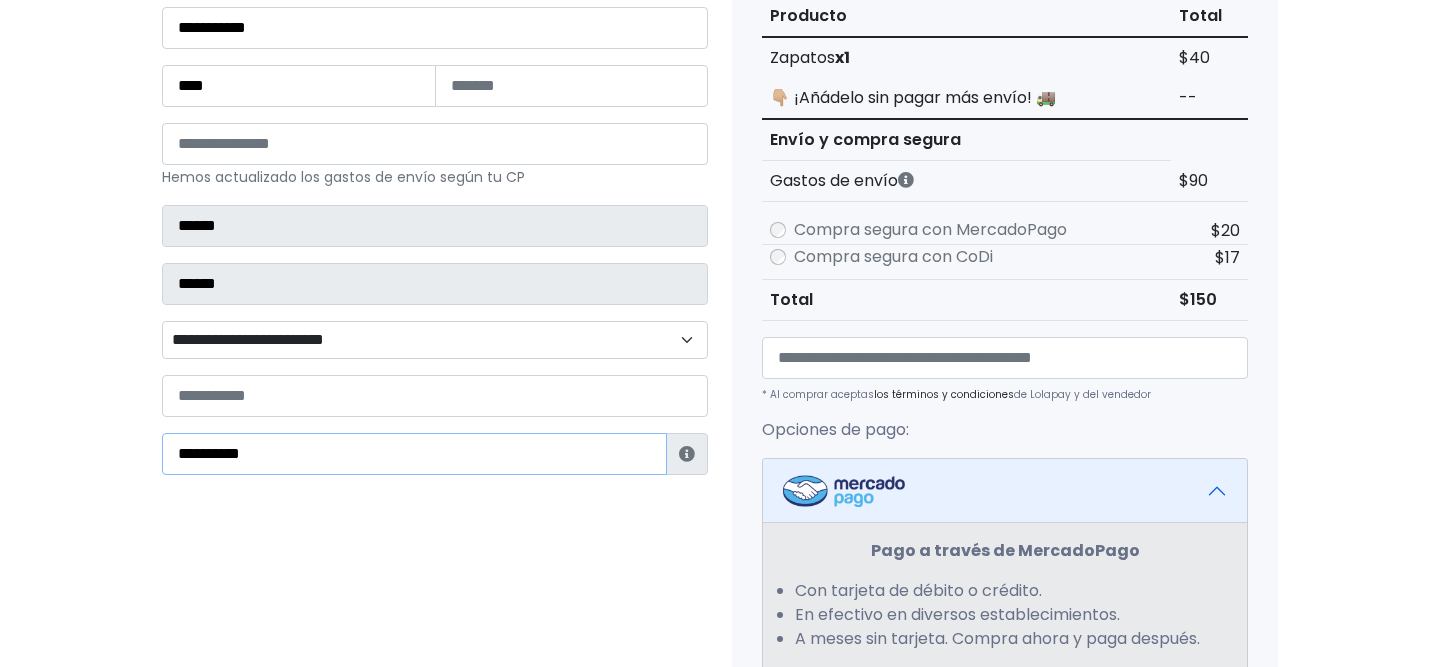drag, startPoint x: 306, startPoint y: 453, endPoint x: 101, endPoint y: 432, distance: 206.0728 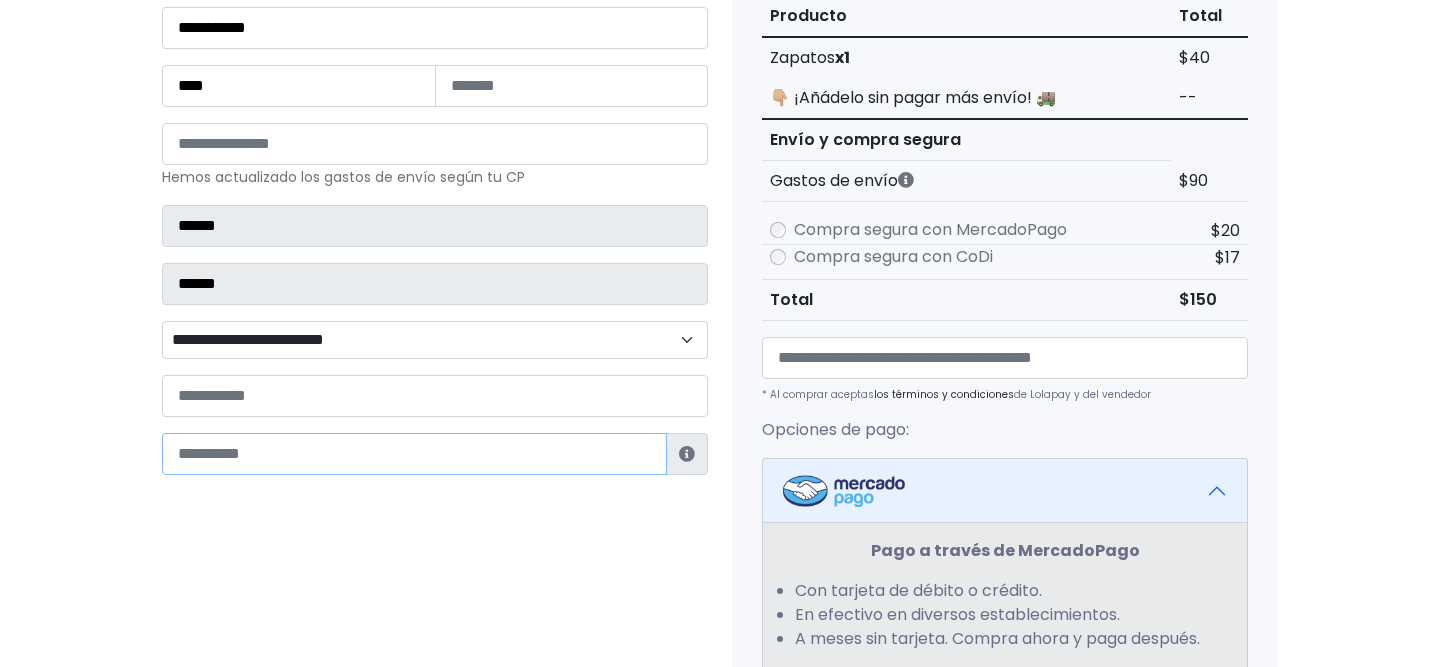 paste on "**********" 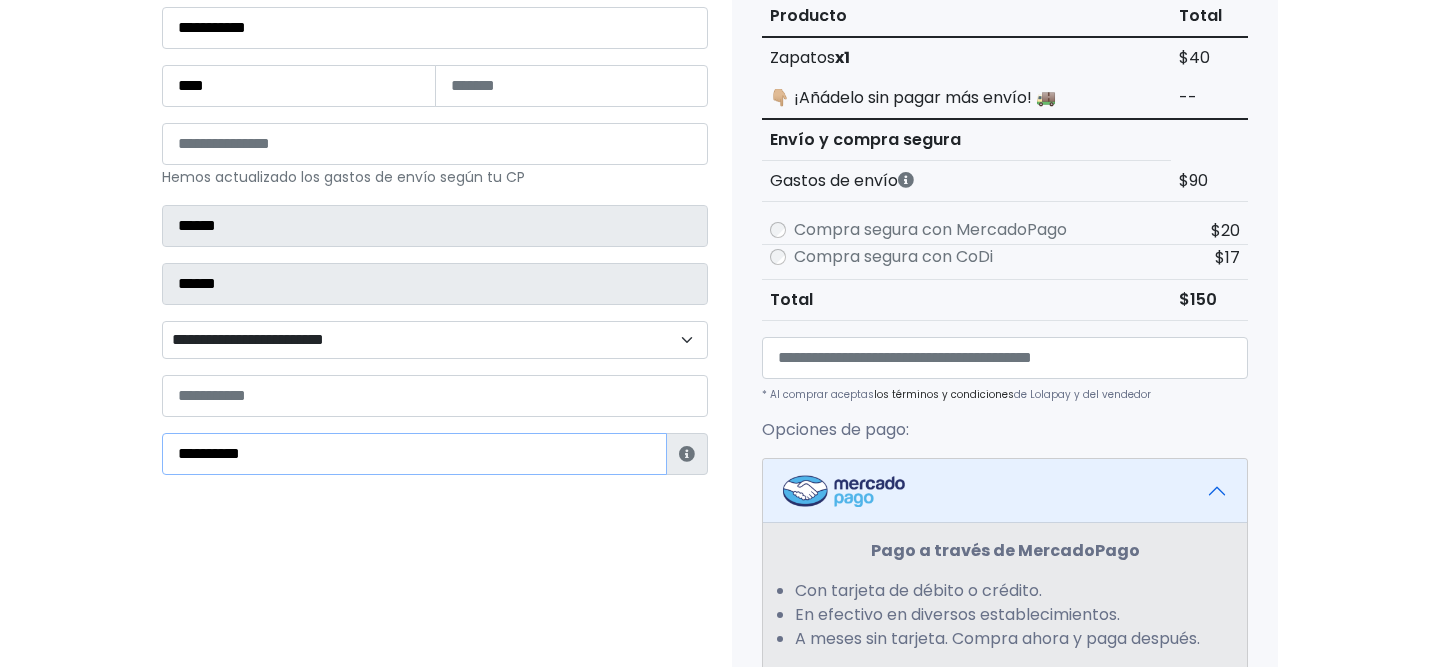 type on "**********" 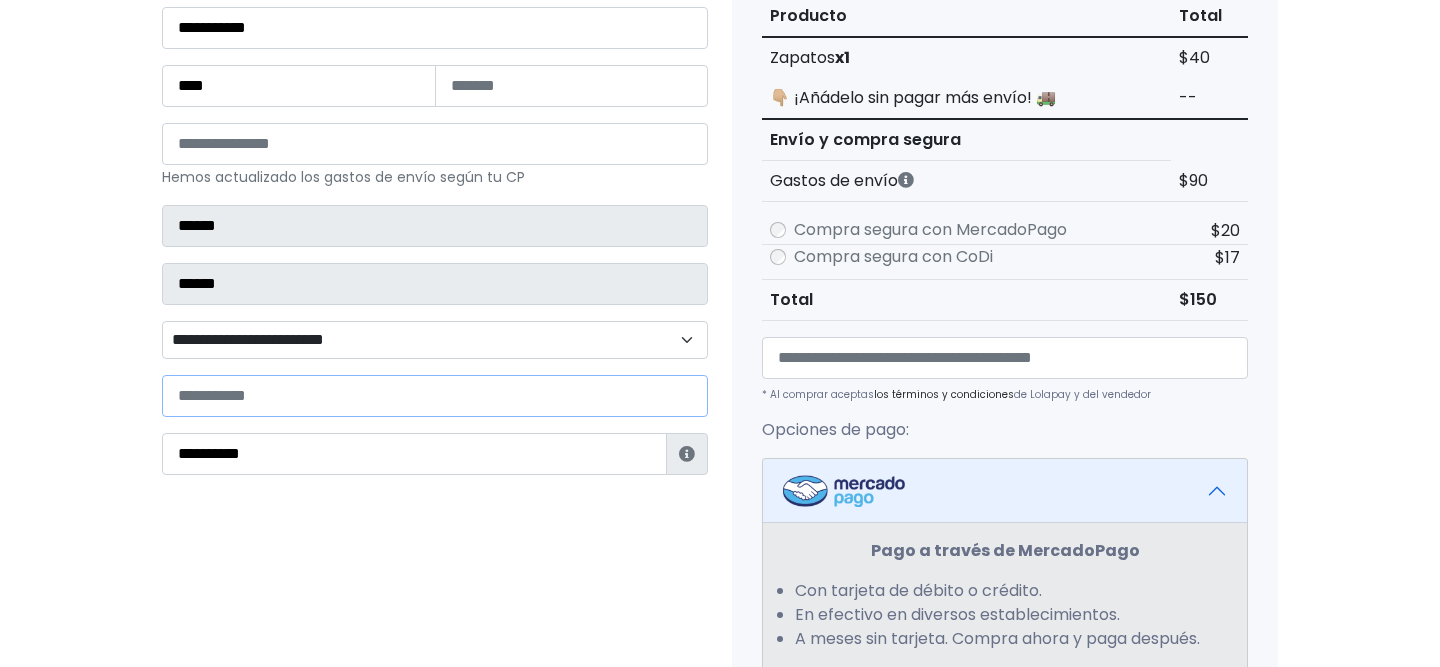 click at bounding box center [435, 396] 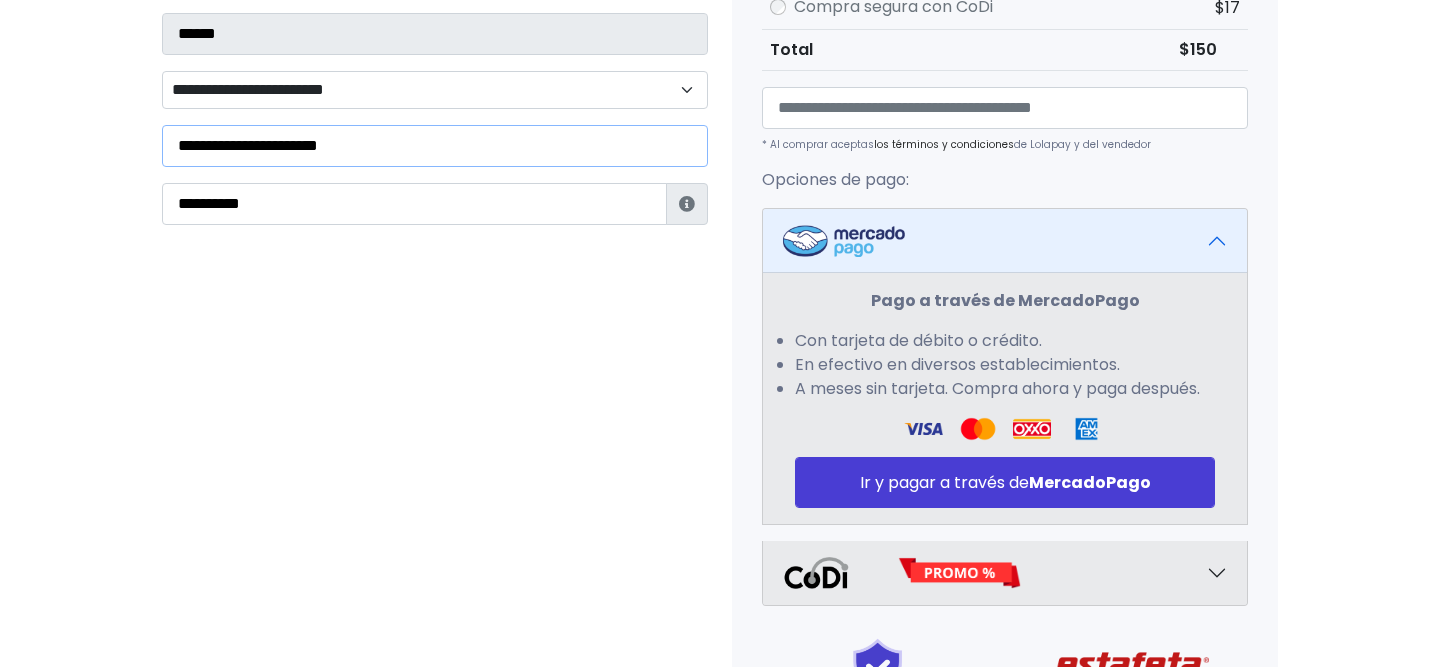 scroll, scrollTop: 755, scrollLeft: 0, axis: vertical 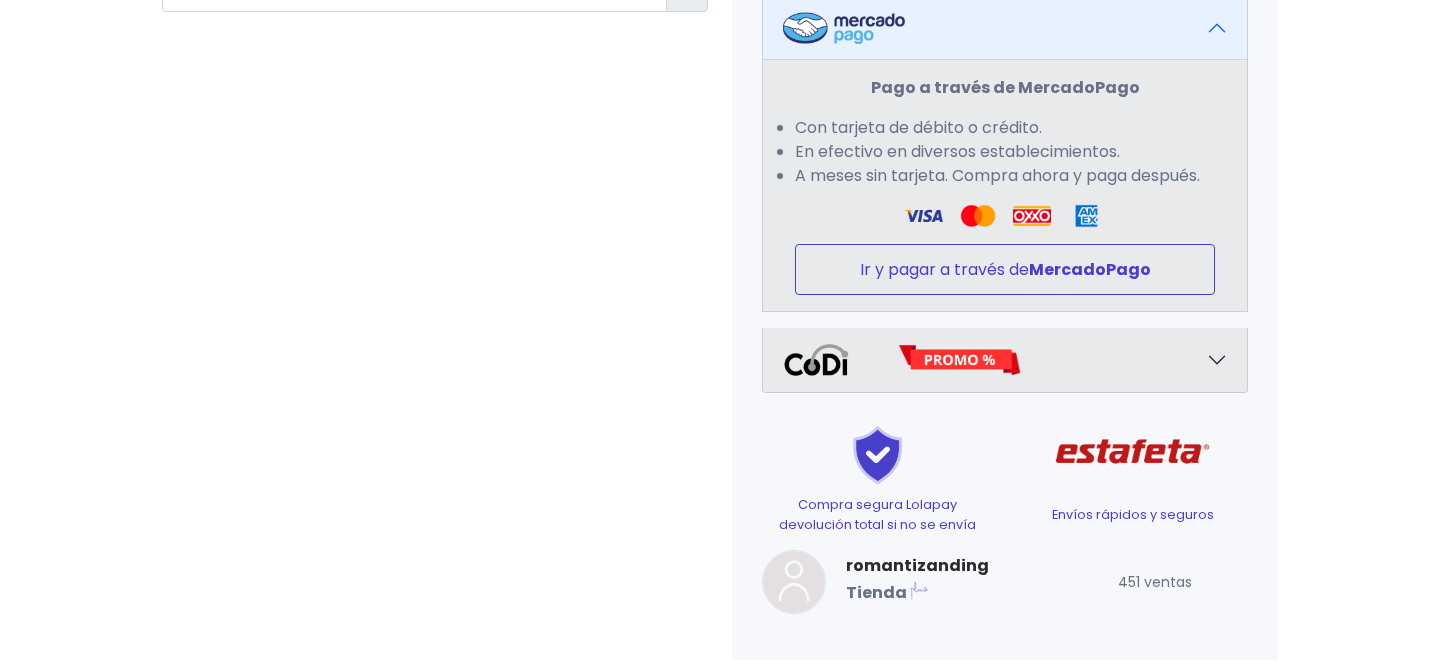 type on "**********" 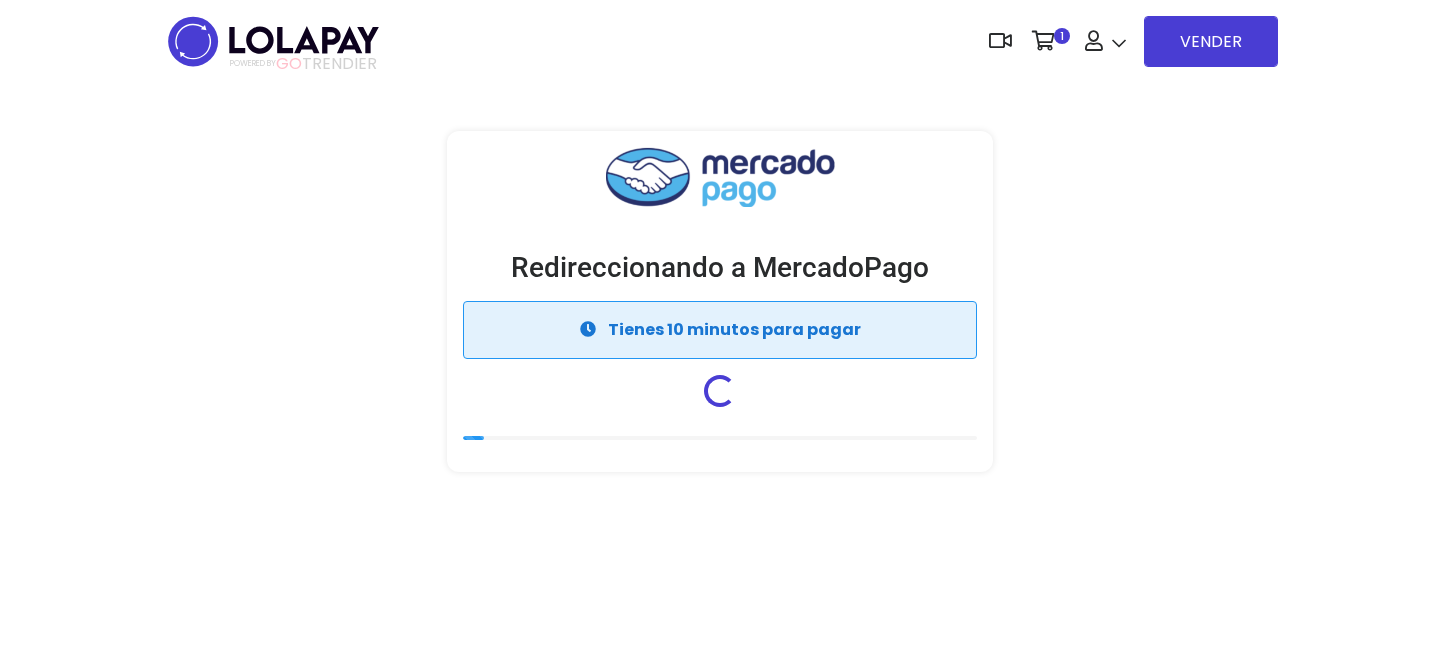 scroll, scrollTop: 0, scrollLeft: 0, axis: both 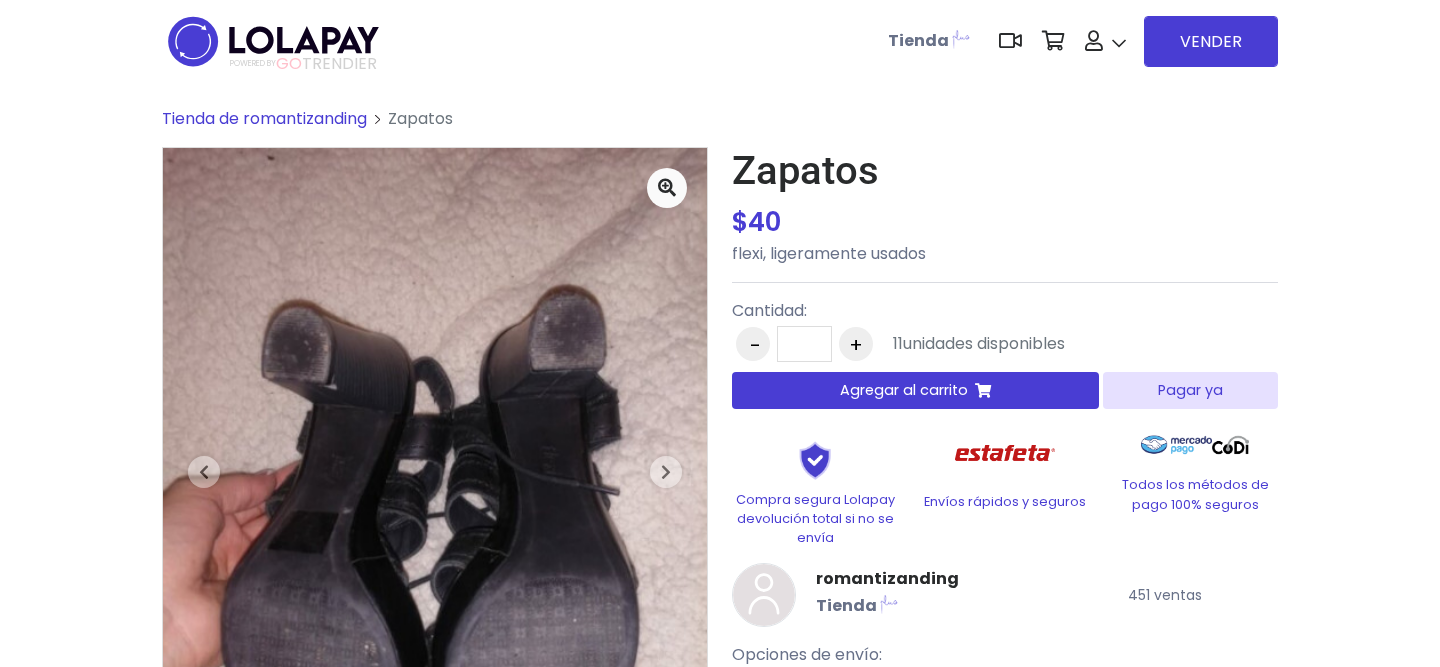 click on "Pagar ya" at bounding box center [1190, 390] 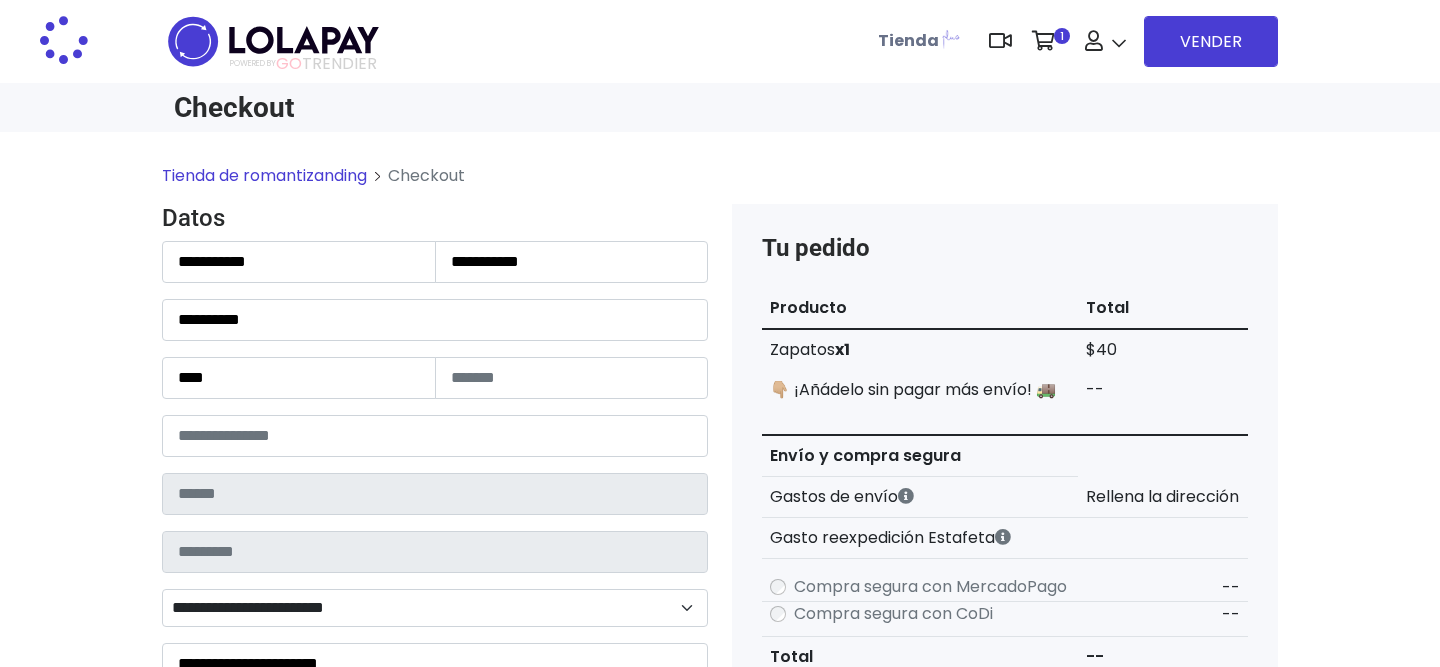 scroll, scrollTop: 0, scrollLeft: 0, axis: both 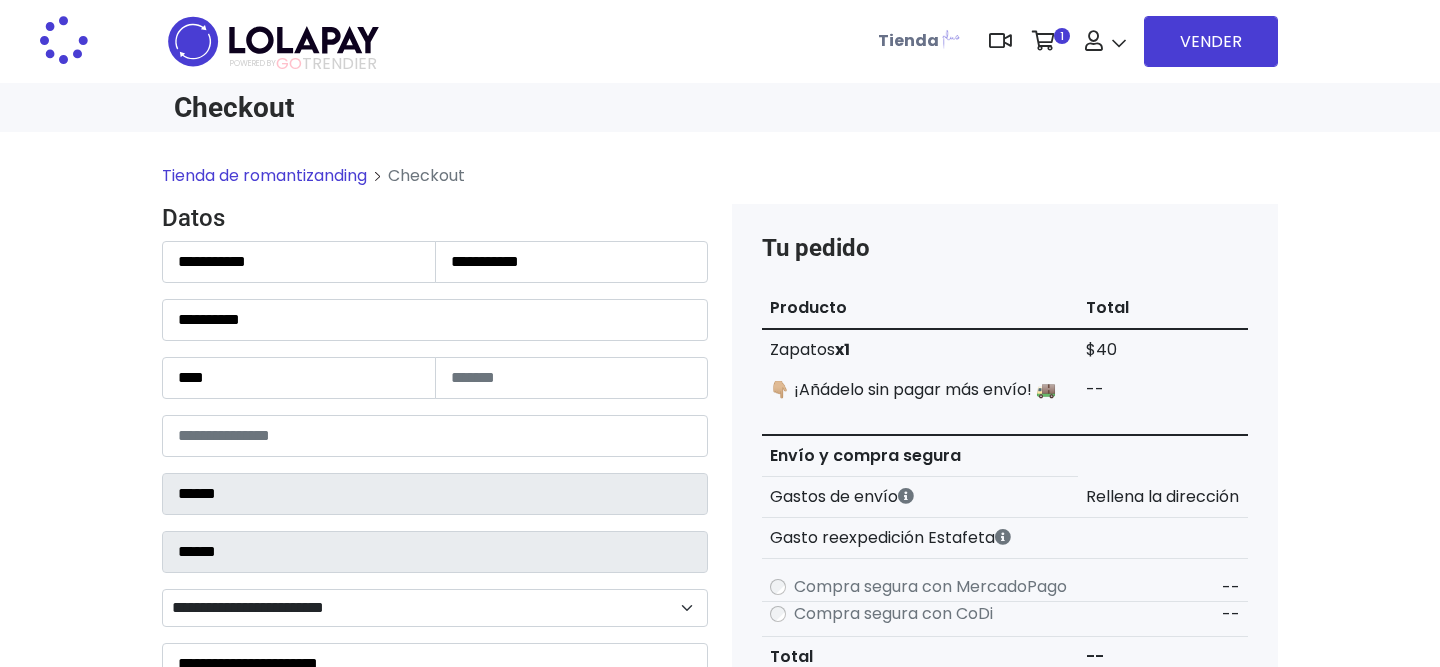 select on "**********" 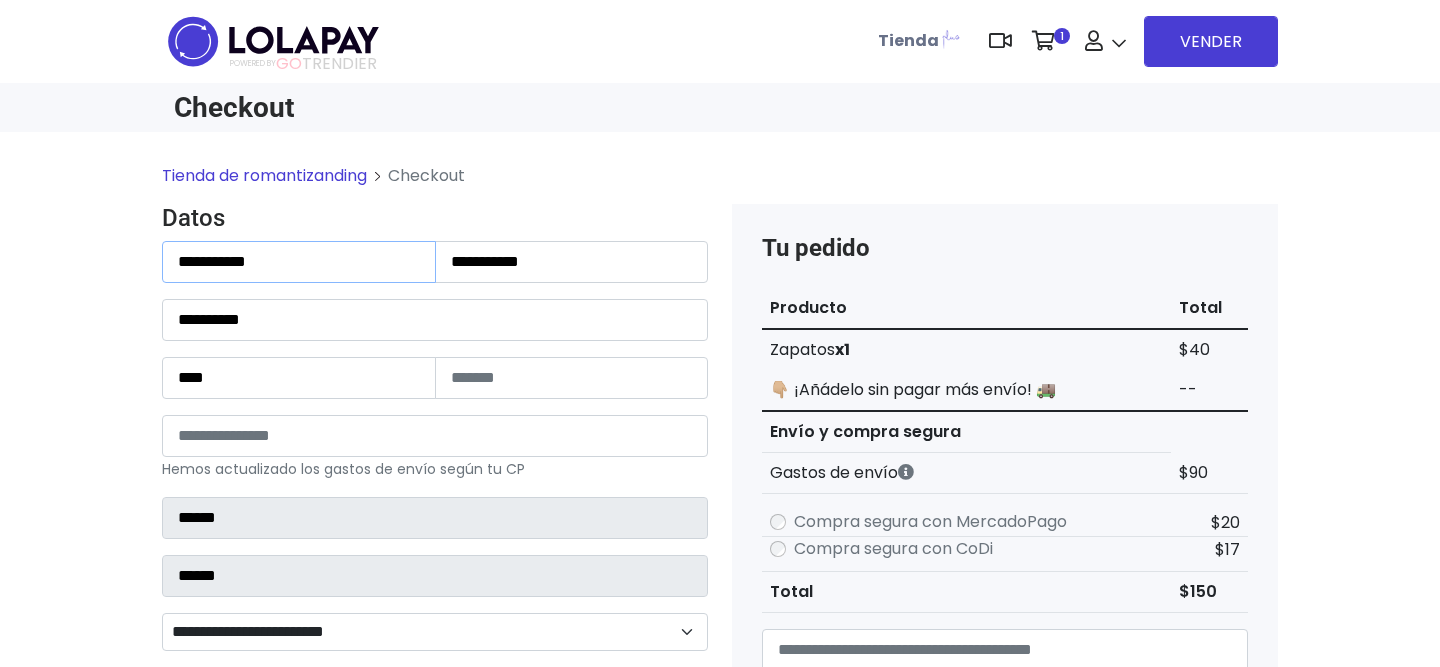 drag, startPoint x: 313, startPoint y: 257, endPoint x: 96, endPoint y: 240, distance: 217.66489 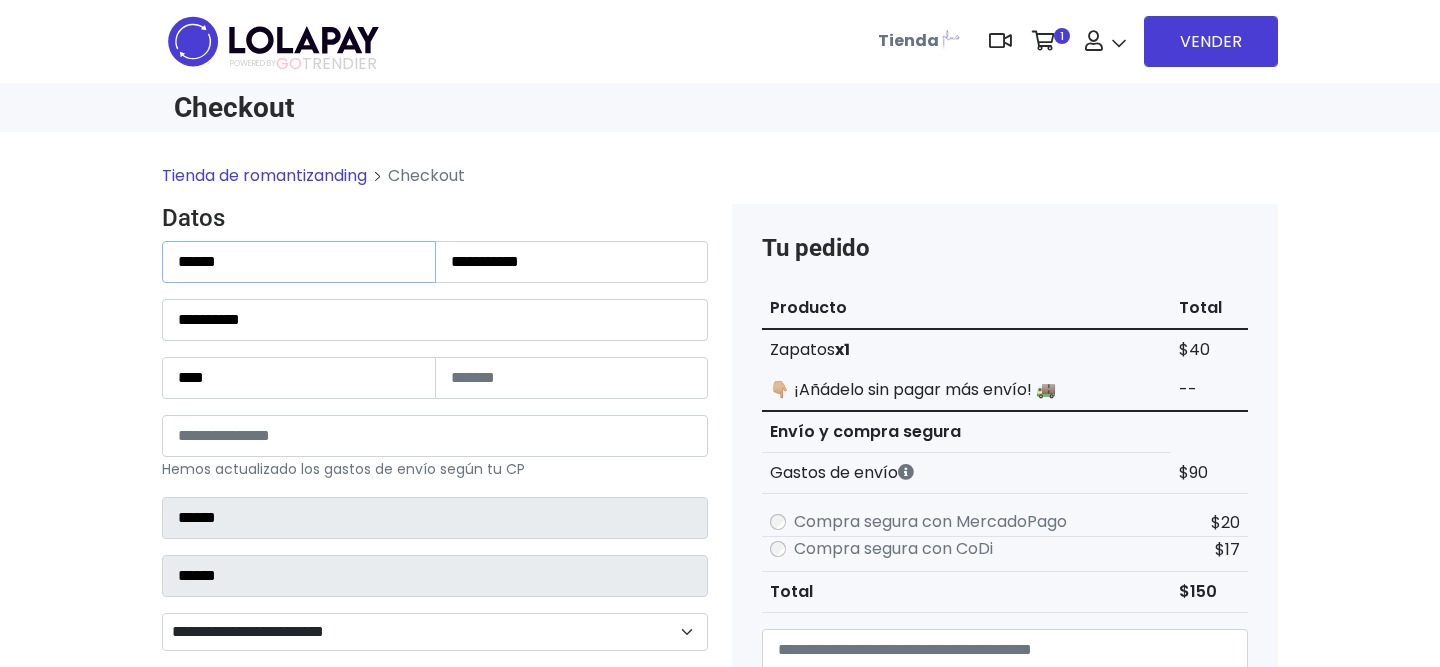type on "*****" 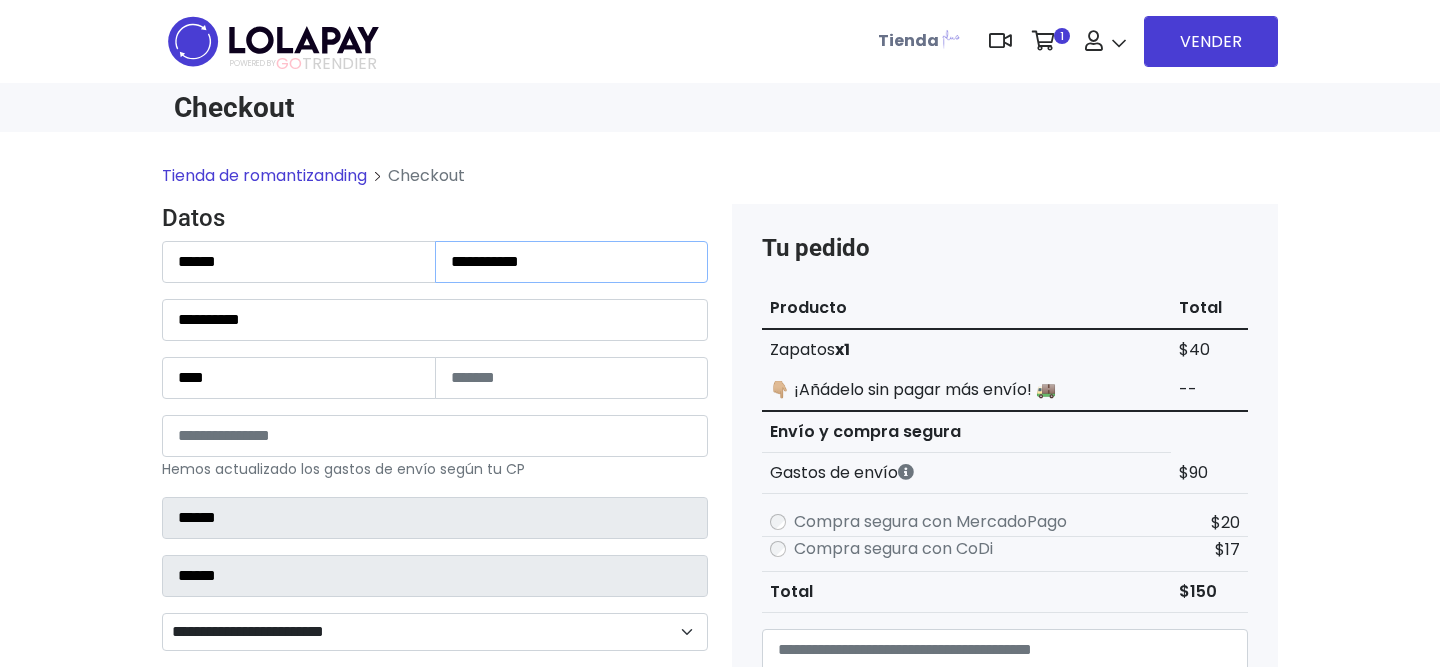 type on "**********" 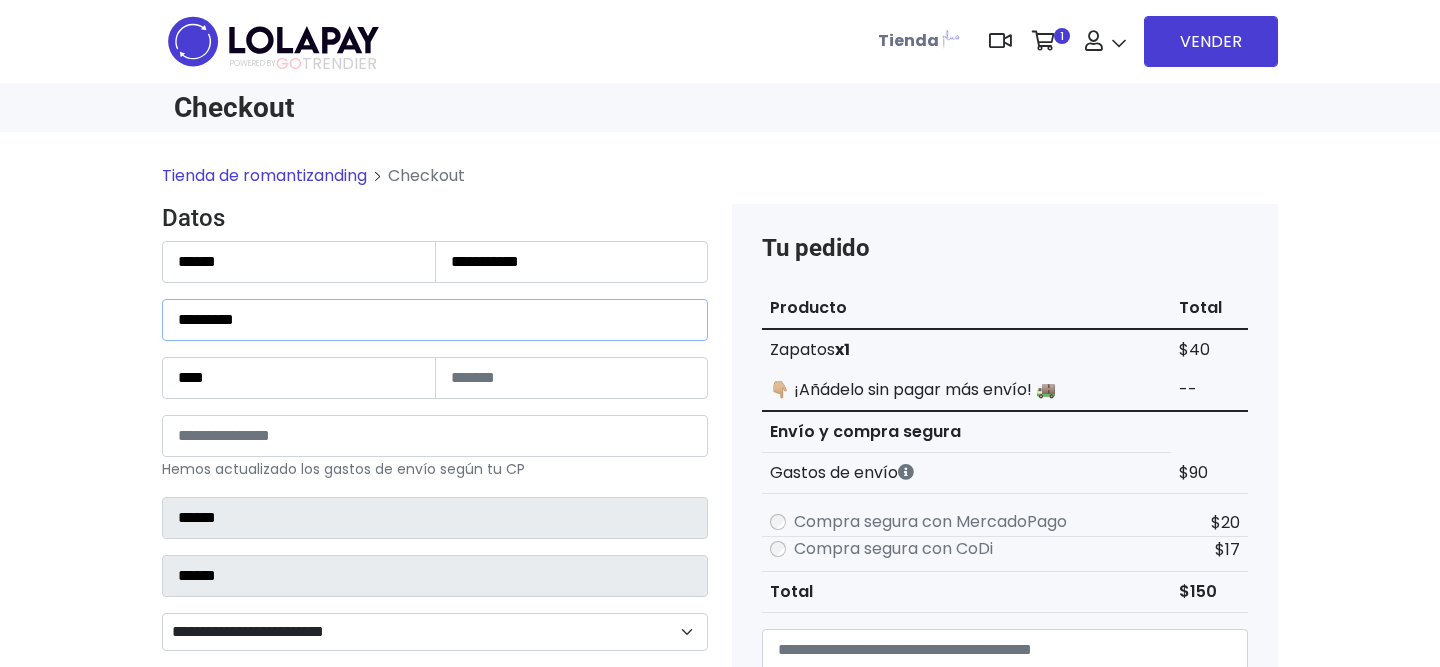 type on "********" 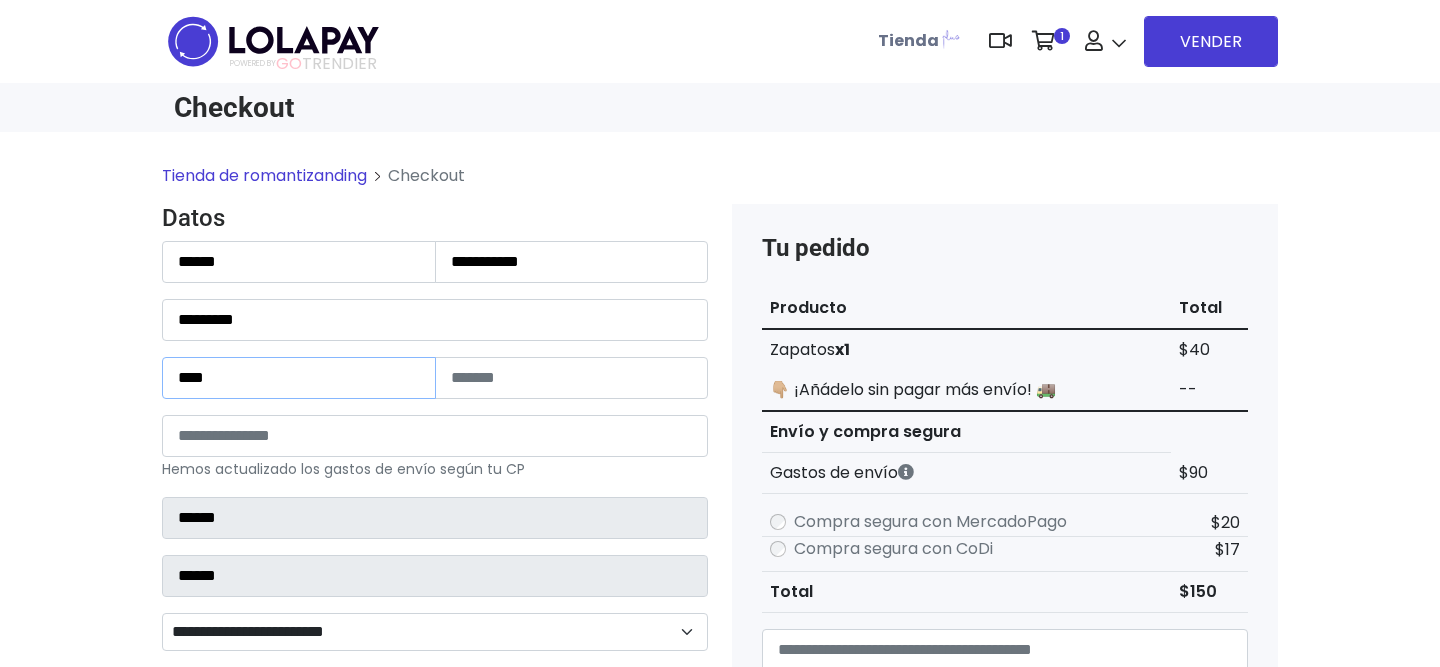 type on "****" 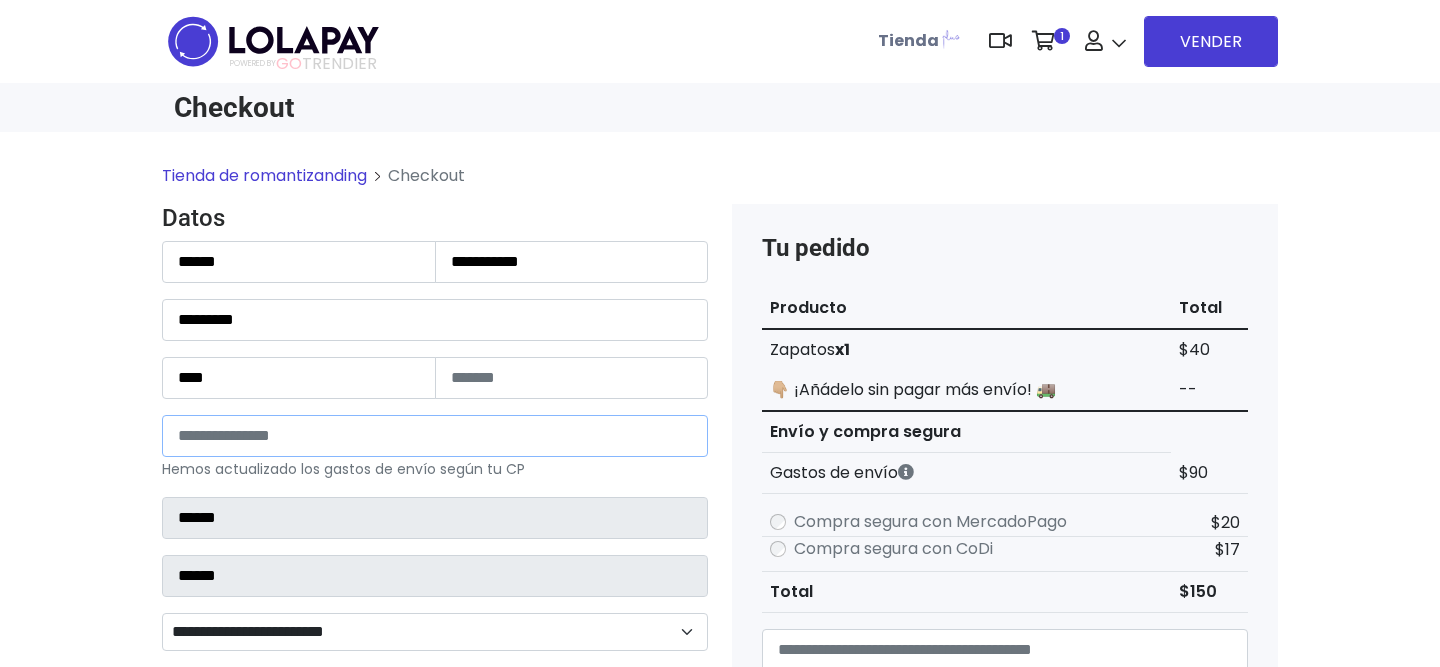 type on "*****" 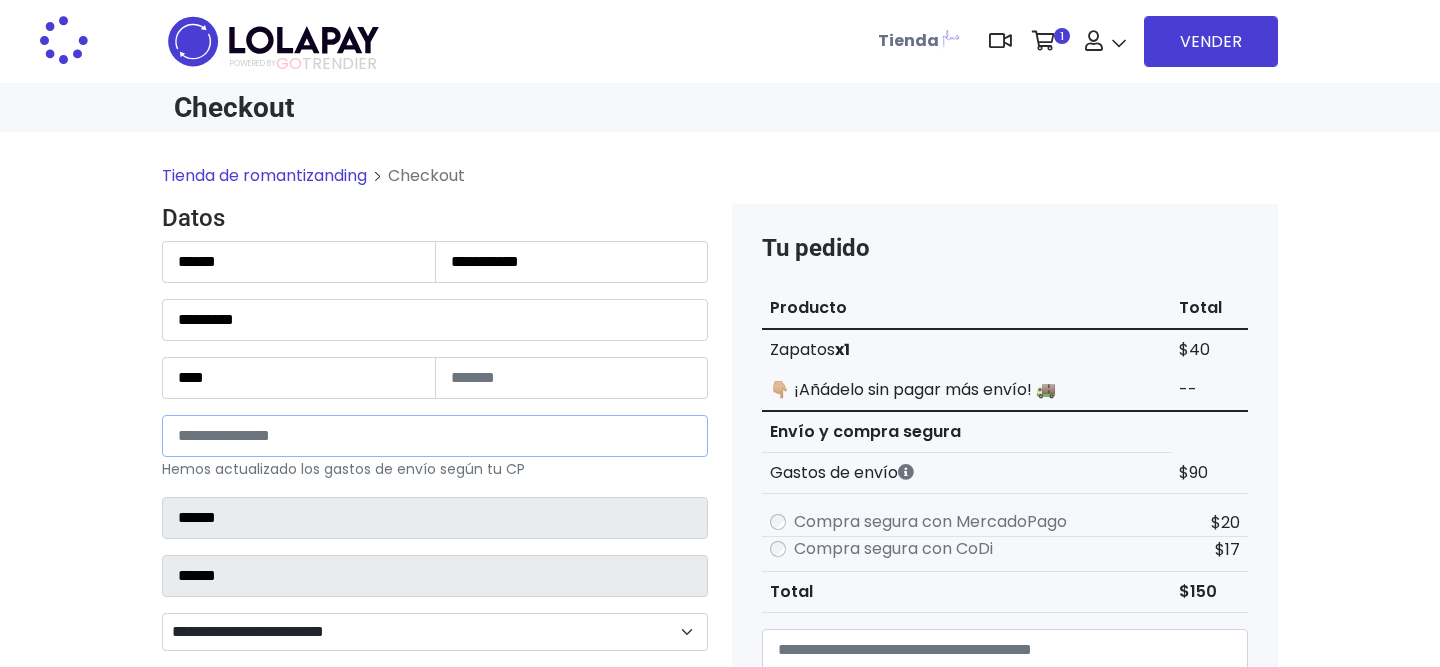 type on "**********" 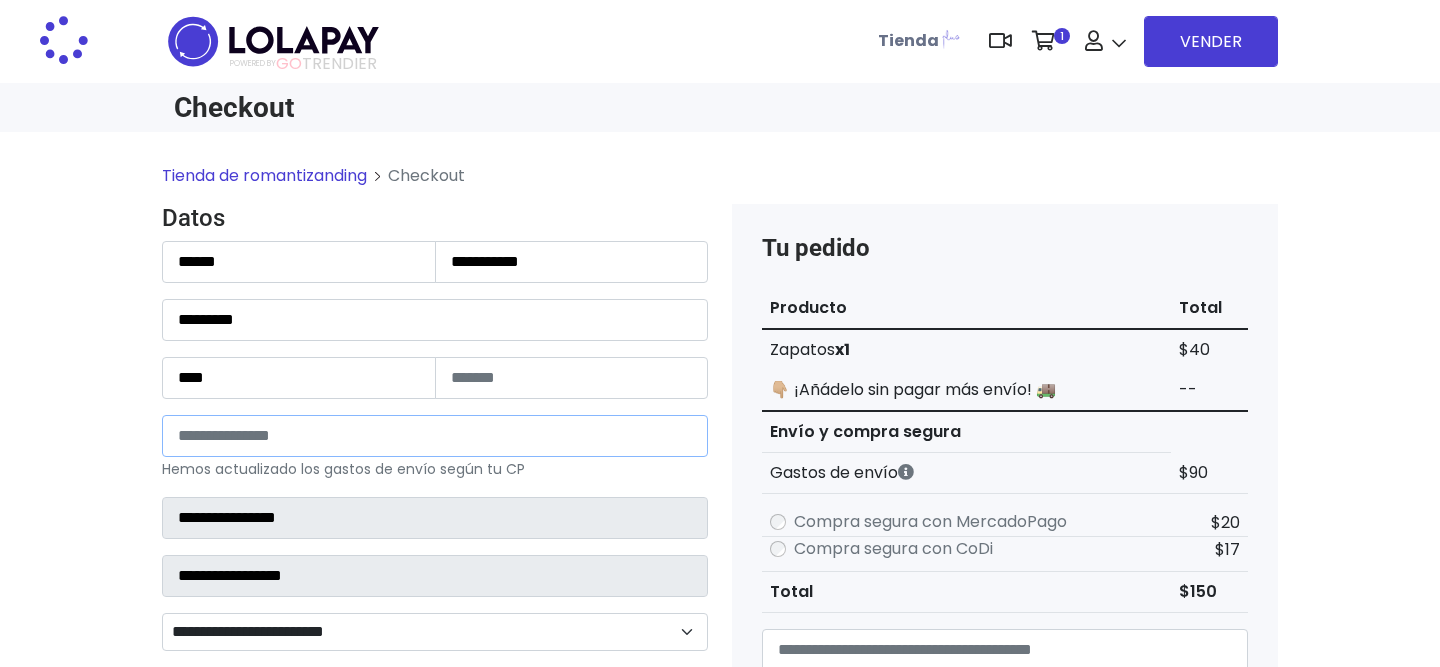select 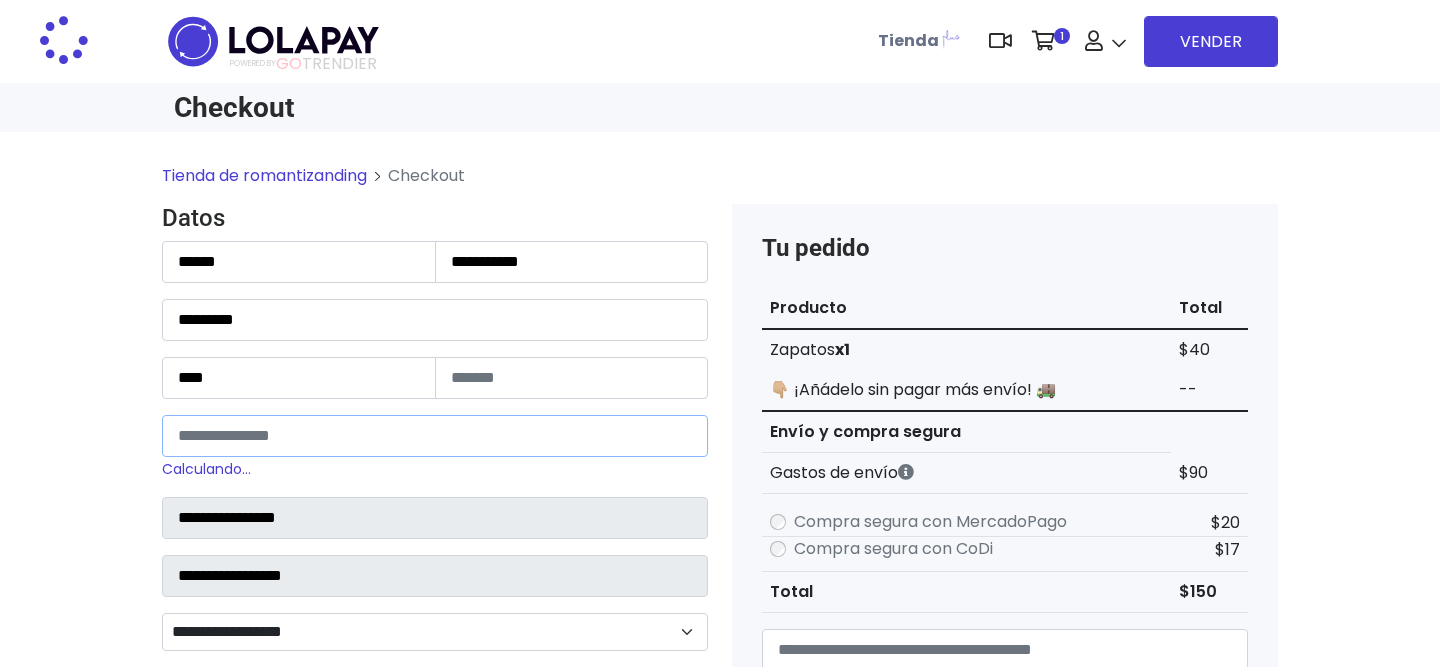 type on "*****" 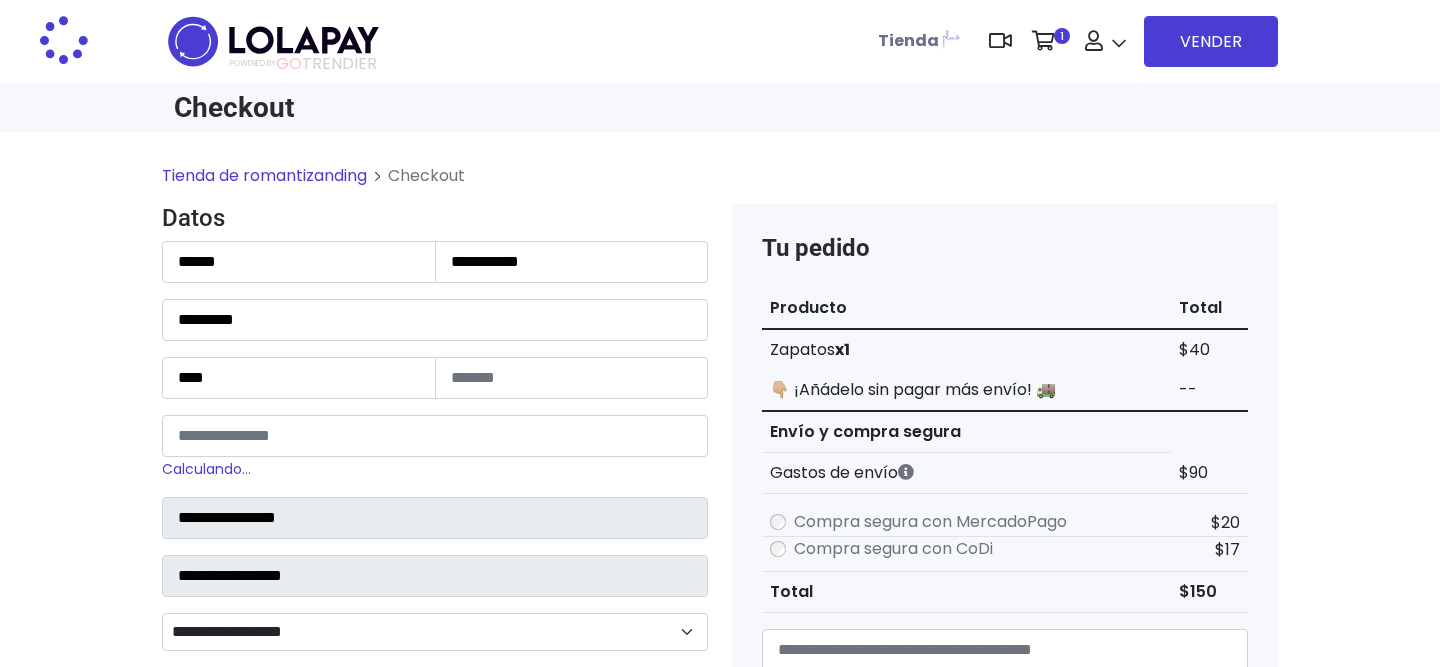 click on "**********" at bounding box center [435, 632] 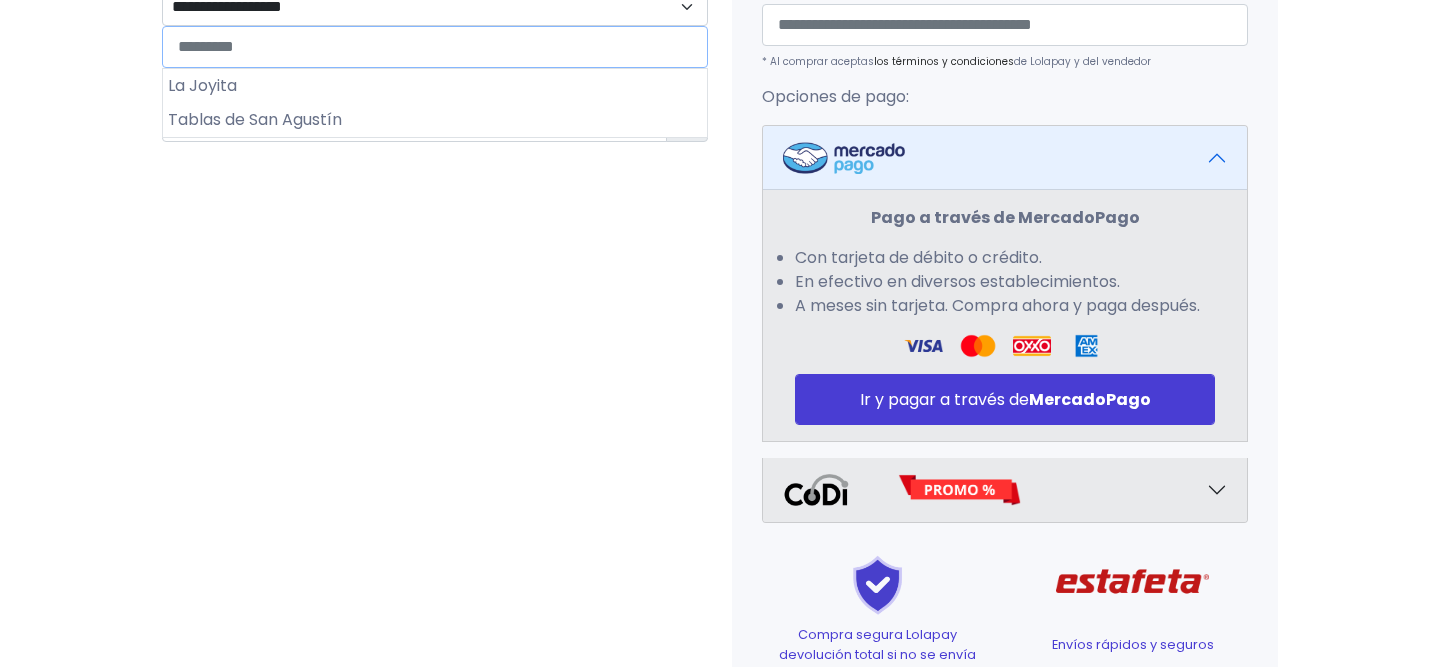 scroll, scrollTop: 609, scrollLeft: 0, axis: vertical 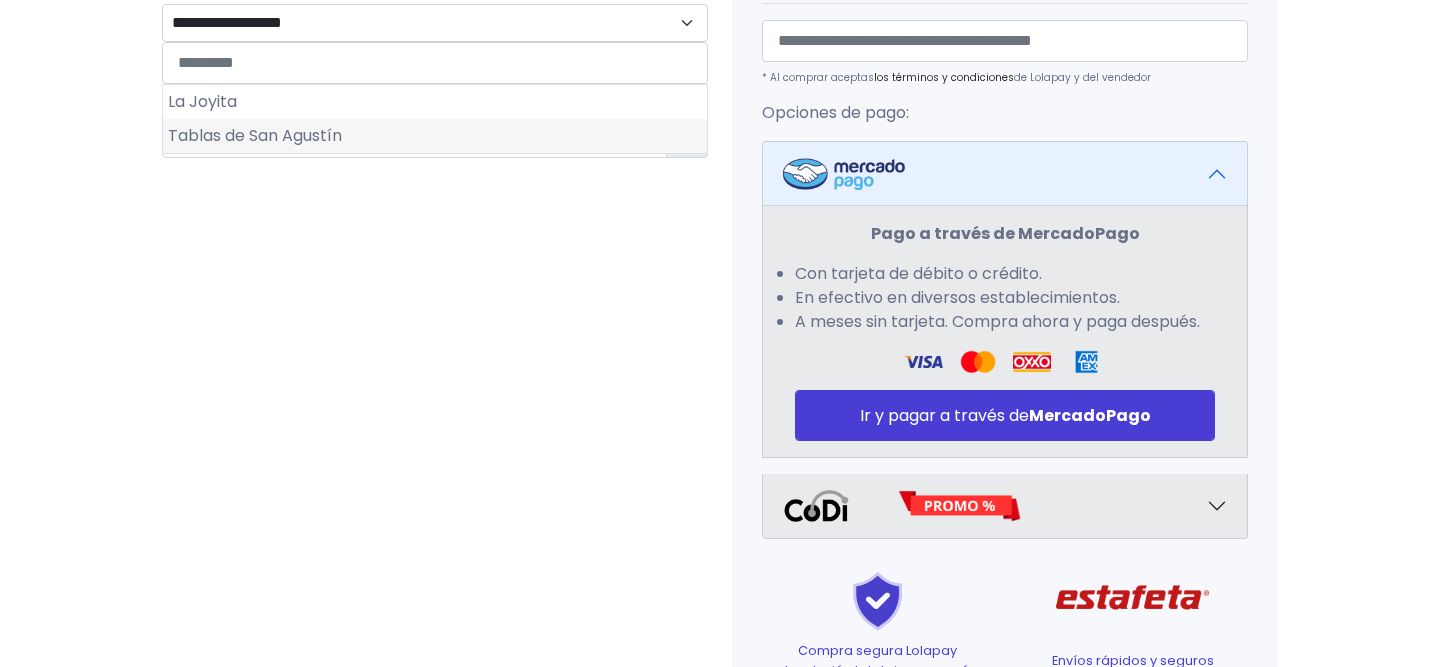 click on "Tablas de San Agustín" at bounding box center [435, 136] 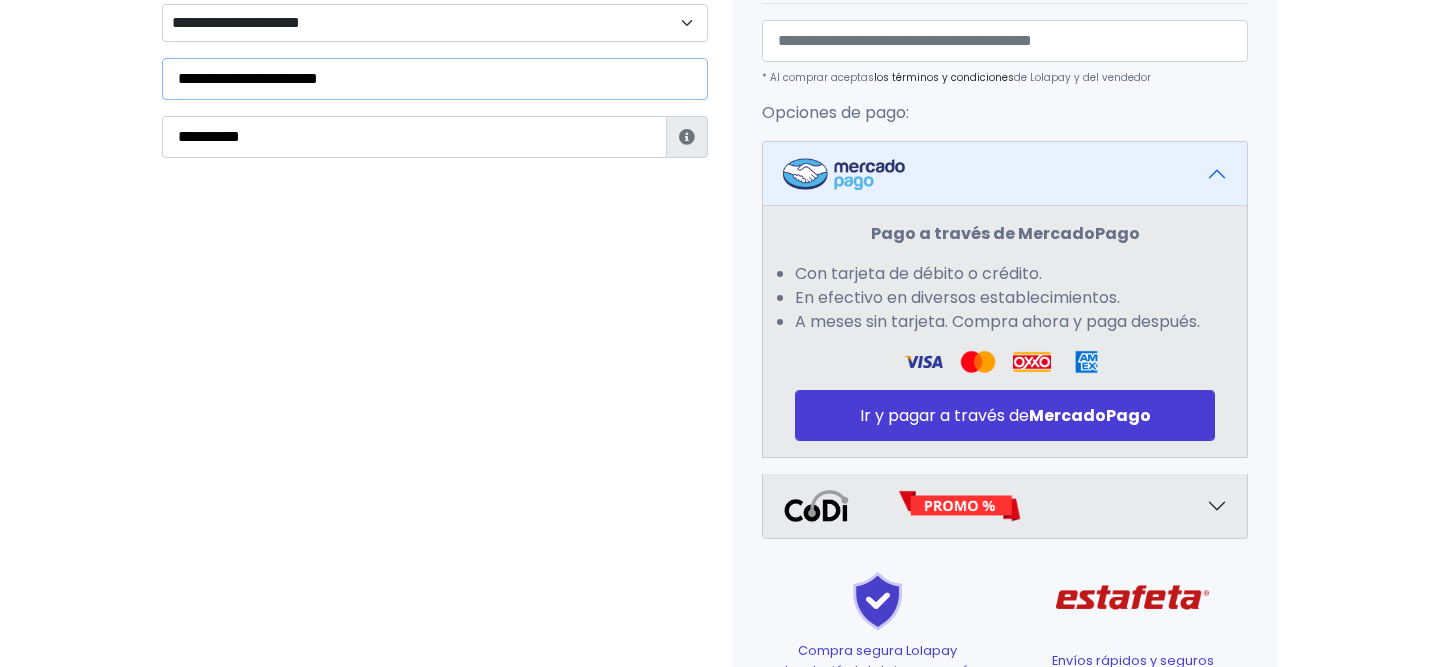 drag, startPoint x: 402, startPoint y: 81, endPoint x: 160, endPoint y: 58, distance: 243.09052 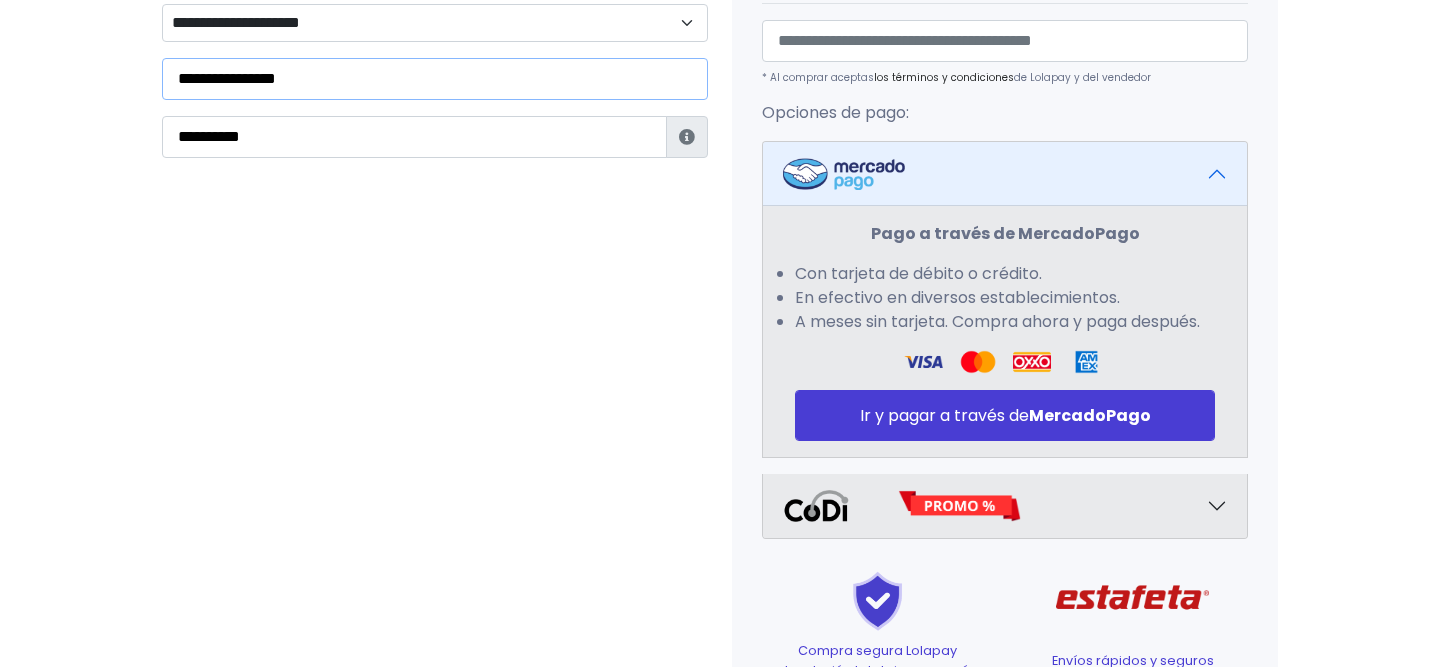type on "**********" 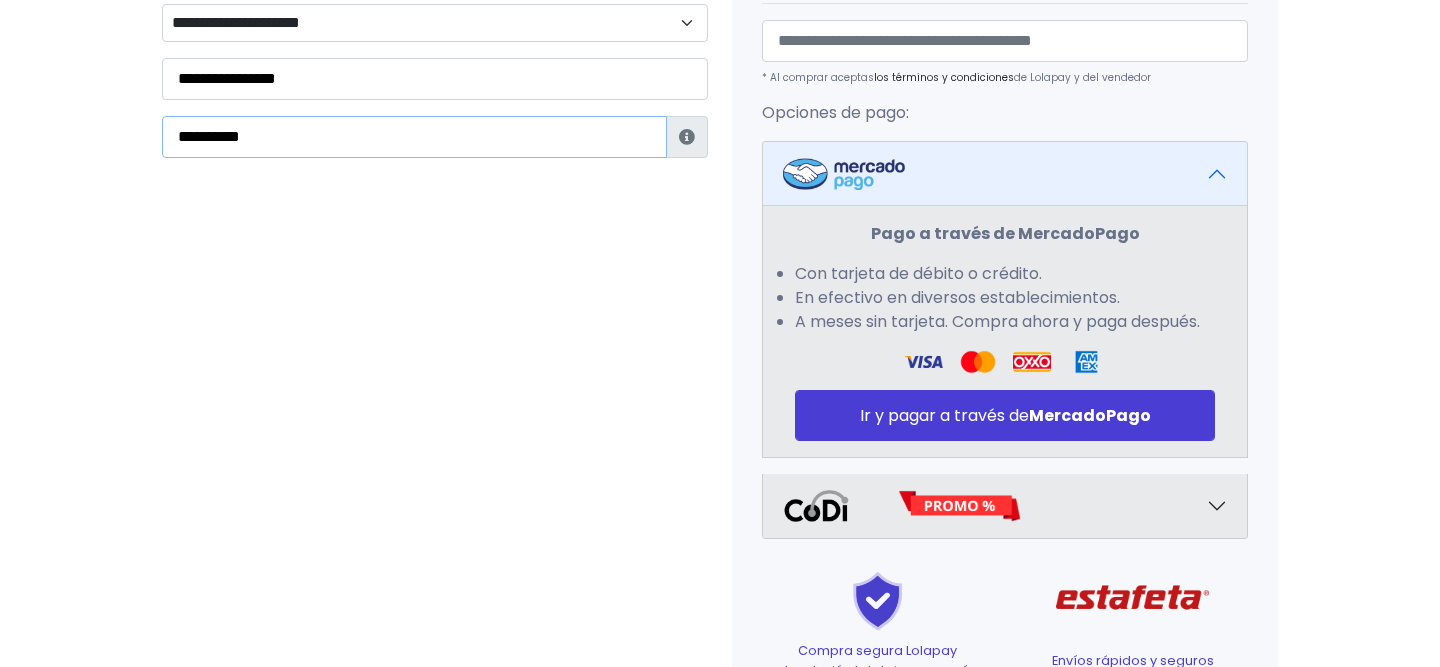 paste 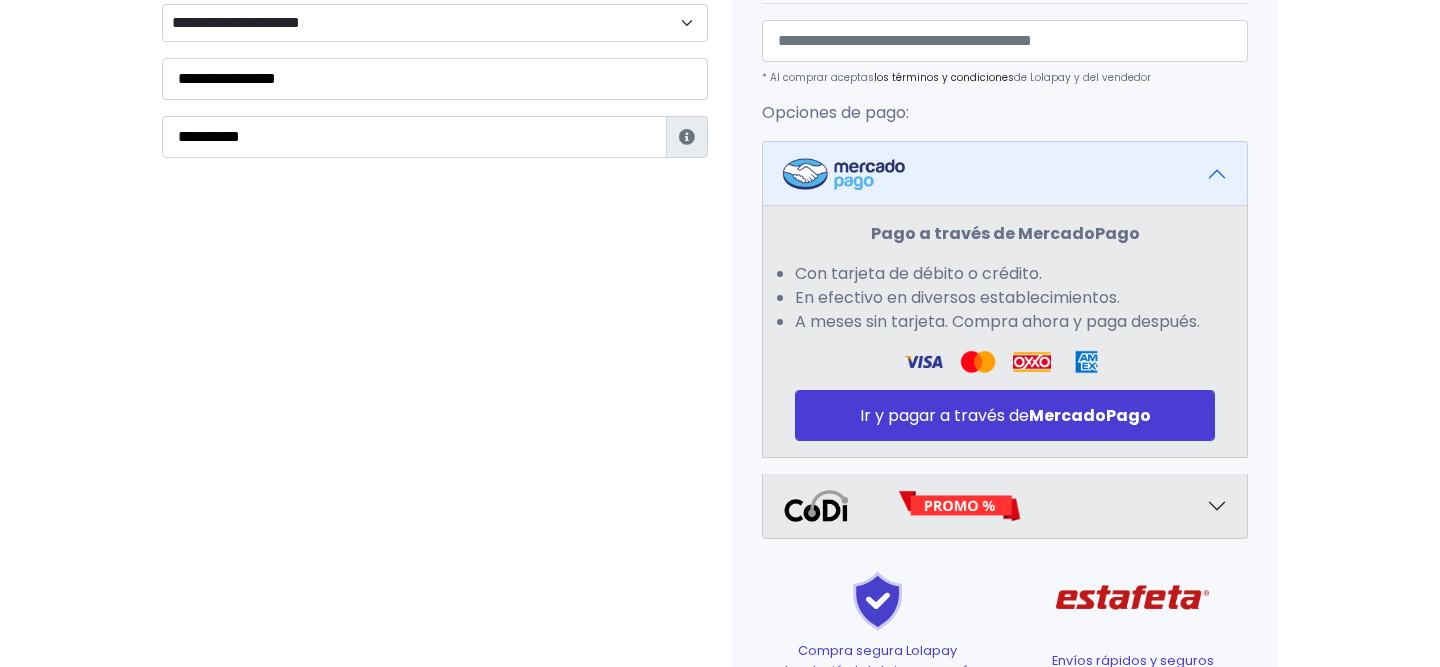 click on "Datos
Información de Estafeta
Este CP es Ocurre Forzoso para Estafeta , por lo tanto es  responsabilidad del comprador hacer seguimiento del pedido y recogerlo en sucursal . No se hace devolución del costo de envío si el pedido regresa a remitente.
📦 ¿Dónde lo tengo que recoger?
Con tu número de seguimiento podrás ingresar al sitio de Estafeta para rastrearlo, una vez en sucursal se indicará la dirección exacta de recolección. Será una sucursal cercana a tu domicilio.
📦 ¿Cómo obtengo mi número de seguimiento?
Después de tu compra te llegará un correo con el número de seguimiento y link Estafeta.
📦 ¿Cómo sé cuándo llegará?" at bounding box center [435, 200] 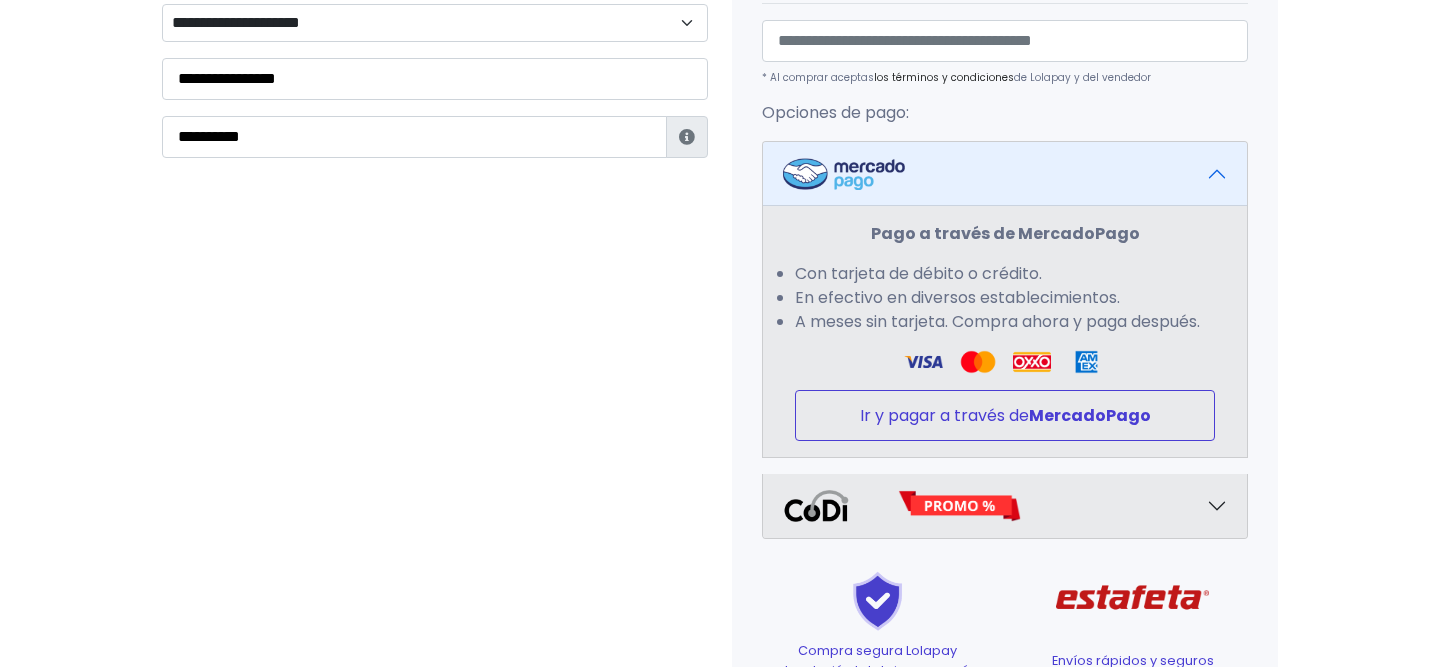 click on "Ir y pagar a través de  MercadoPago" at bounding box center (1005, 415) 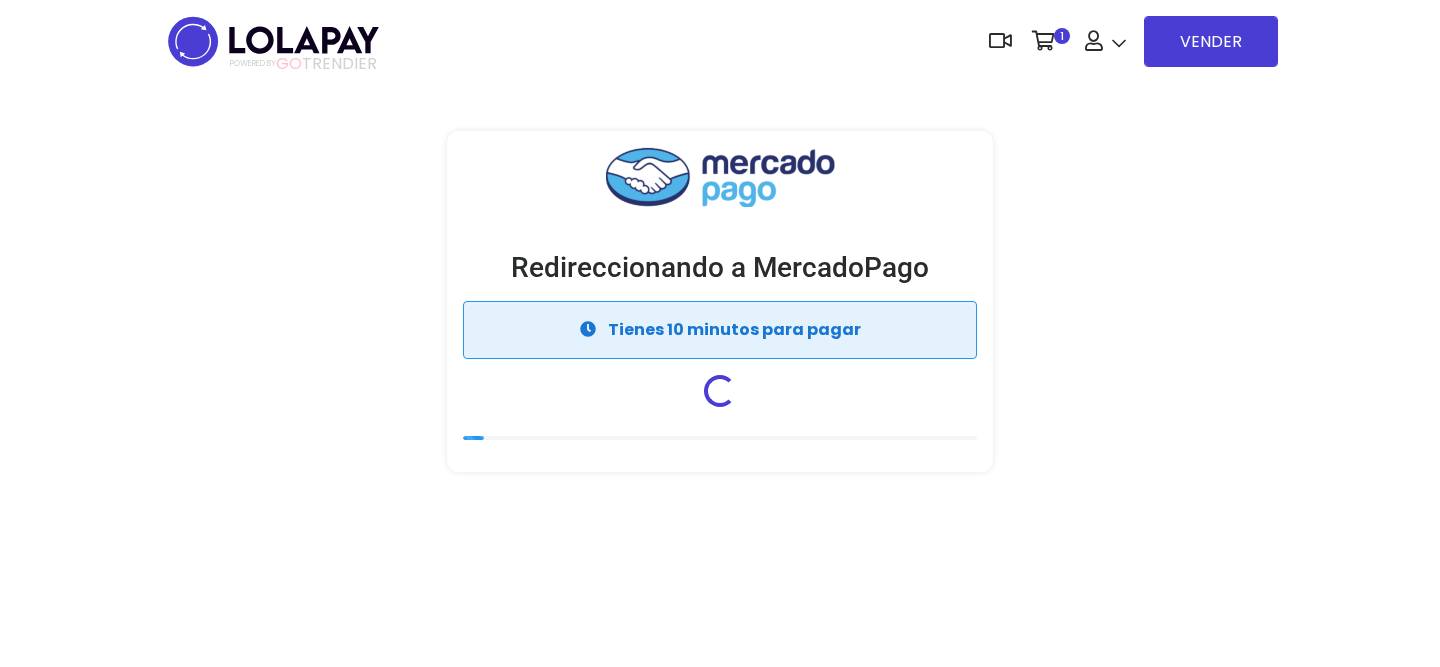 scroll, scrollTop: 0, scrollLeft: 0, axis: both 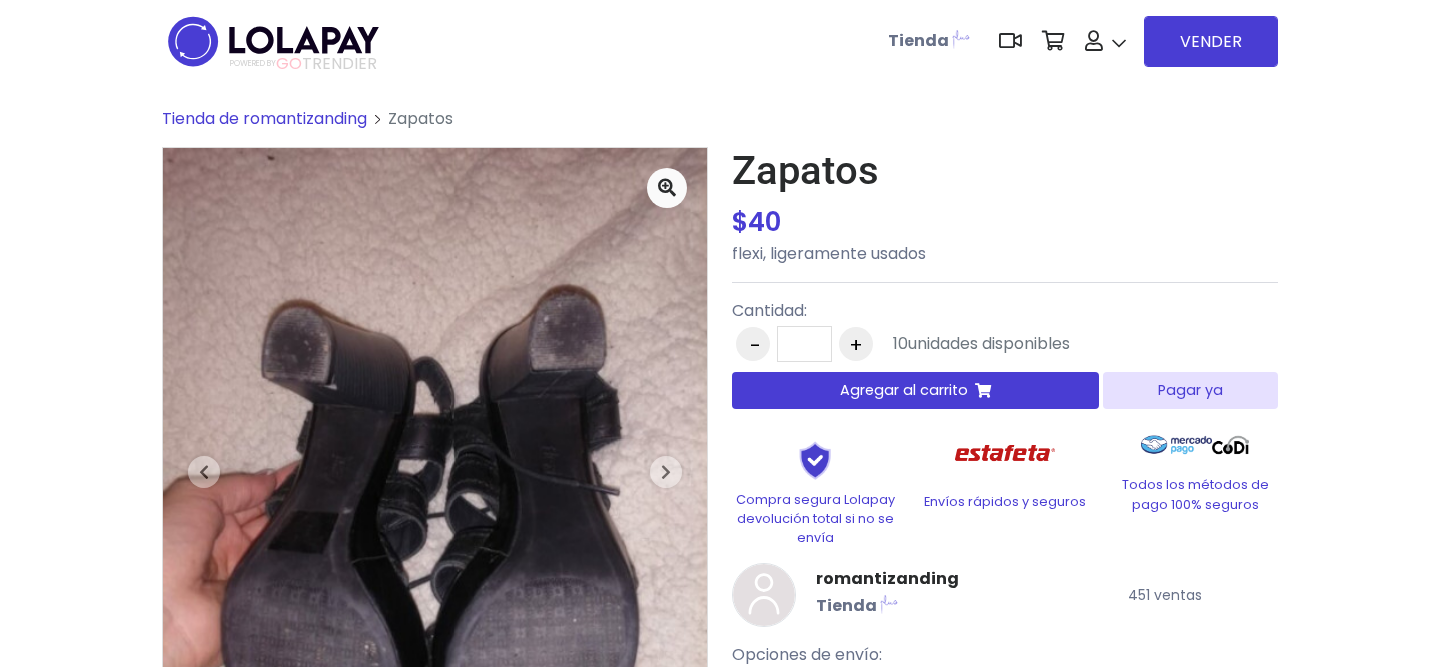 click on "Pagar ya" at bounding box center [1190, 390] 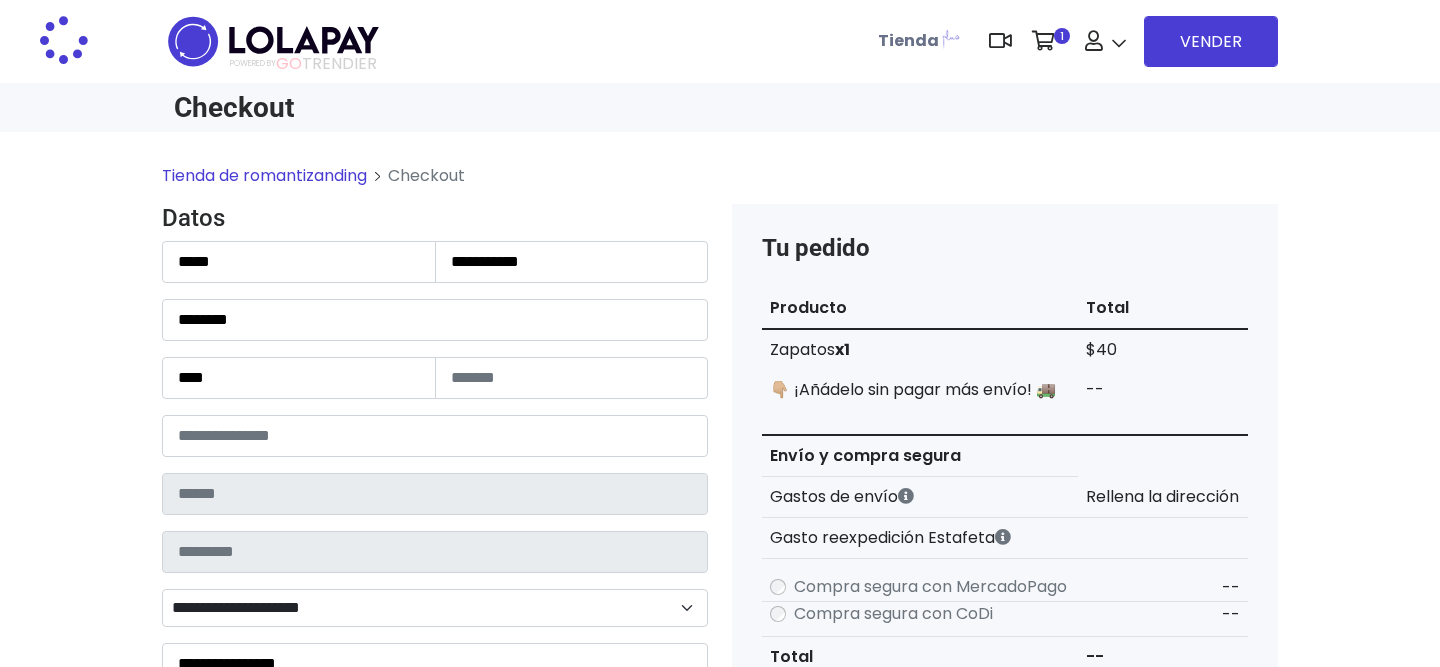 scroll, scrollTop: 0, scrollLeft: 0, axis: both 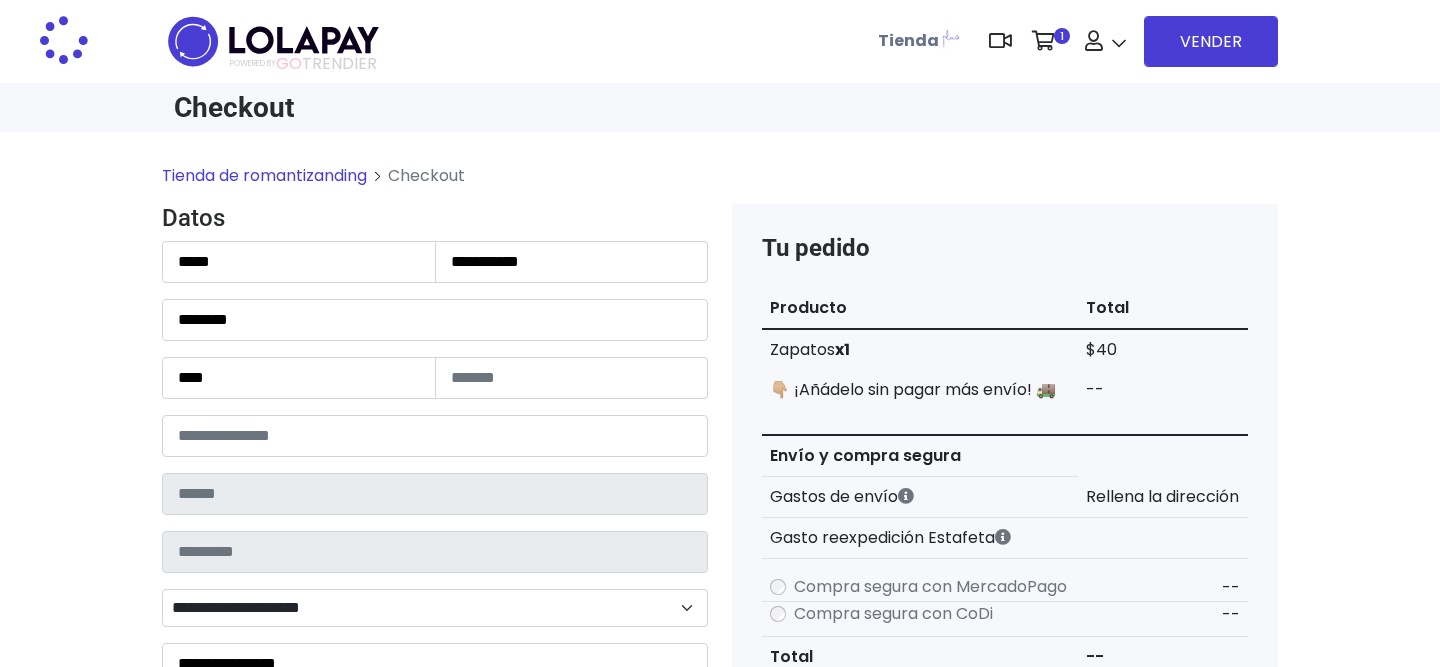 type on "**********" 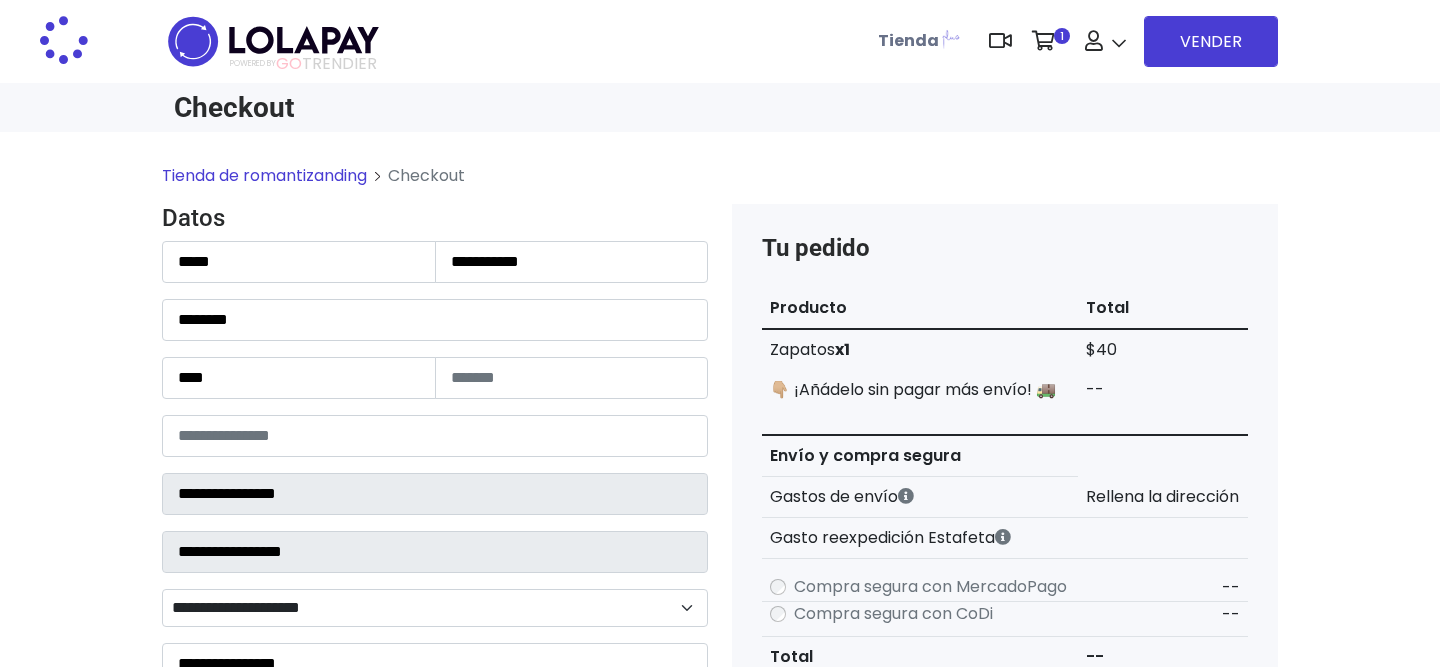 select on "**********" 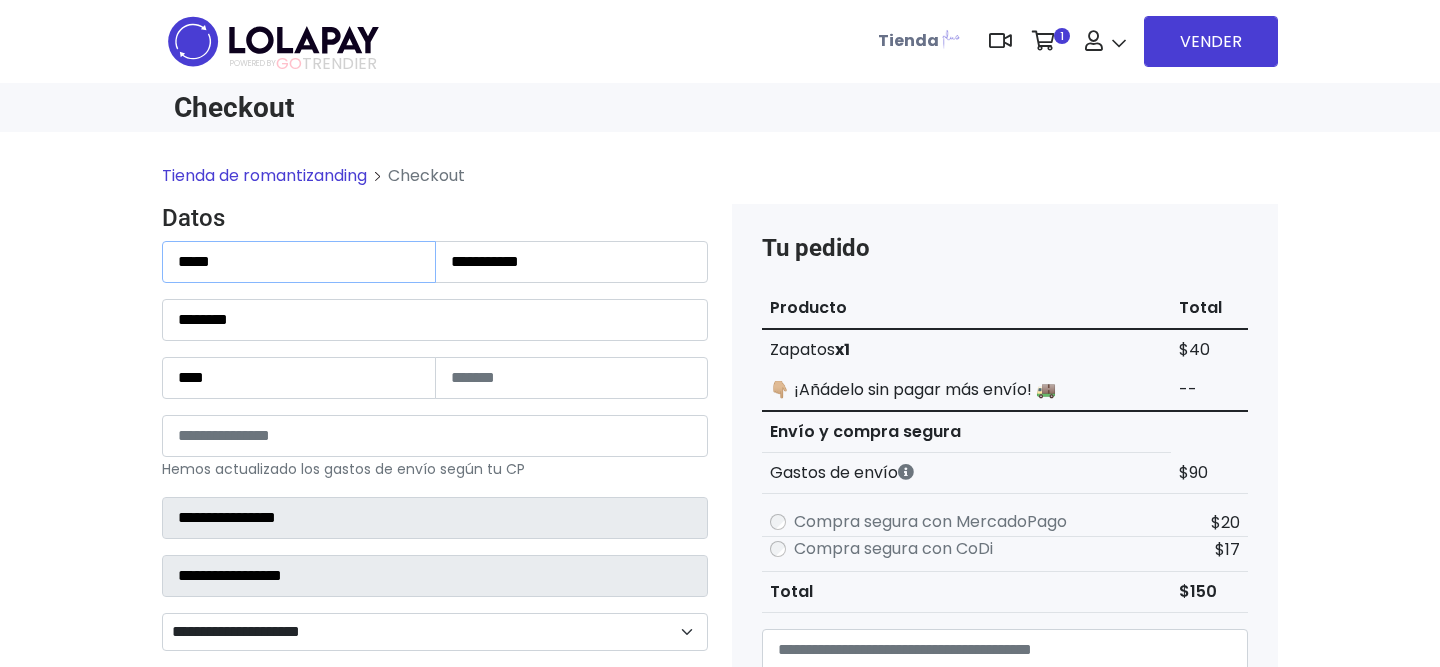 drag, startPoint x: 268, startPoint y: 258, endPoint x: 32, endPoint y: 220, distance: 239.03975 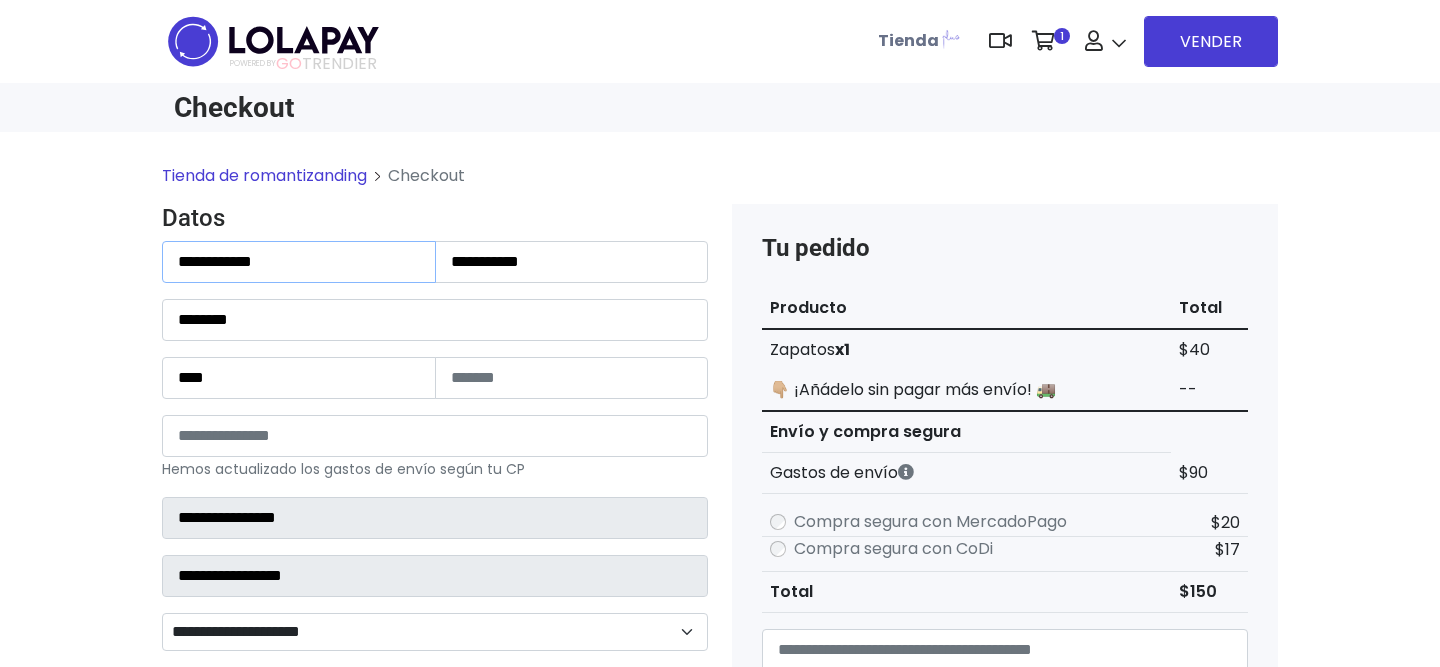 type on "**********" 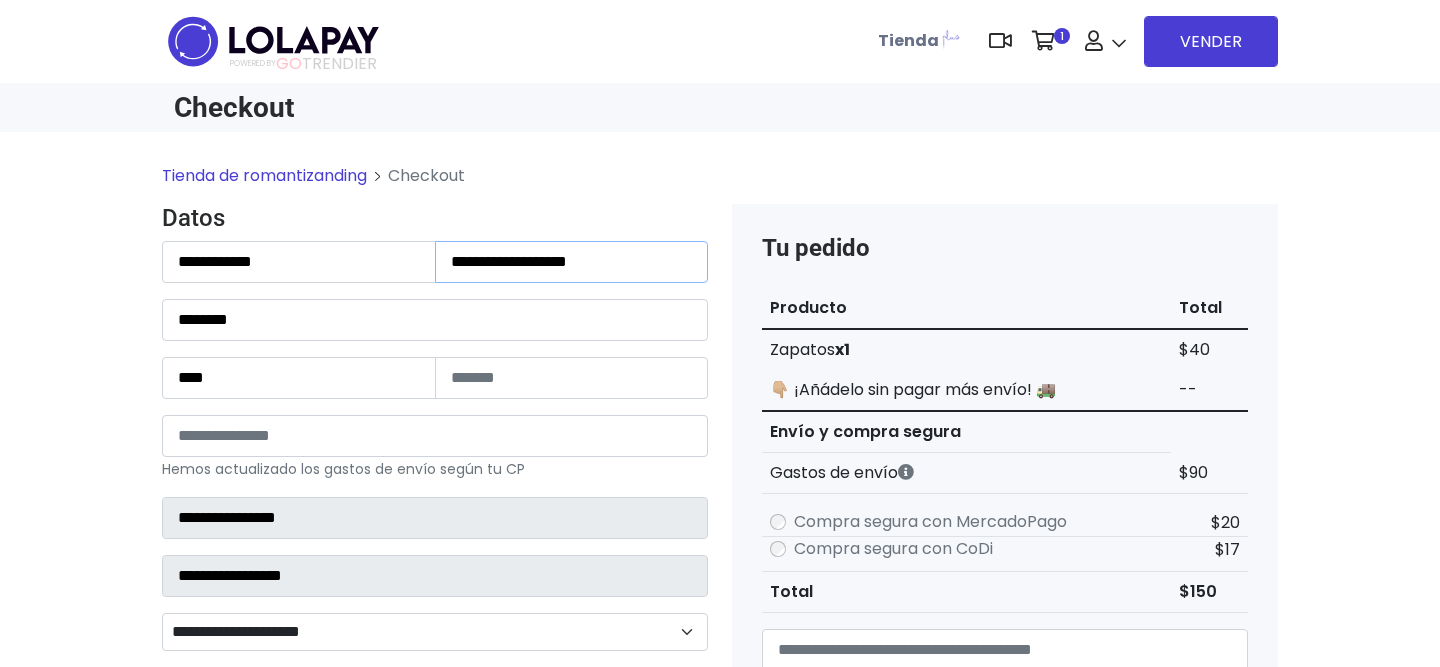type on "**********" 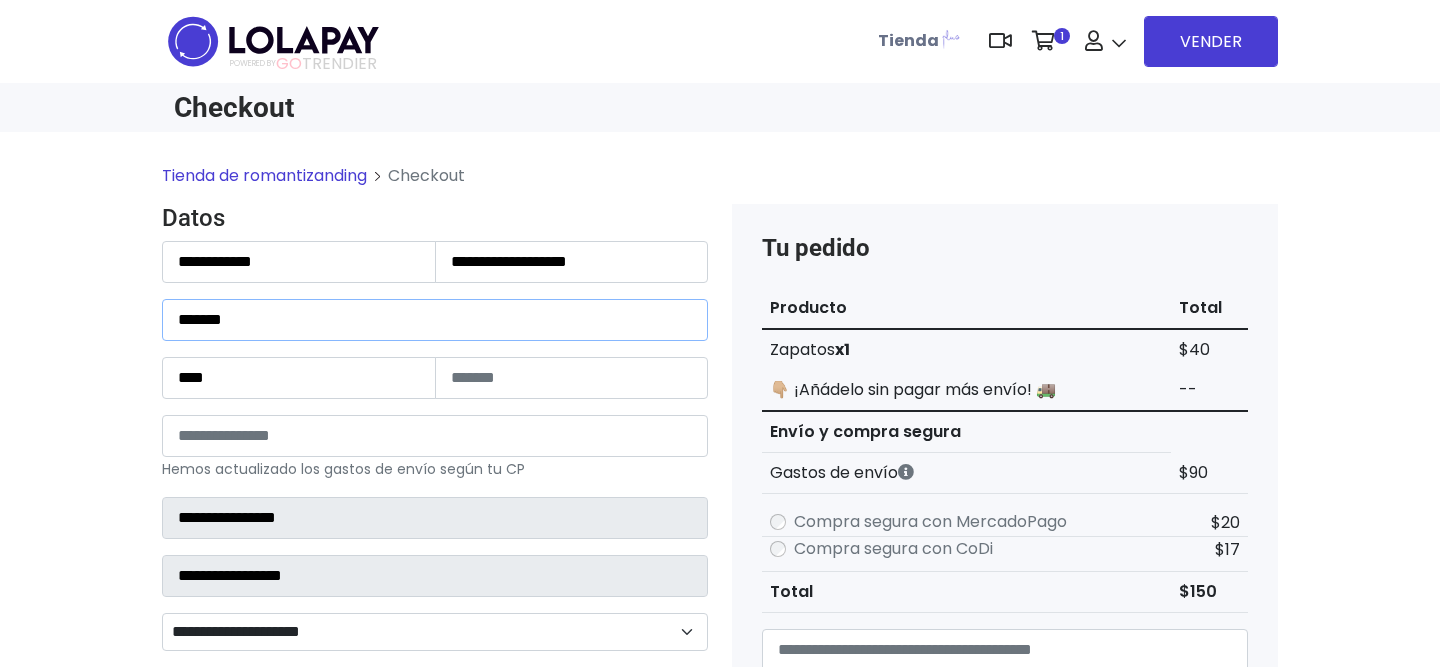type on "*******" 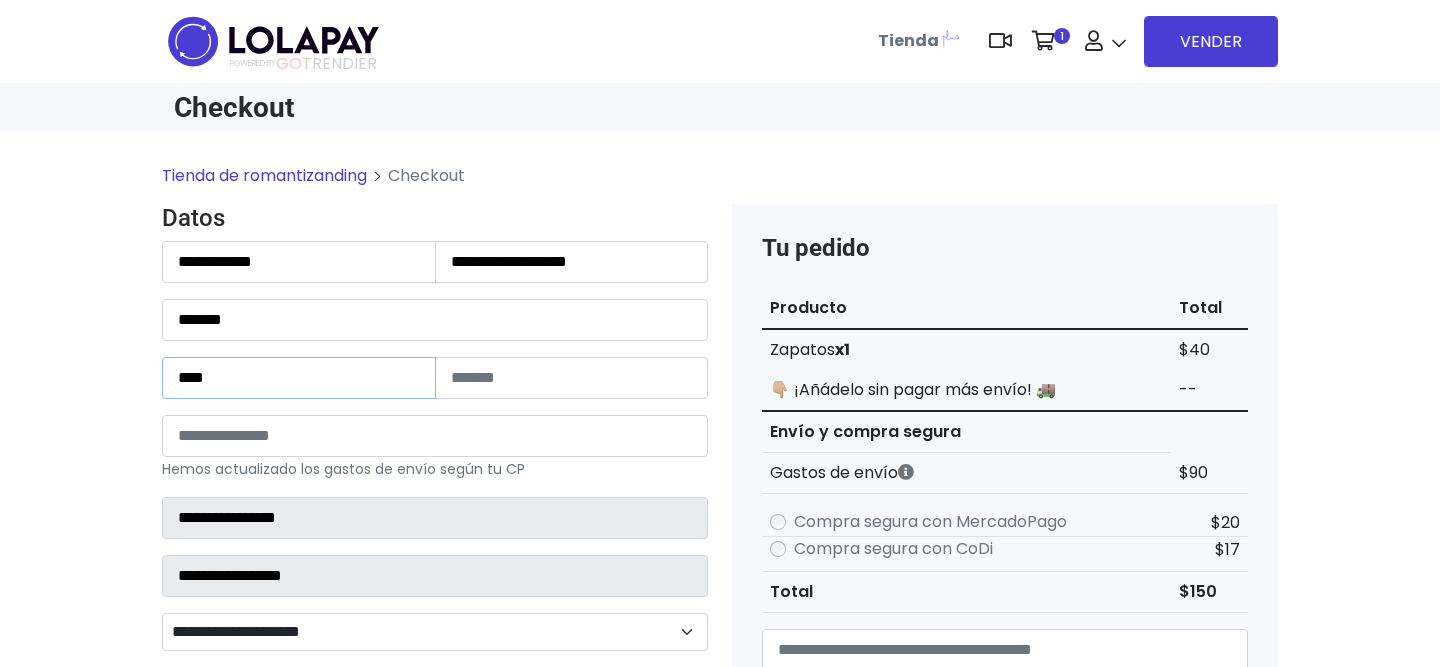 type on "****" 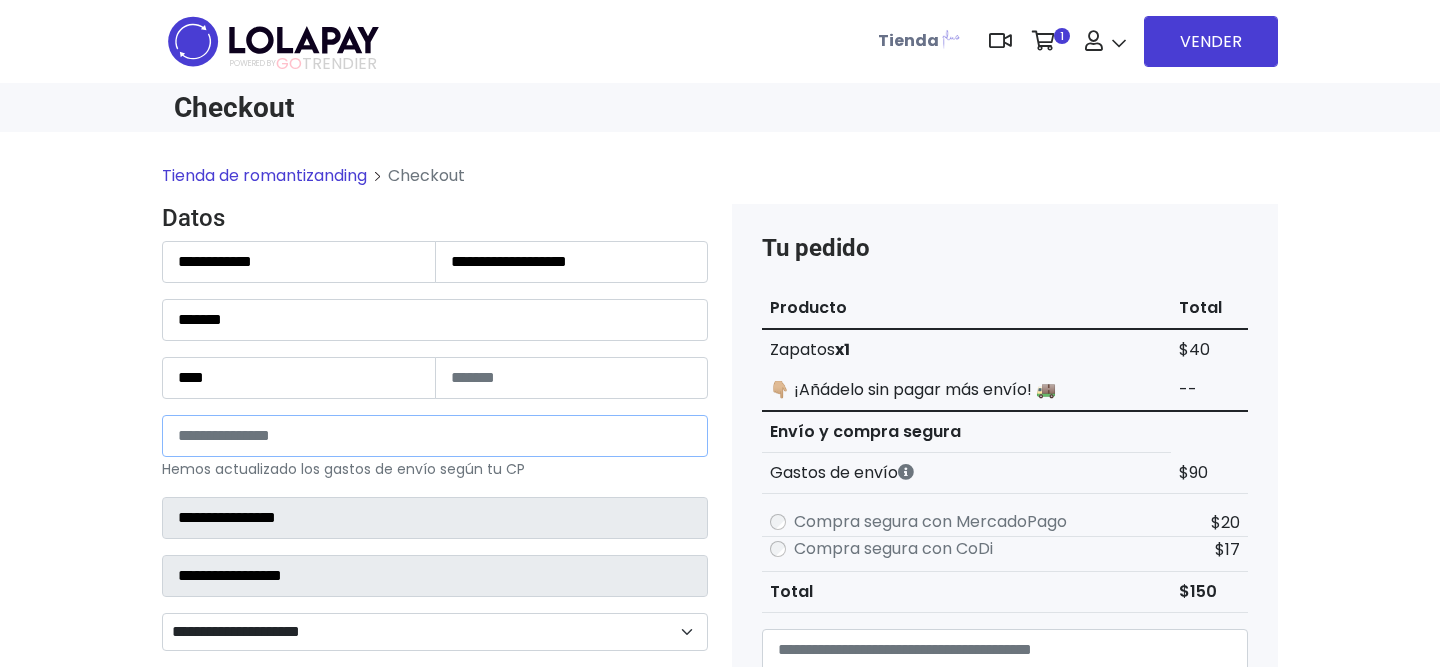 type on "*****" 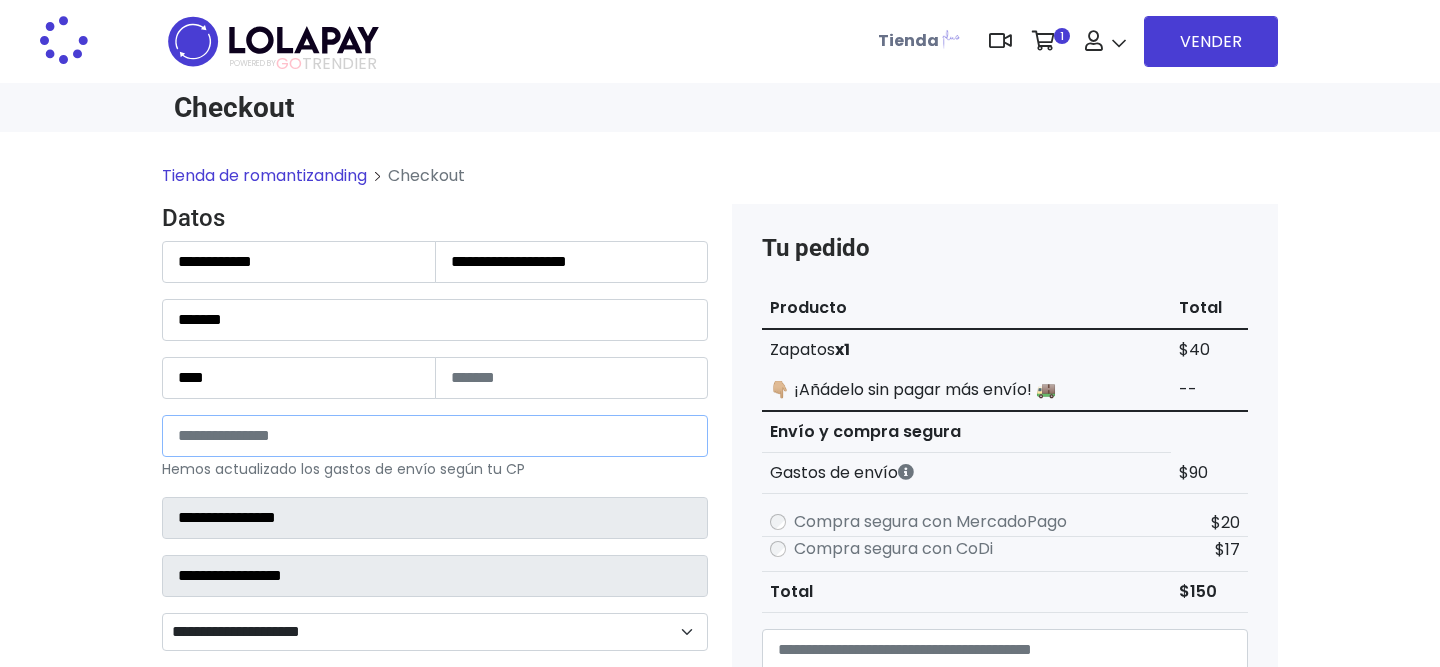type on "******" 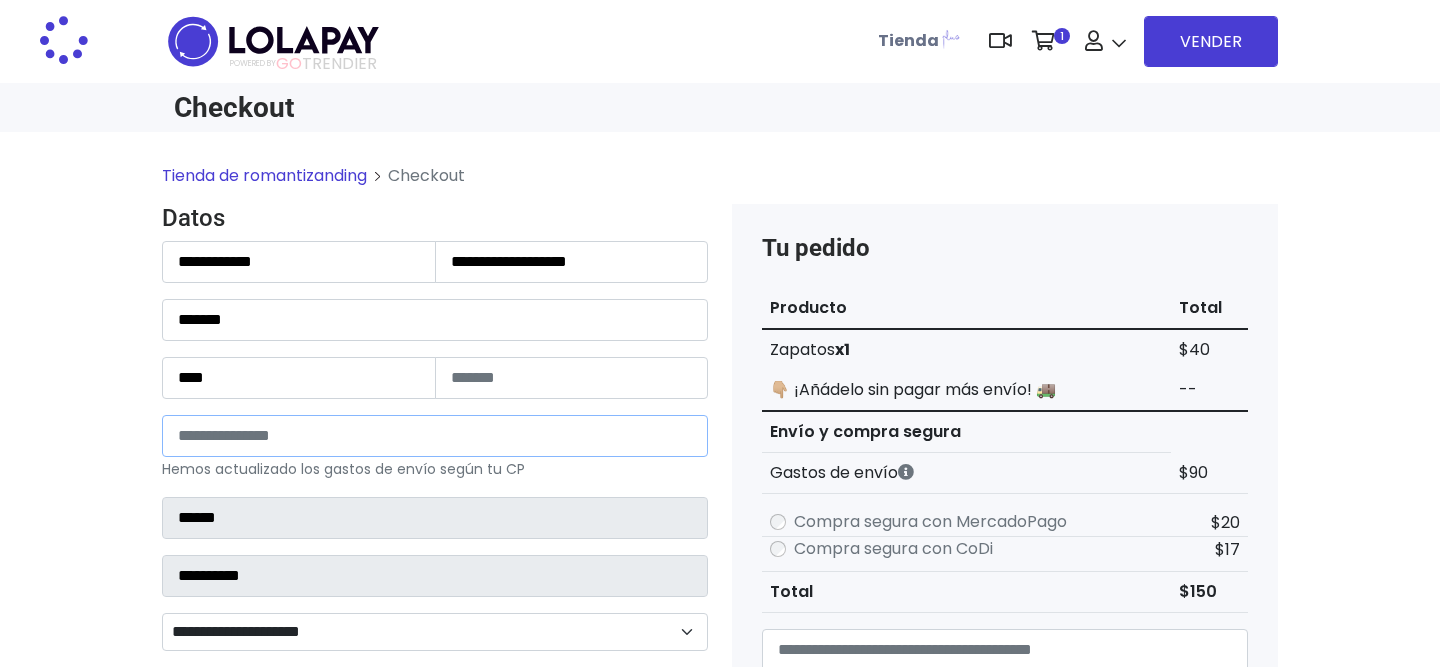 select 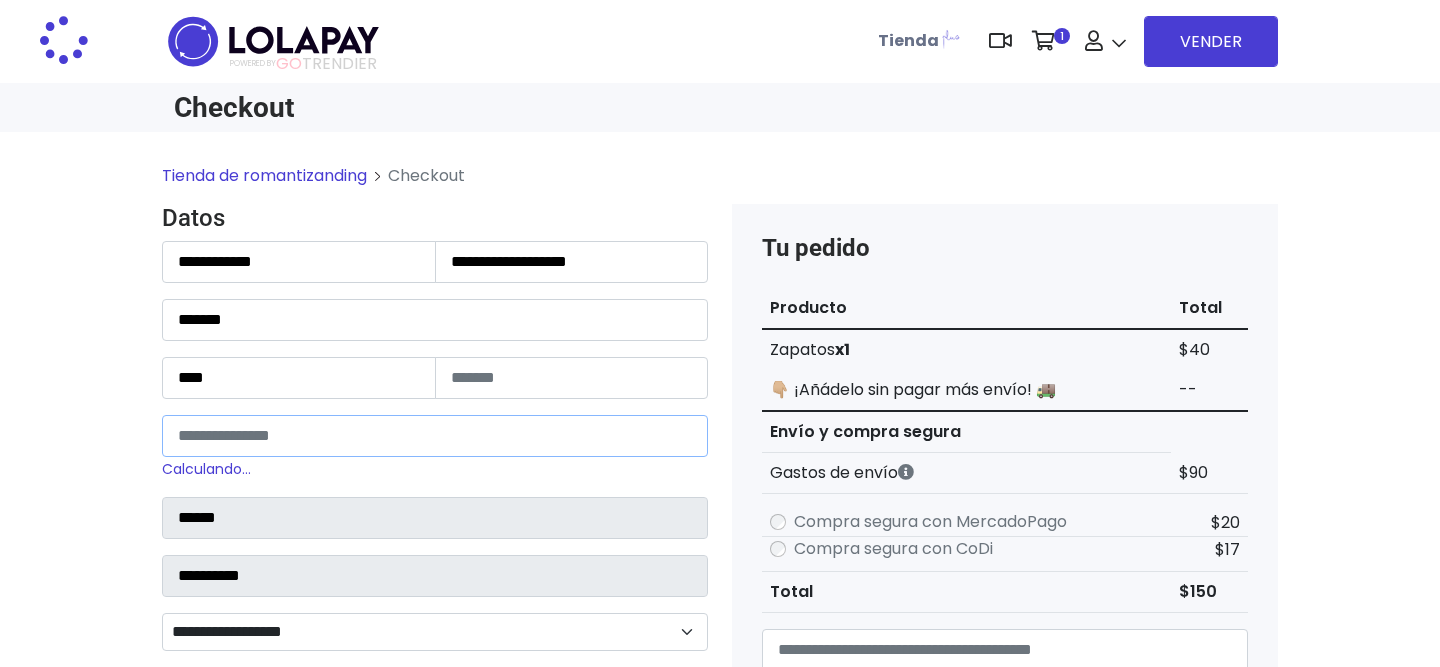 type on "*" 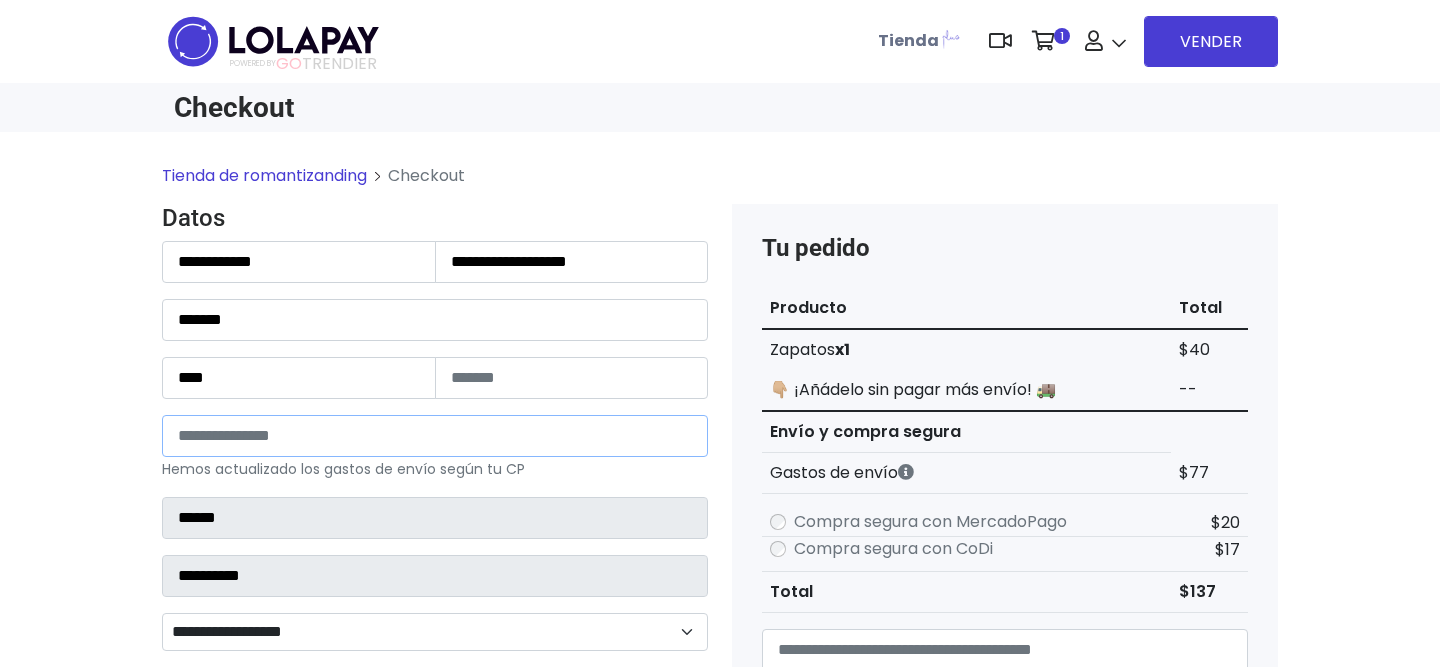 type on "*****" 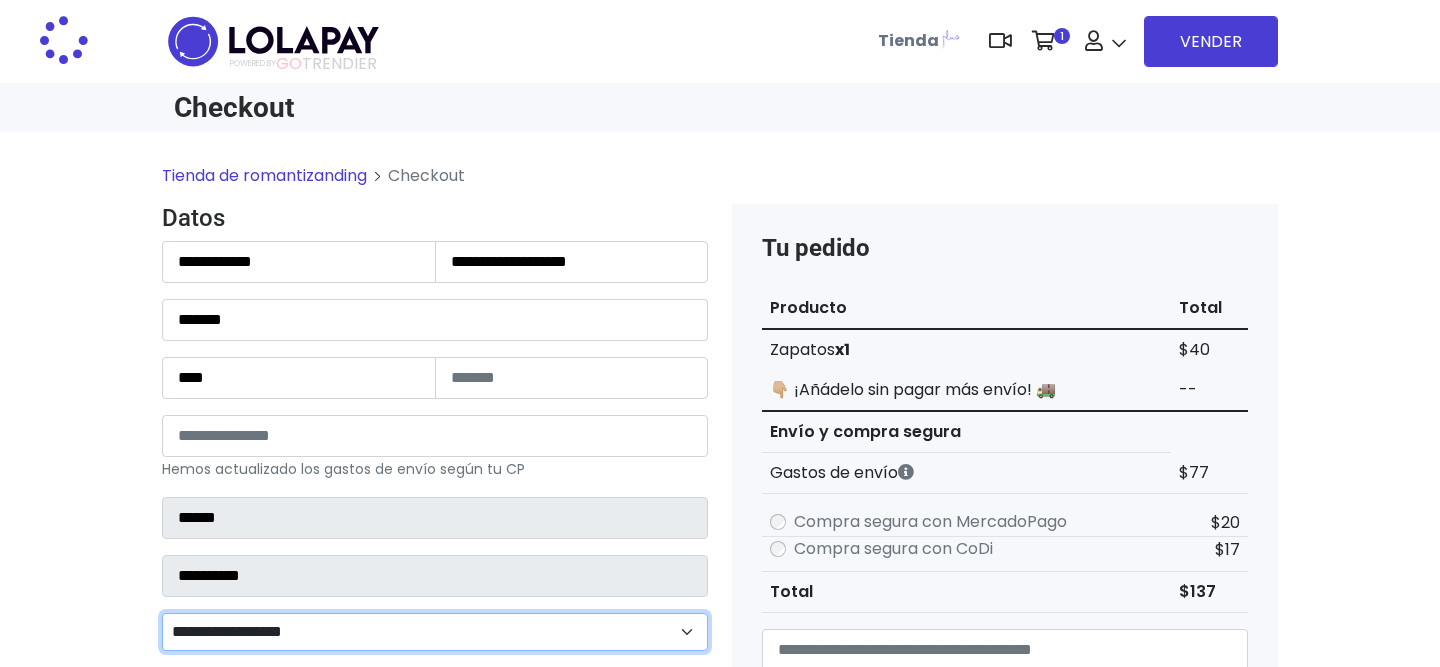 type on "*******" 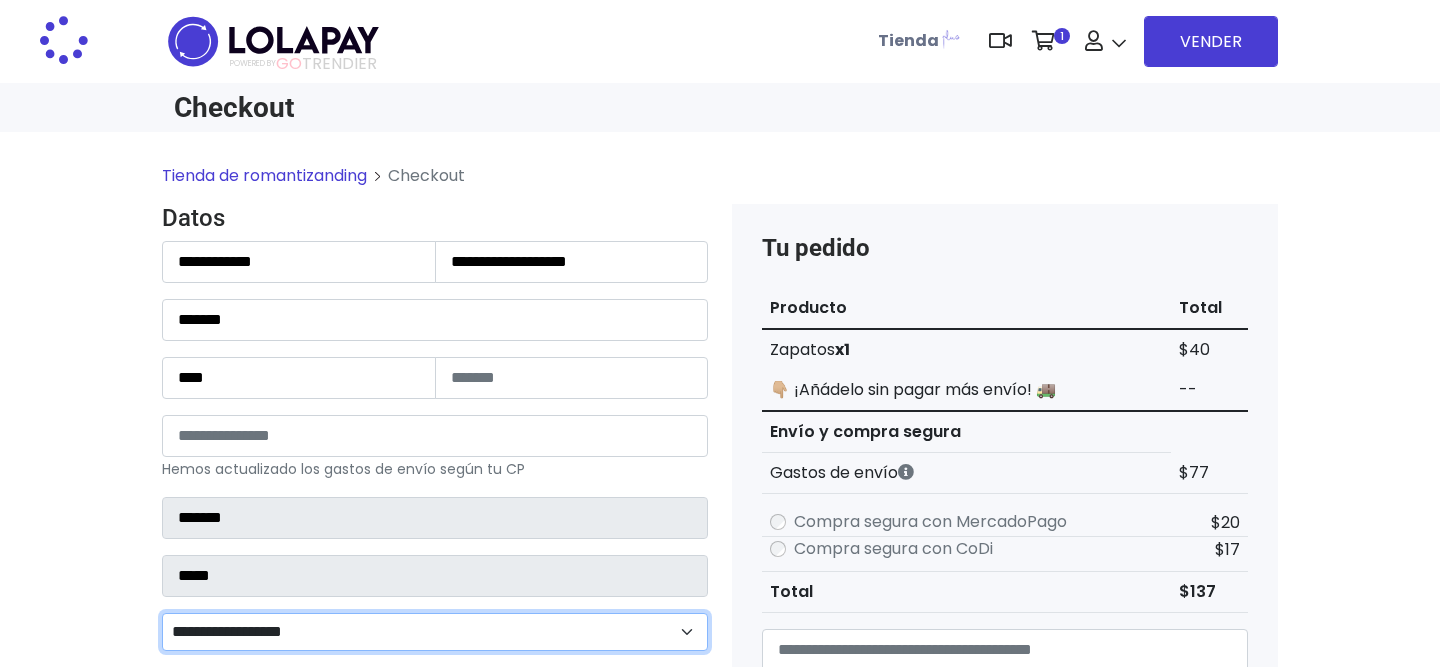 select 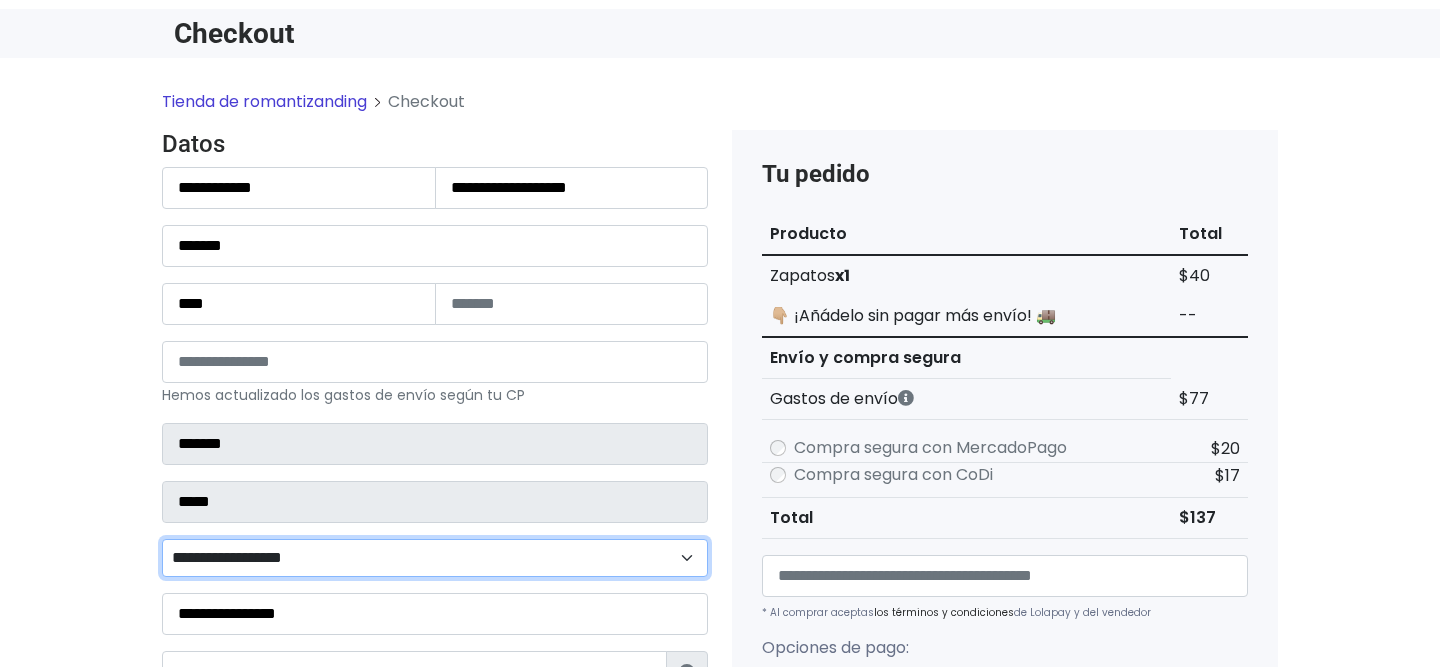 scroll, scrollTop: 177, scrollLeft: 0, axis: vertical 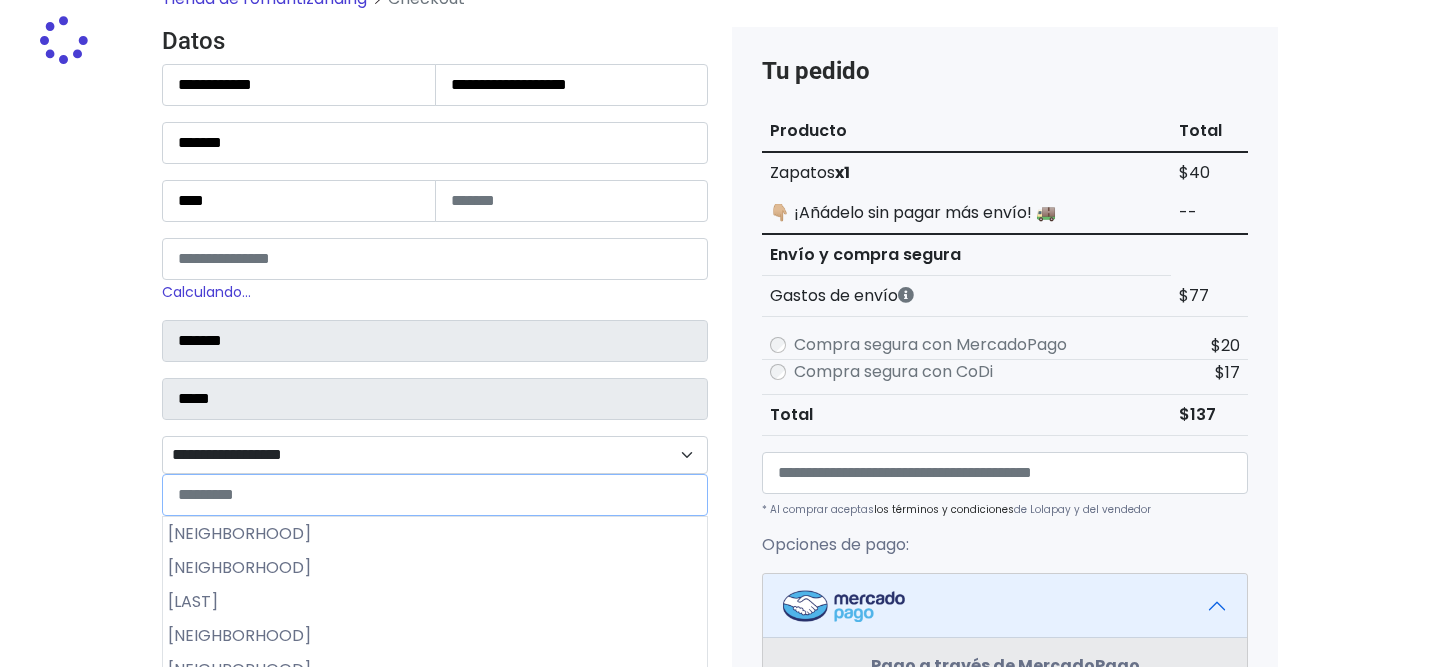 click on "**********" at bounding box center [435, 455] 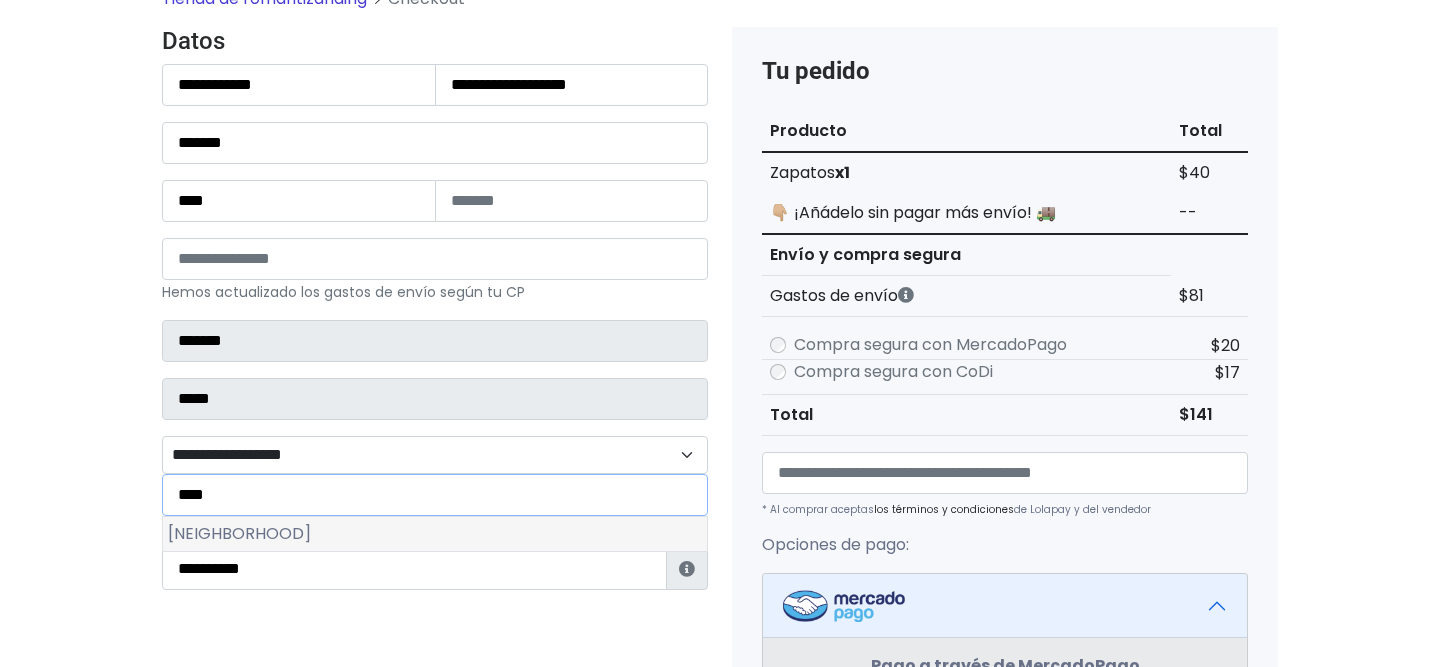 type on "****" 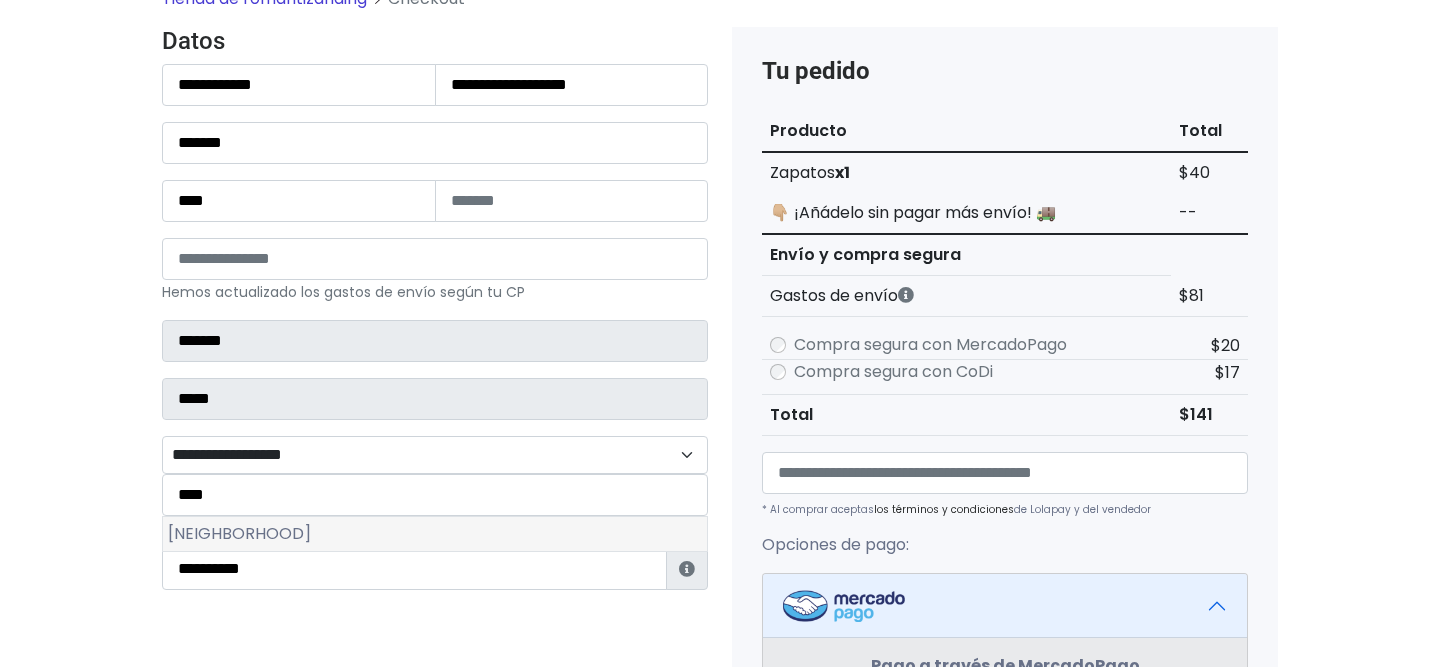 click on "Residencial Platino" at bounding box center [435, 534] 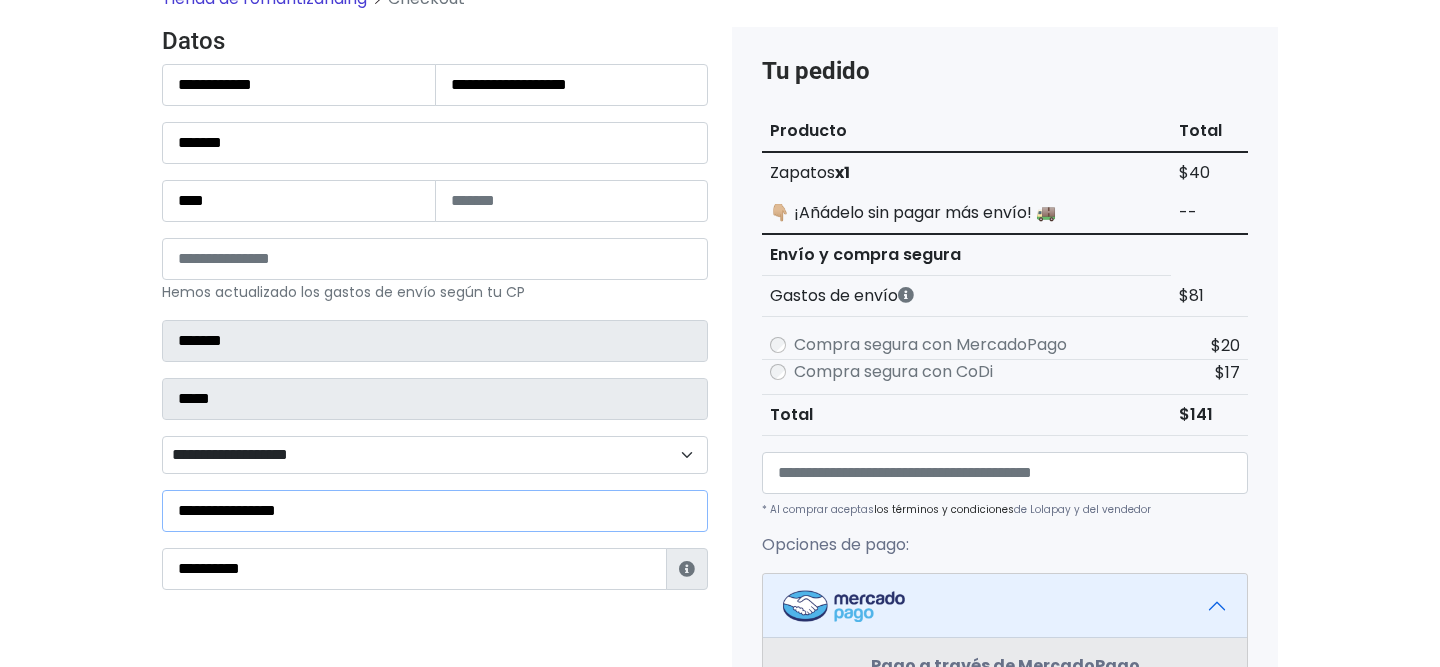 drag, startPoint x: 337, startPoint y: 515, endPoint x: 166, endPoint y: 489, distance: 172.96532 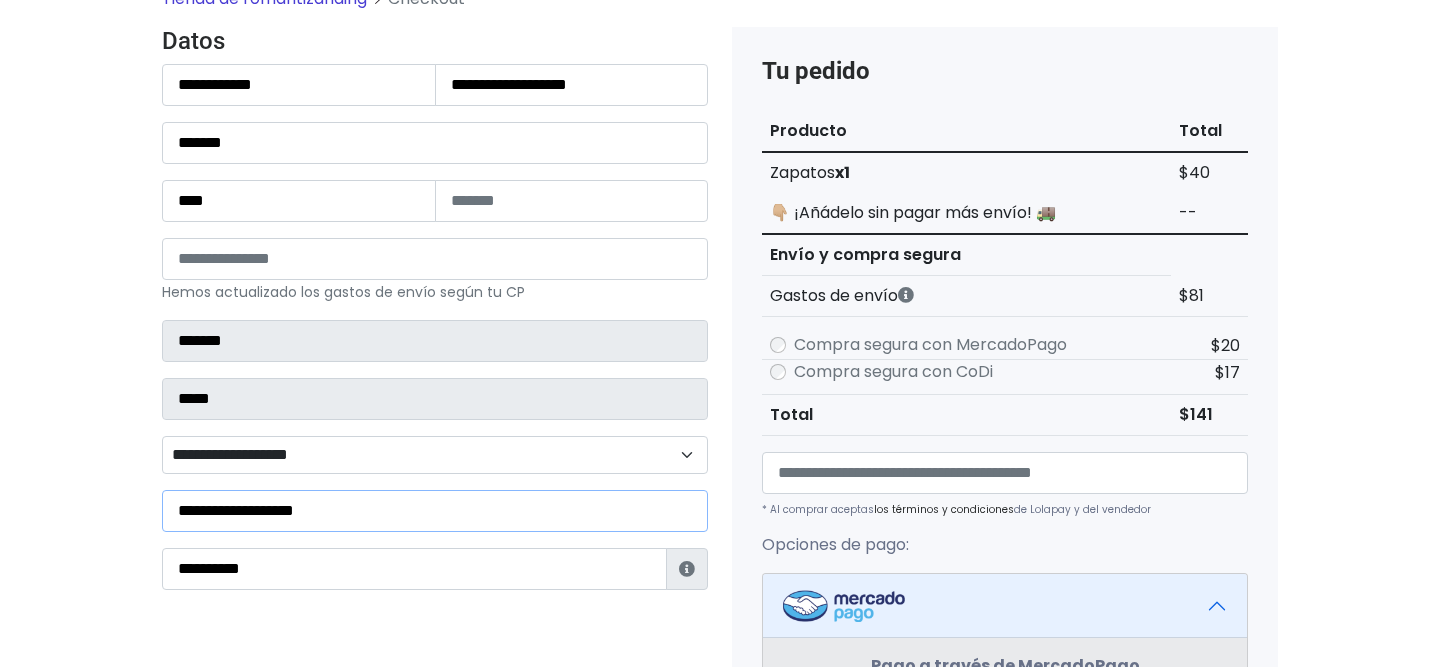 type on "**********" 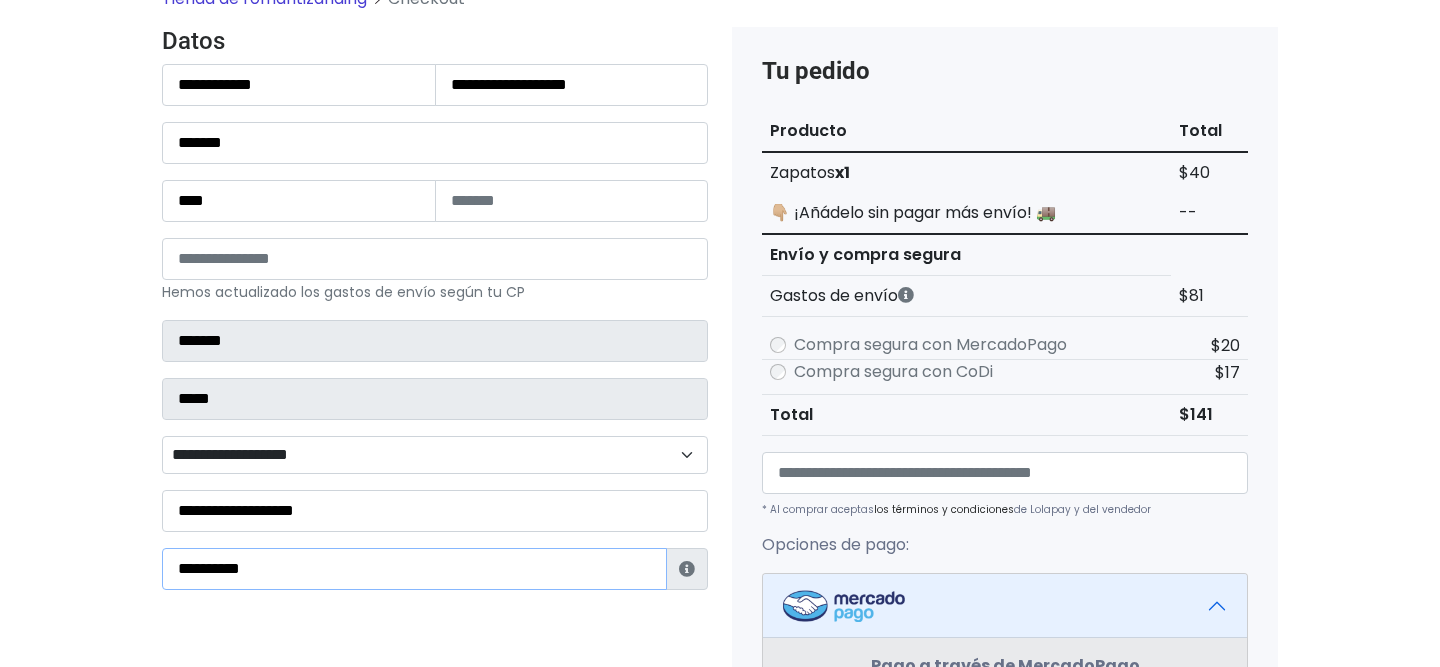 paste 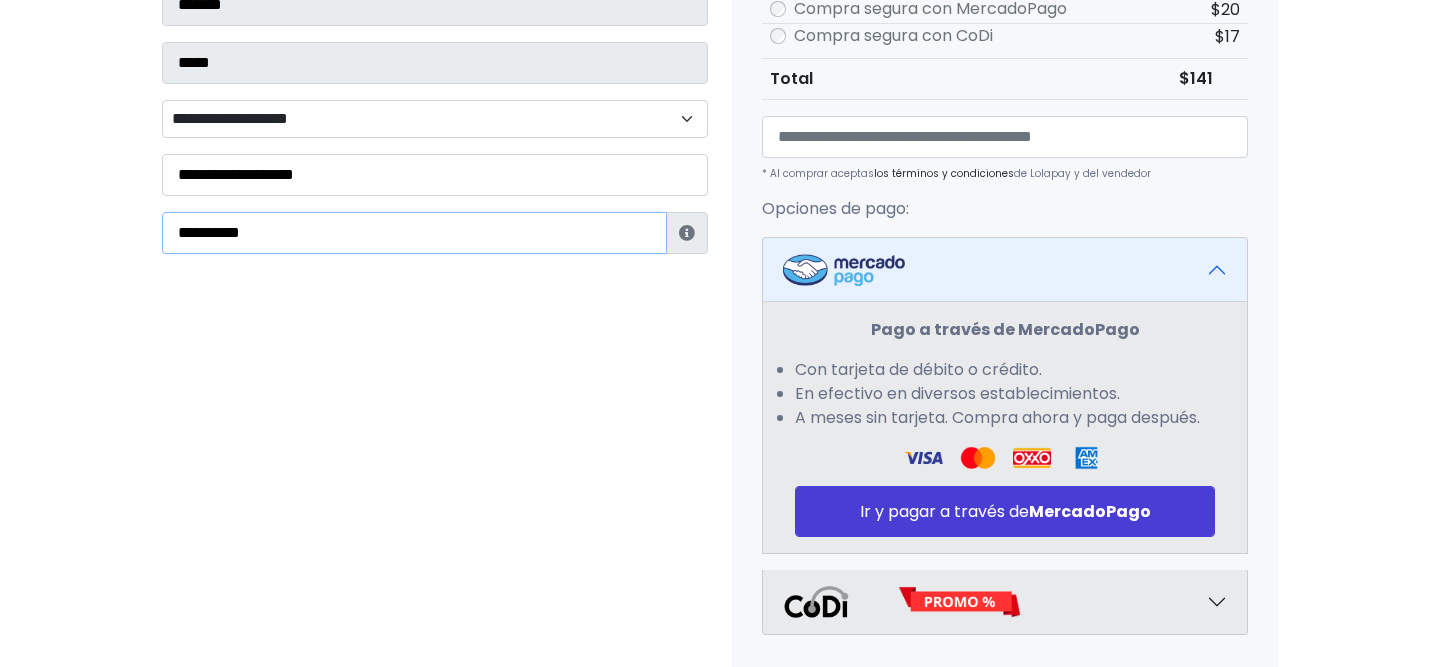 scroll, scrollTop: 558, scrollLeft: 0, axis: vertical 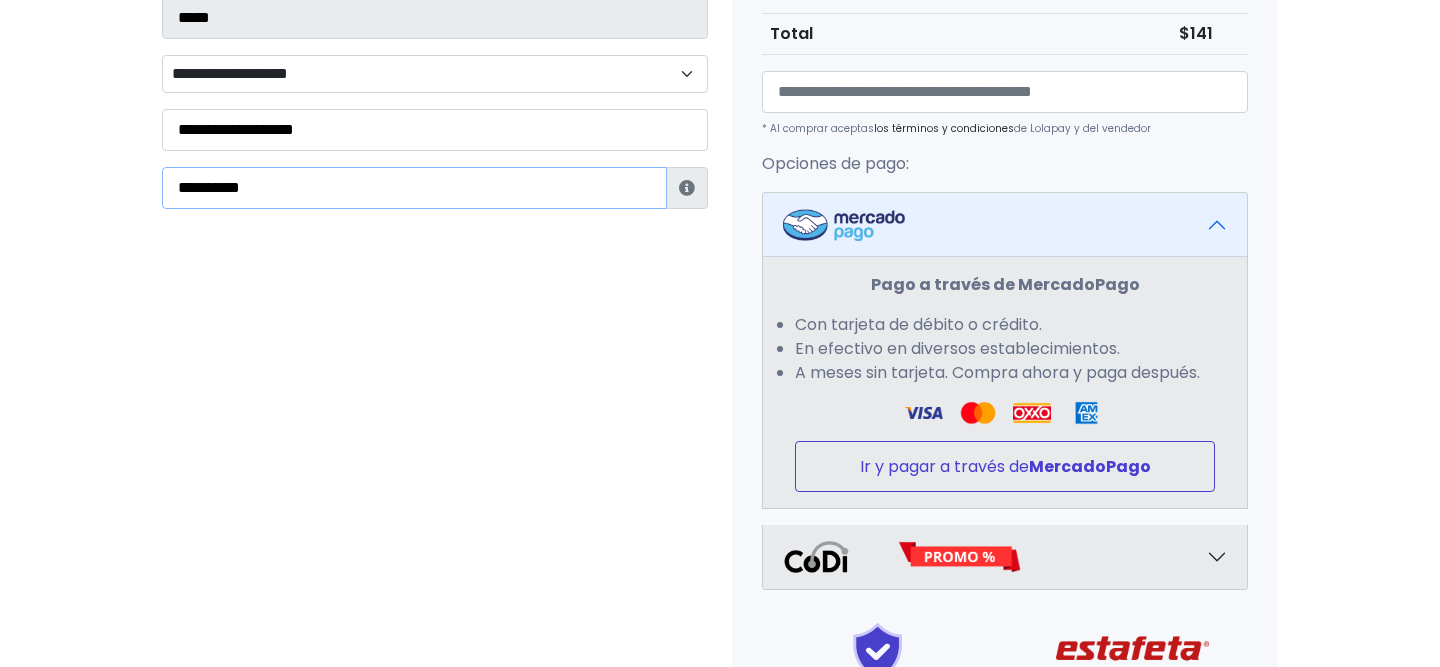 type on "**********" 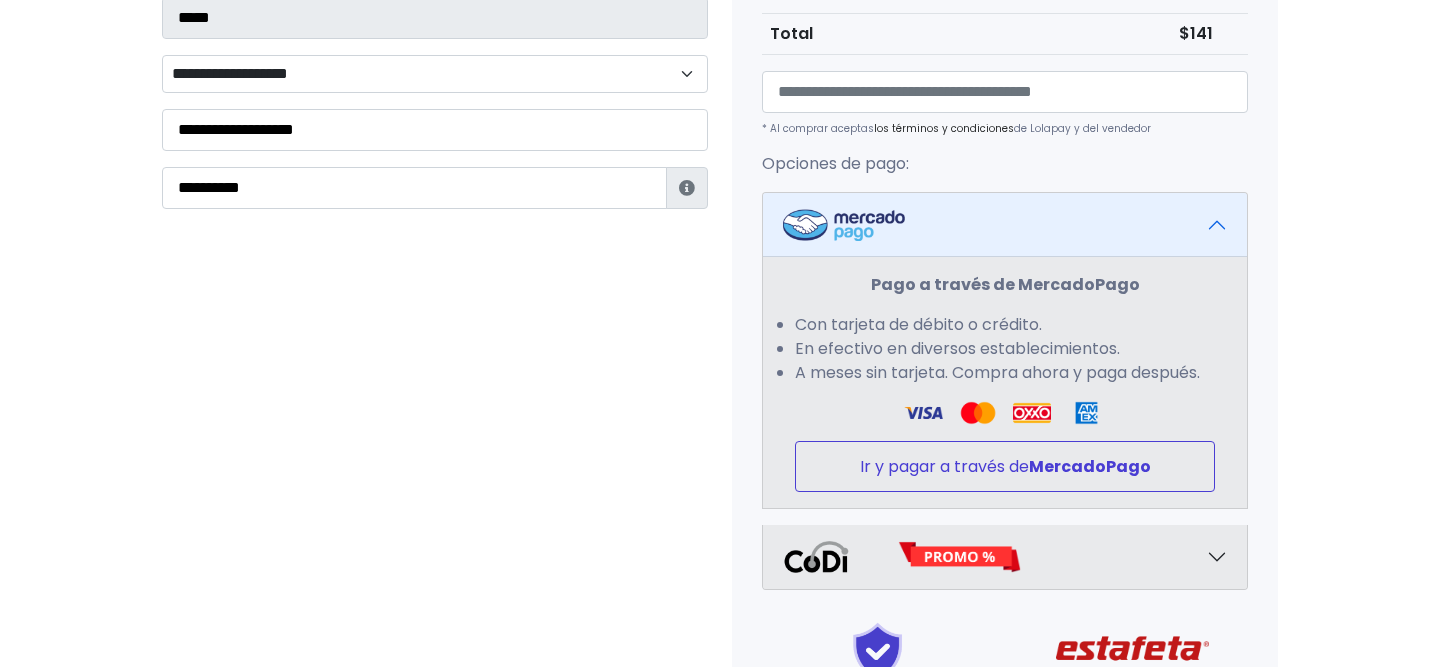 click on "Ir y pagar a través de  MercadoPago" at bounding box center (1005, 466) 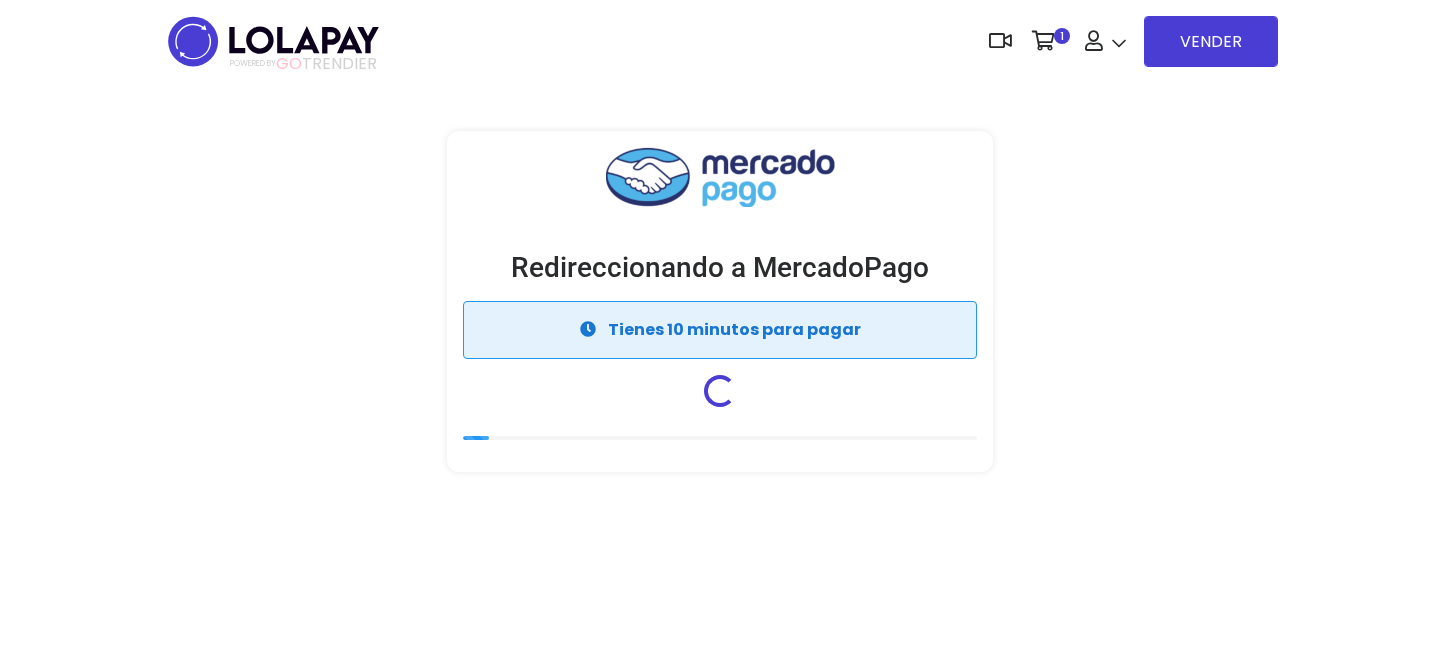 scroll, scrollTop: 0, scrollLeft: 0, axis: both 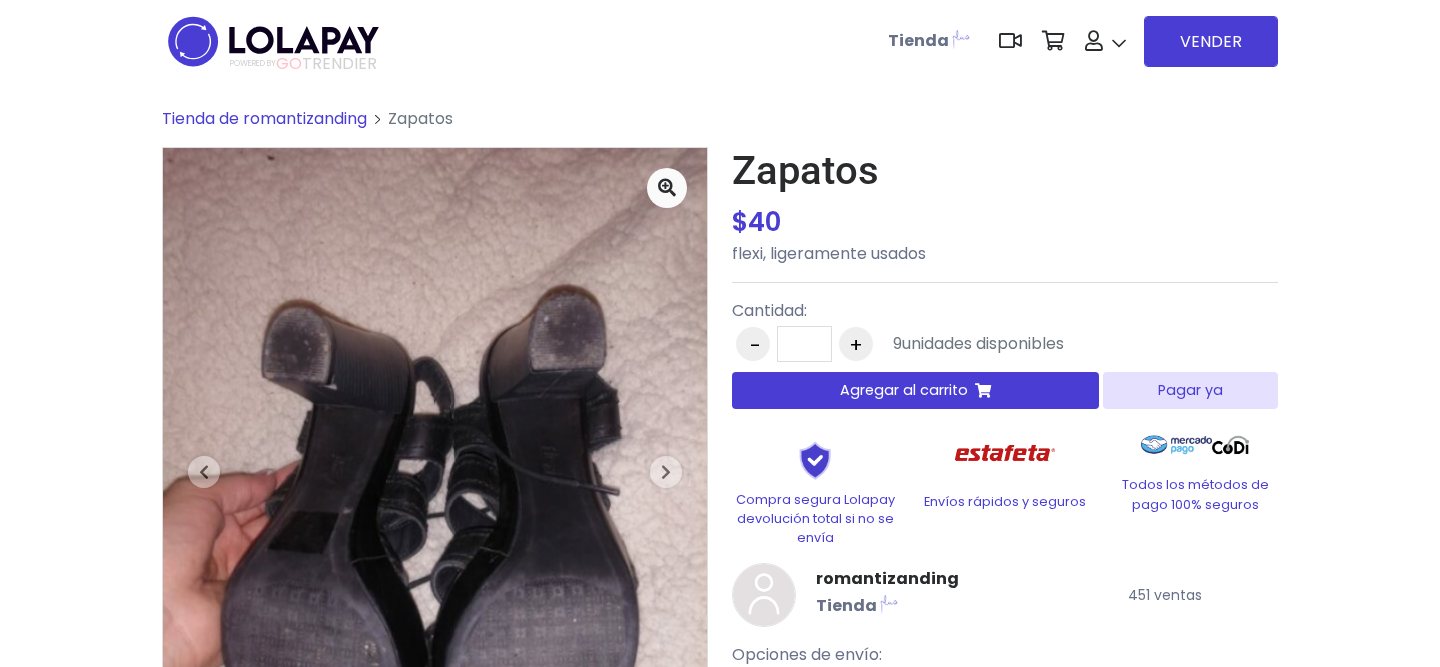 click on "Pagar ya" at bounding box center (1190, 390) 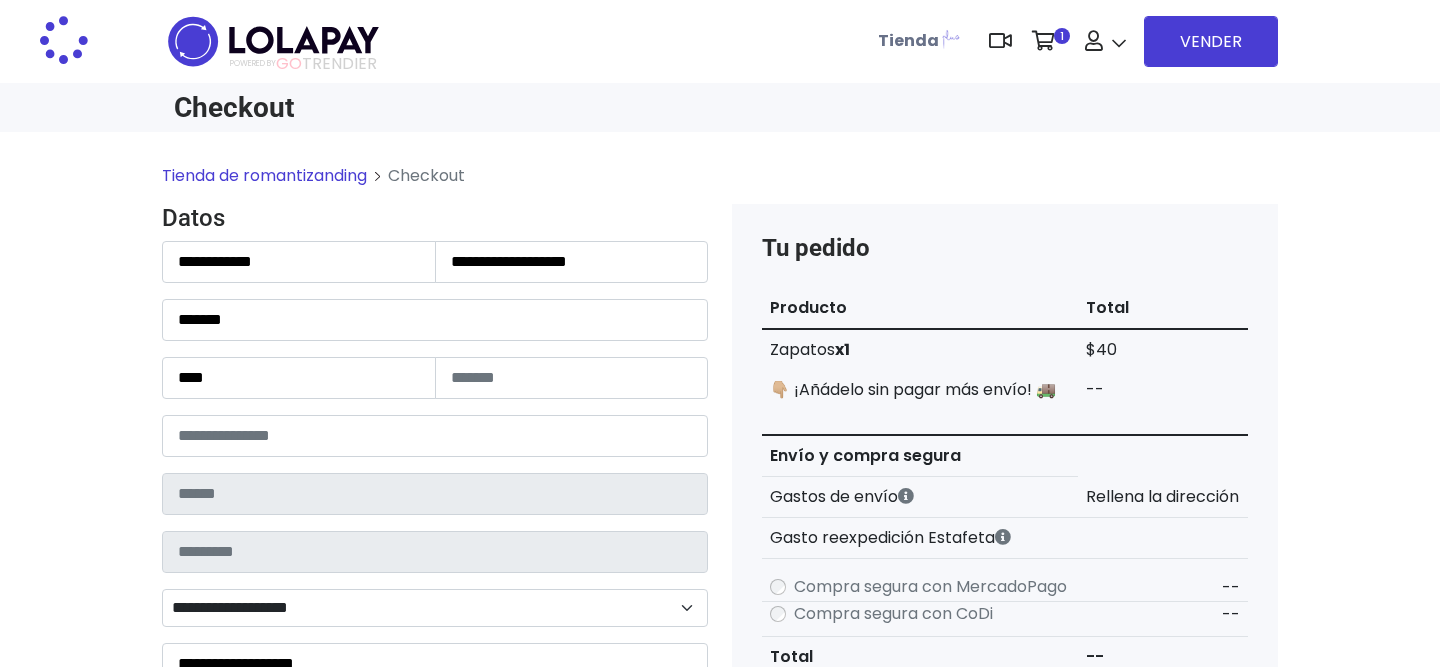 scroll, scrollTop: 0, scrollLeft: 0, axis: both 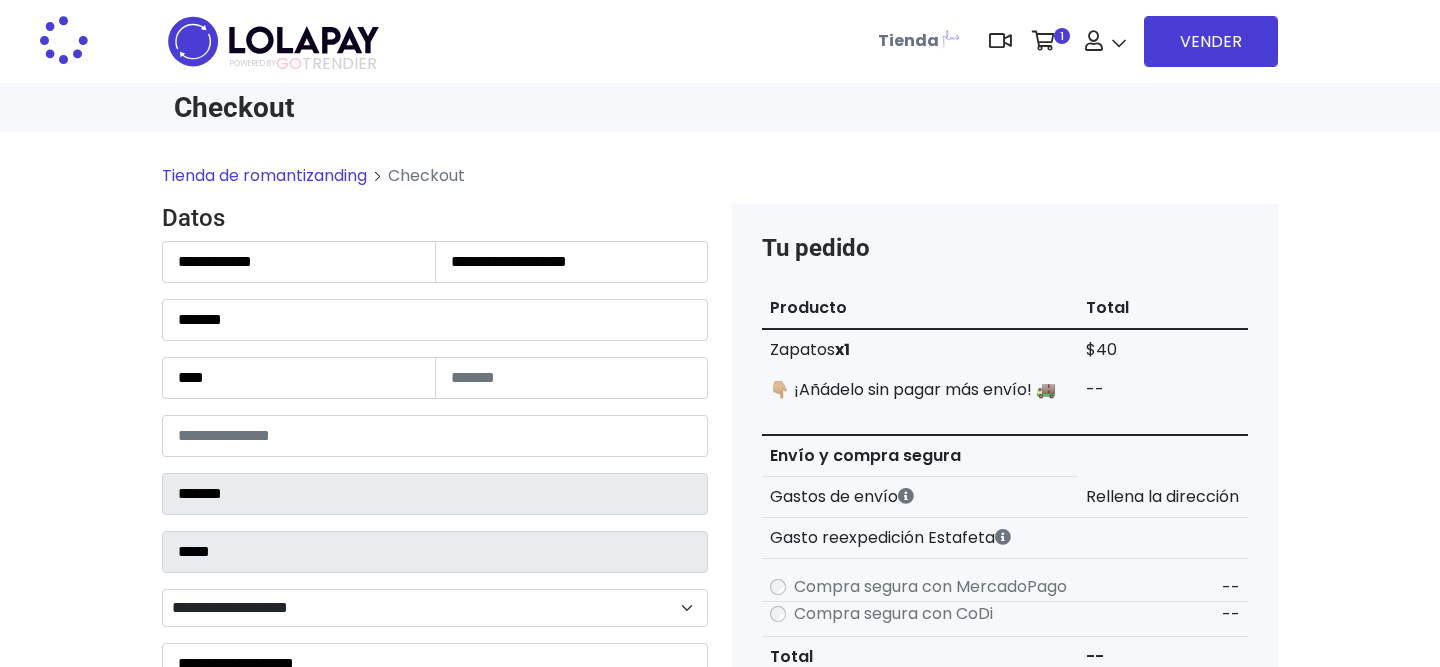 select on "**********" 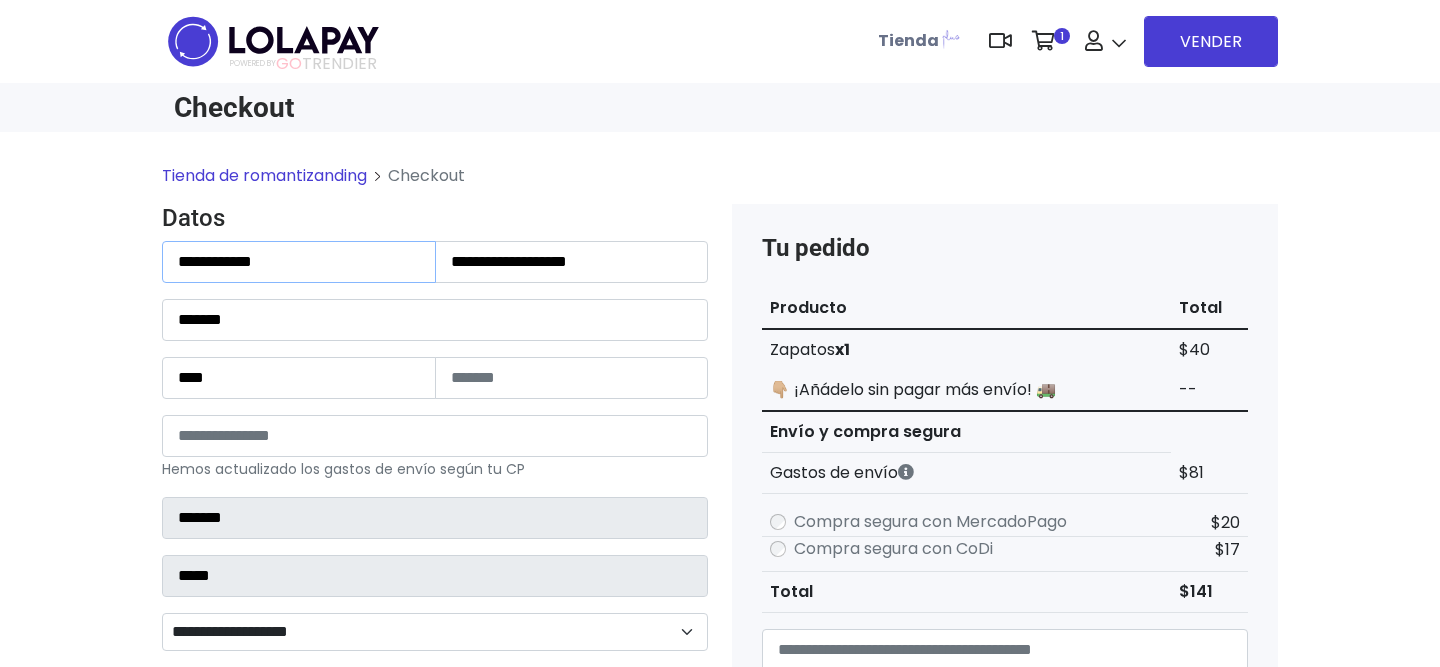 drag, startPoint x: 308, startPoint y: 265, endPoint x: 56, endPoint y: 250, distance: 252.44603 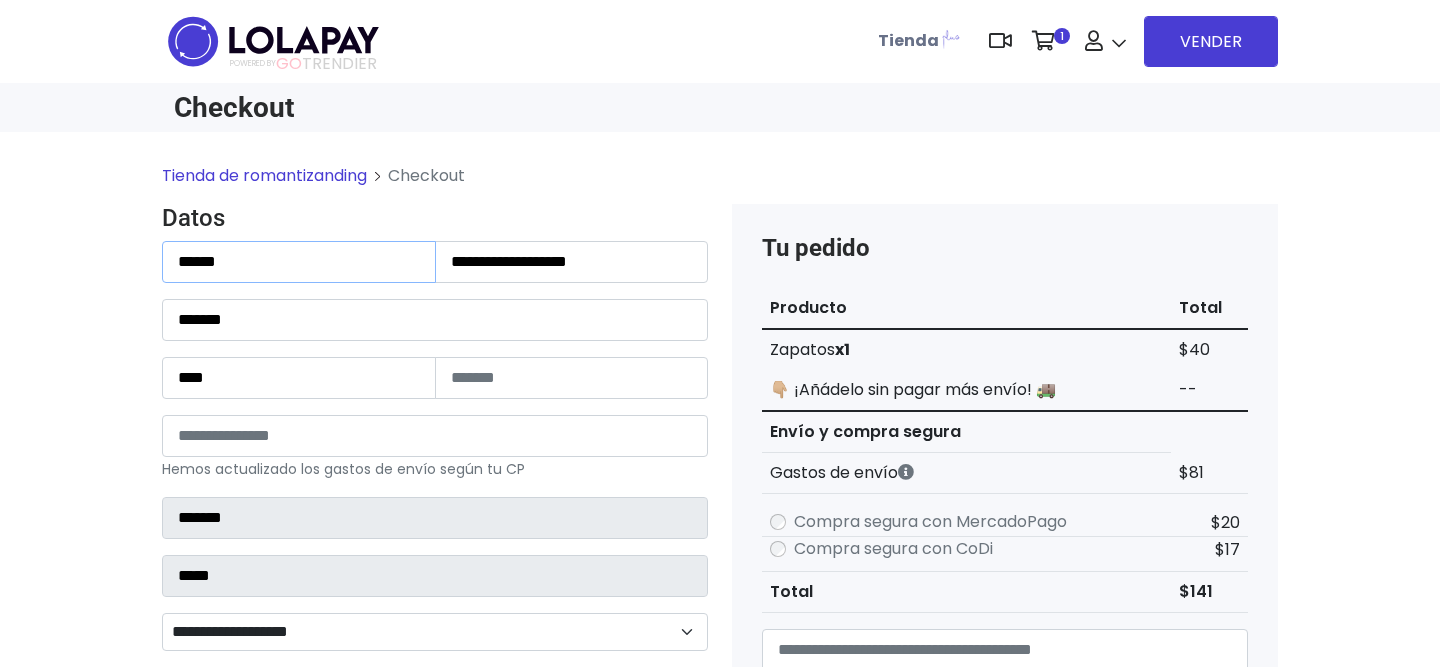 type on "*****" 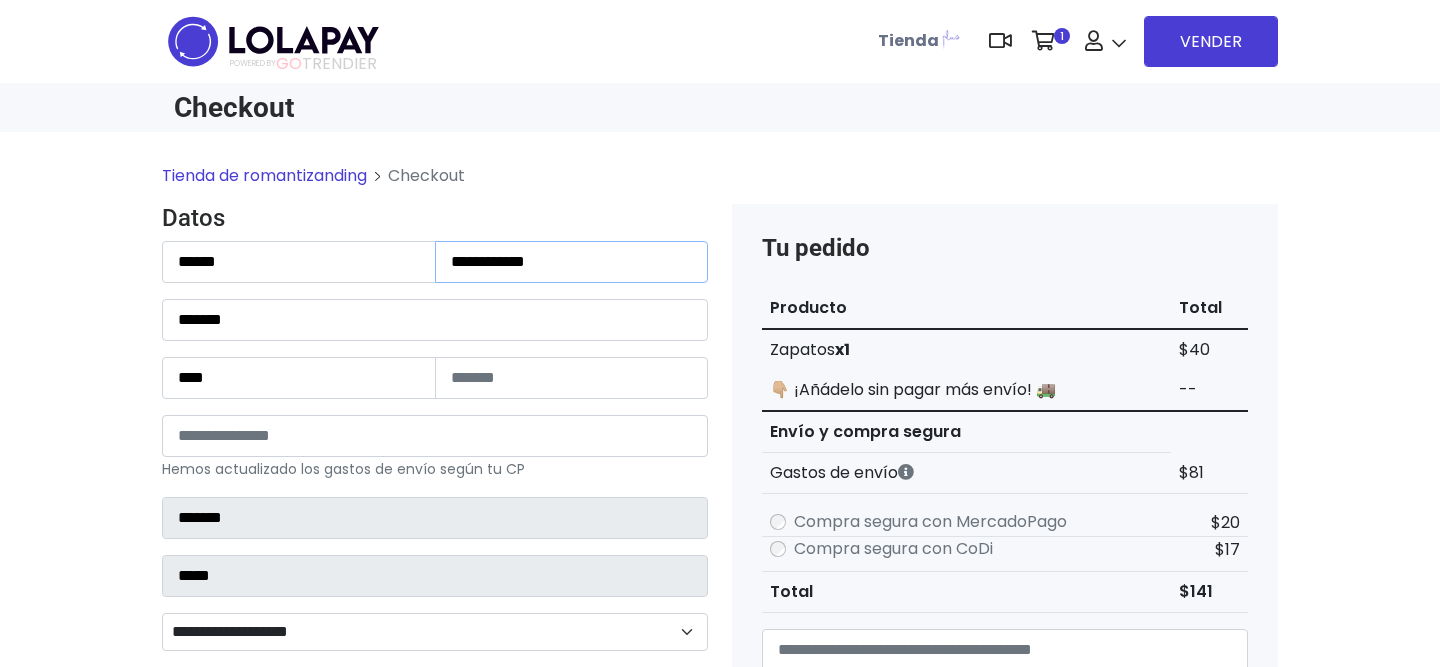 type on "**********" 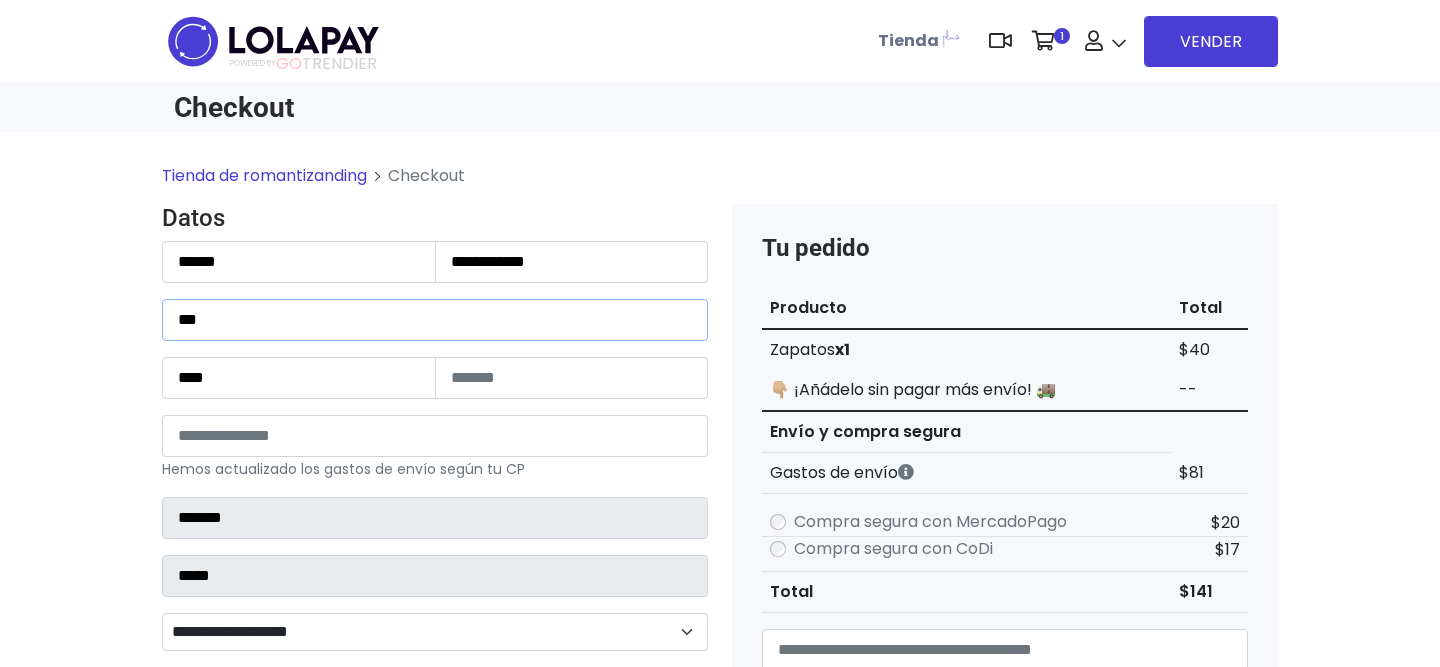type on "**********" 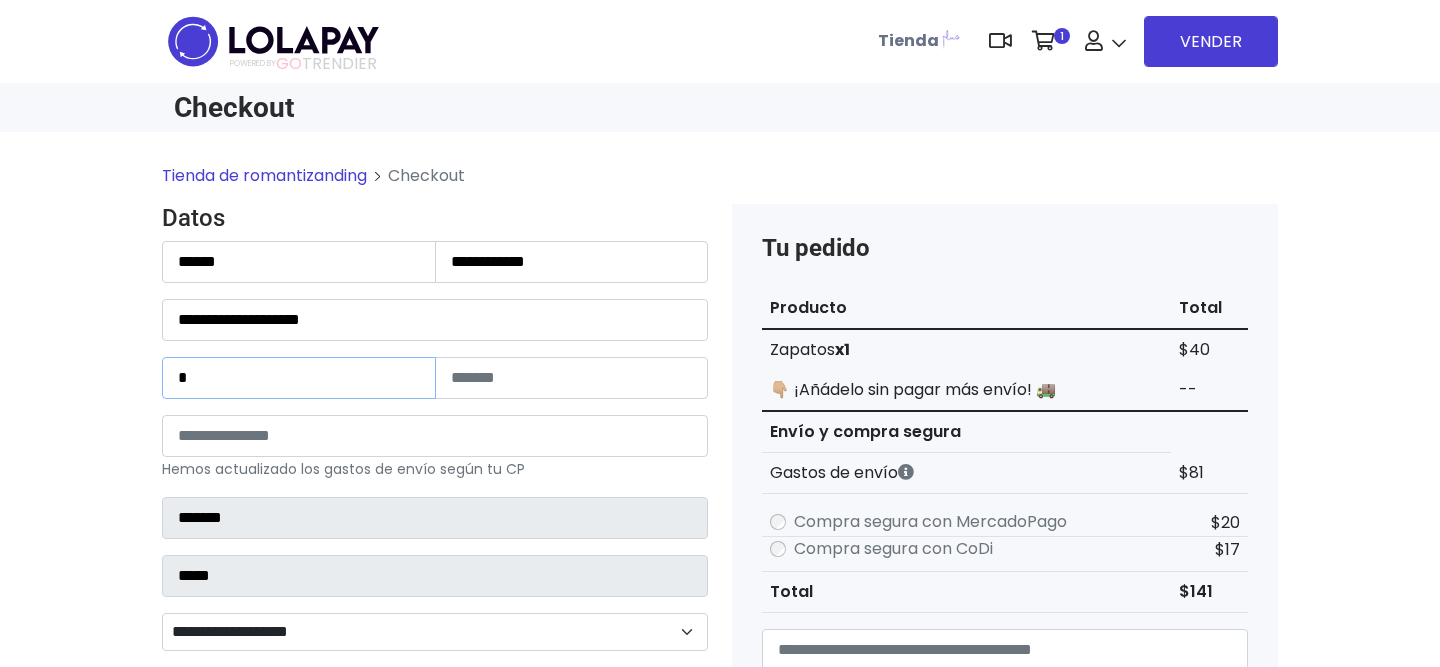 type on "*" 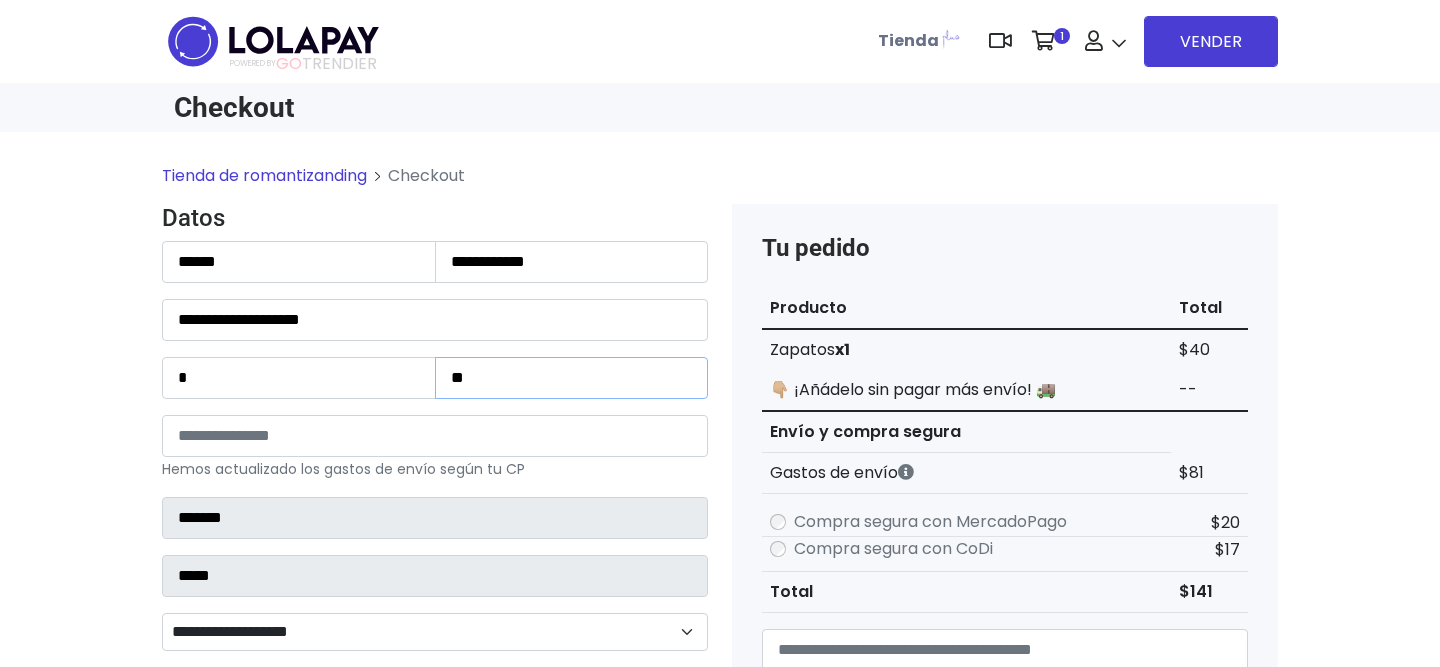 type on "*" 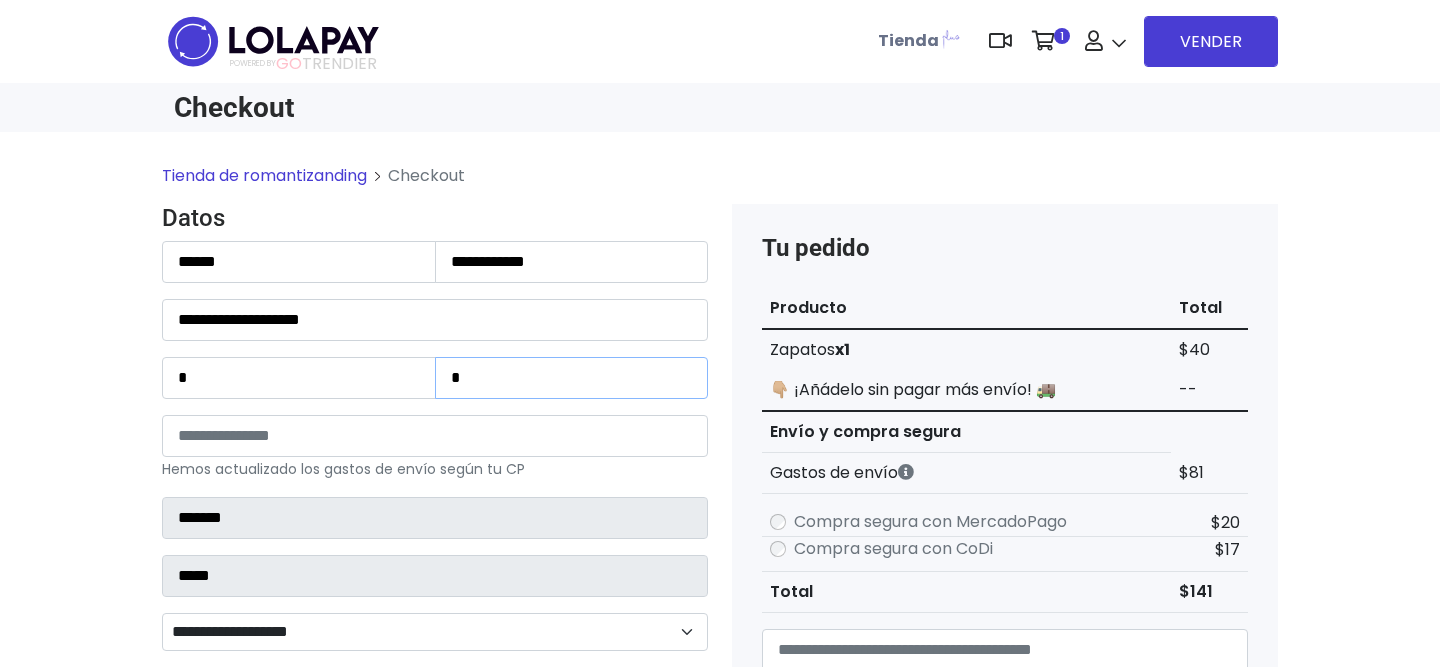 type 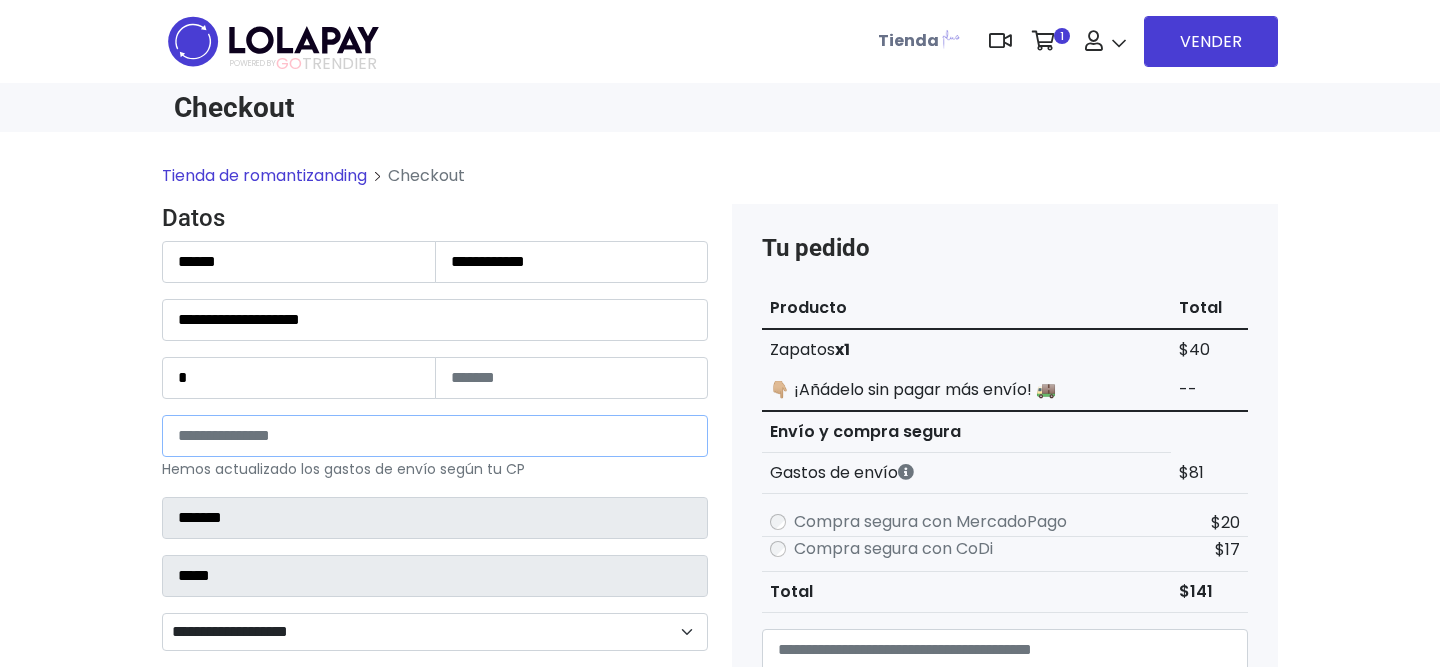 type on "*****" 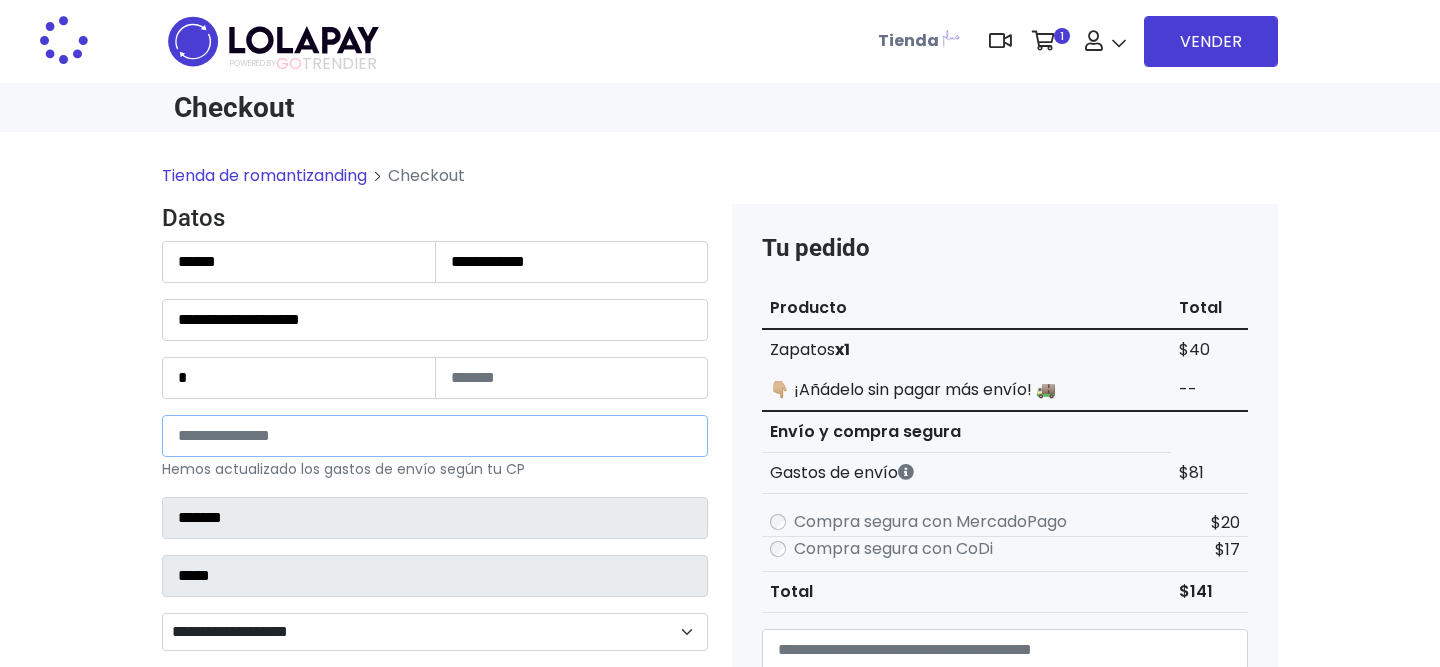 type on "**********" 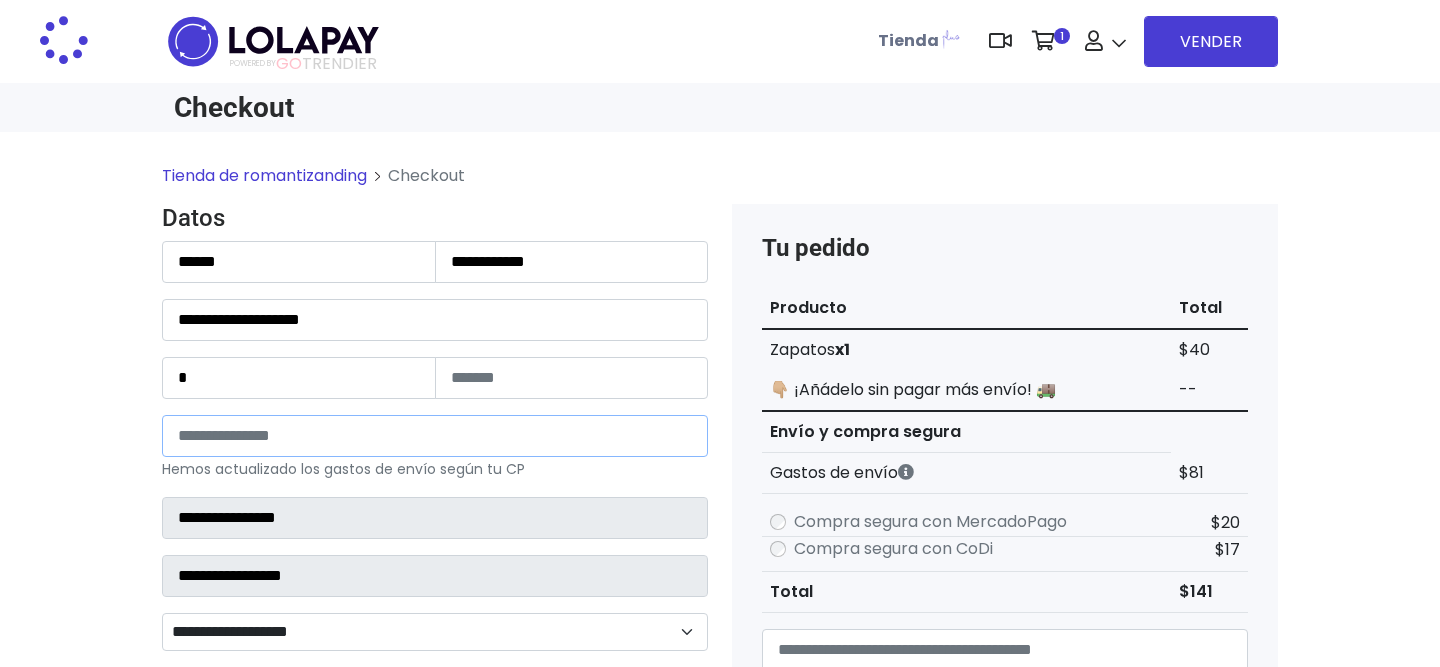 select 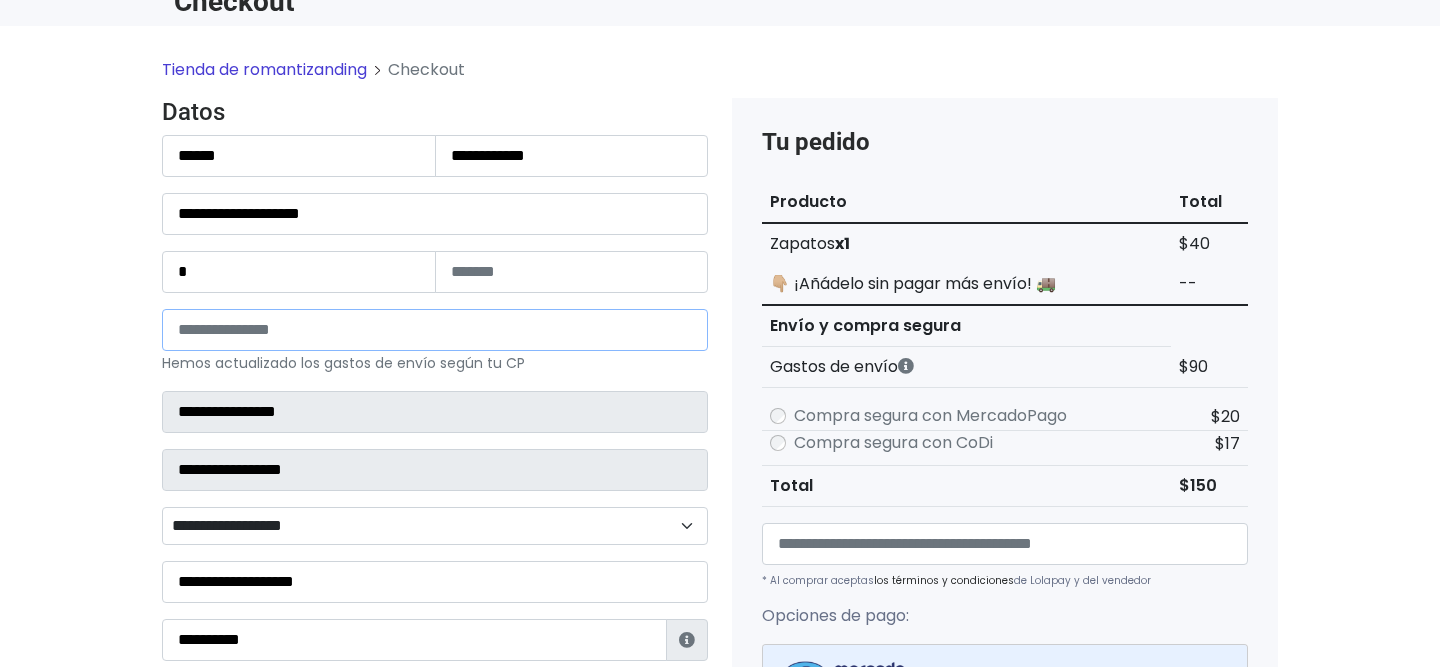 scroll, scrollTop: 122, scrollLeft: 0, axis: vertical 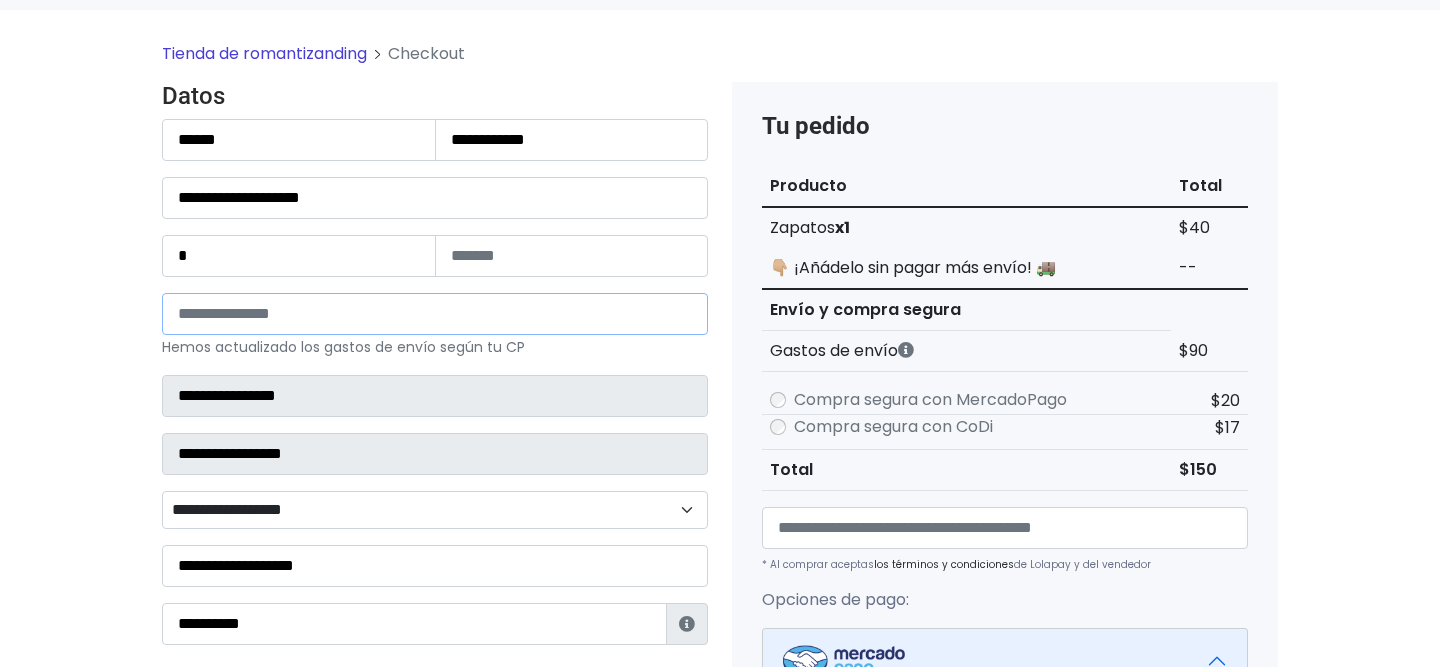 type on "*****" 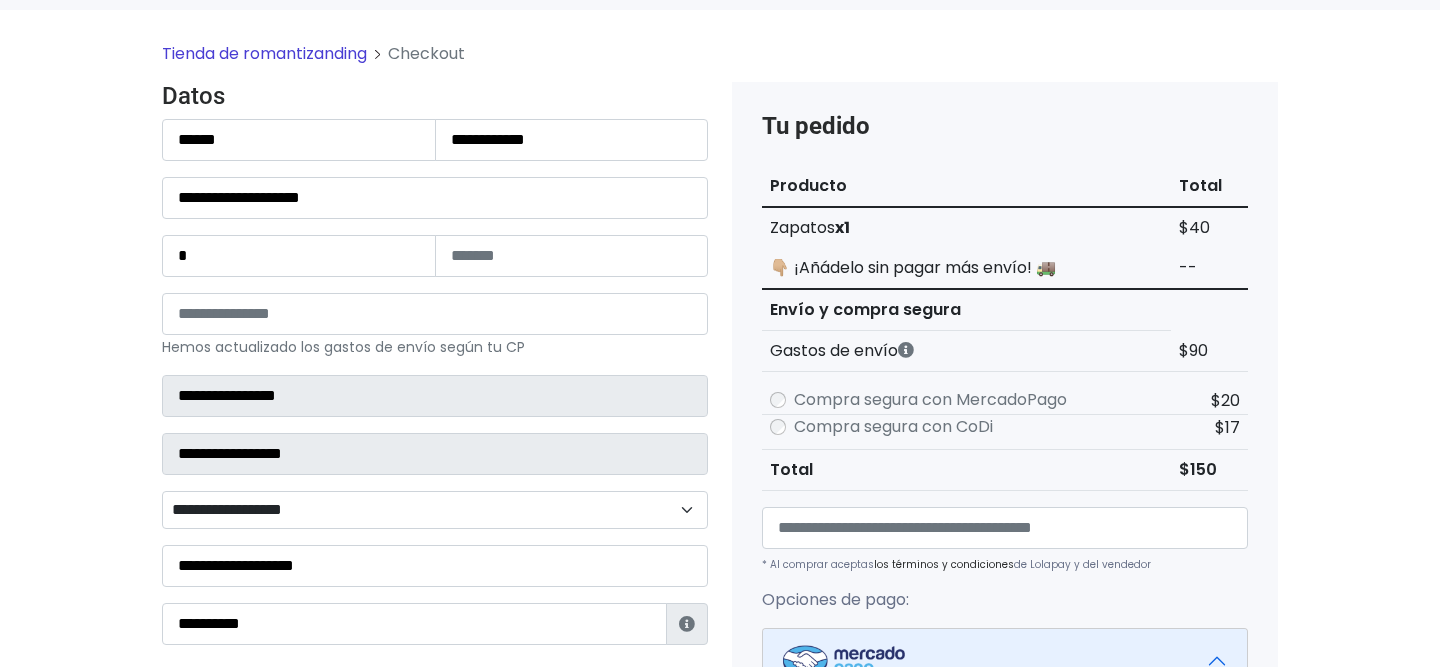 click on "**********" at bounding box center [435, 510] 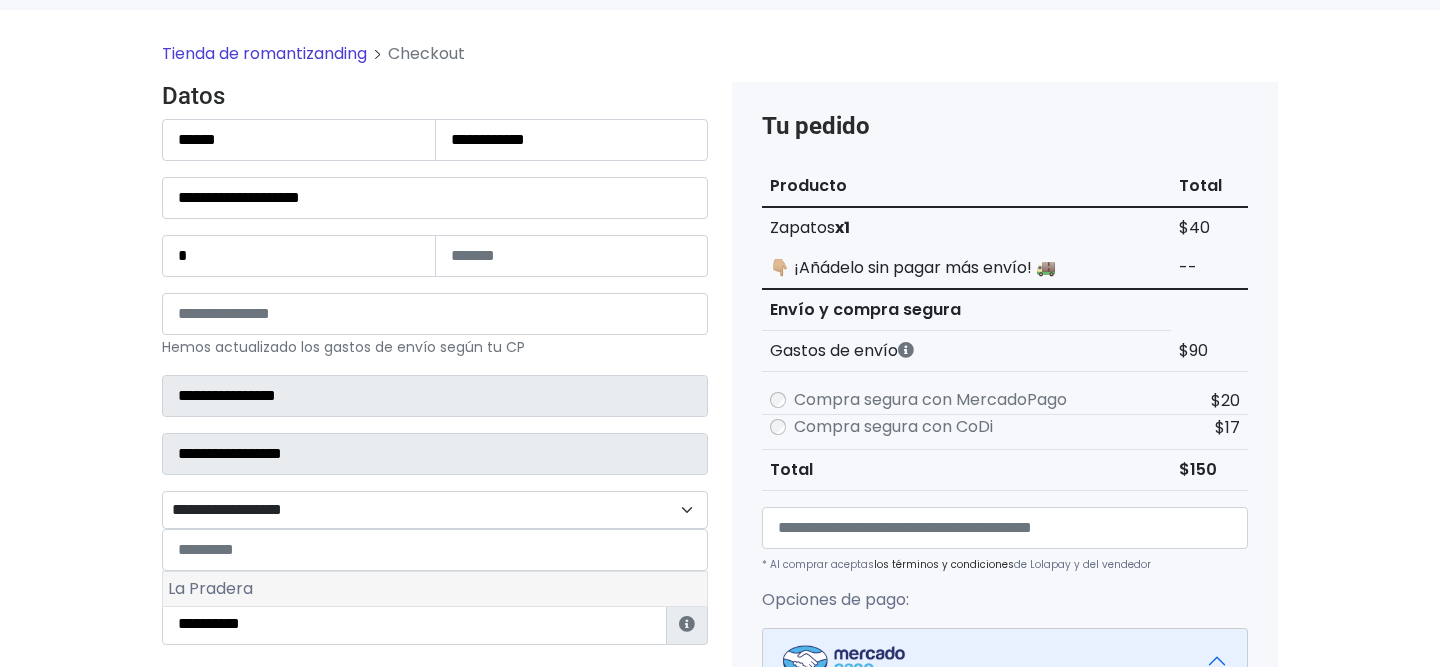 click on "La Pradera" at bounding box center (435, 589) 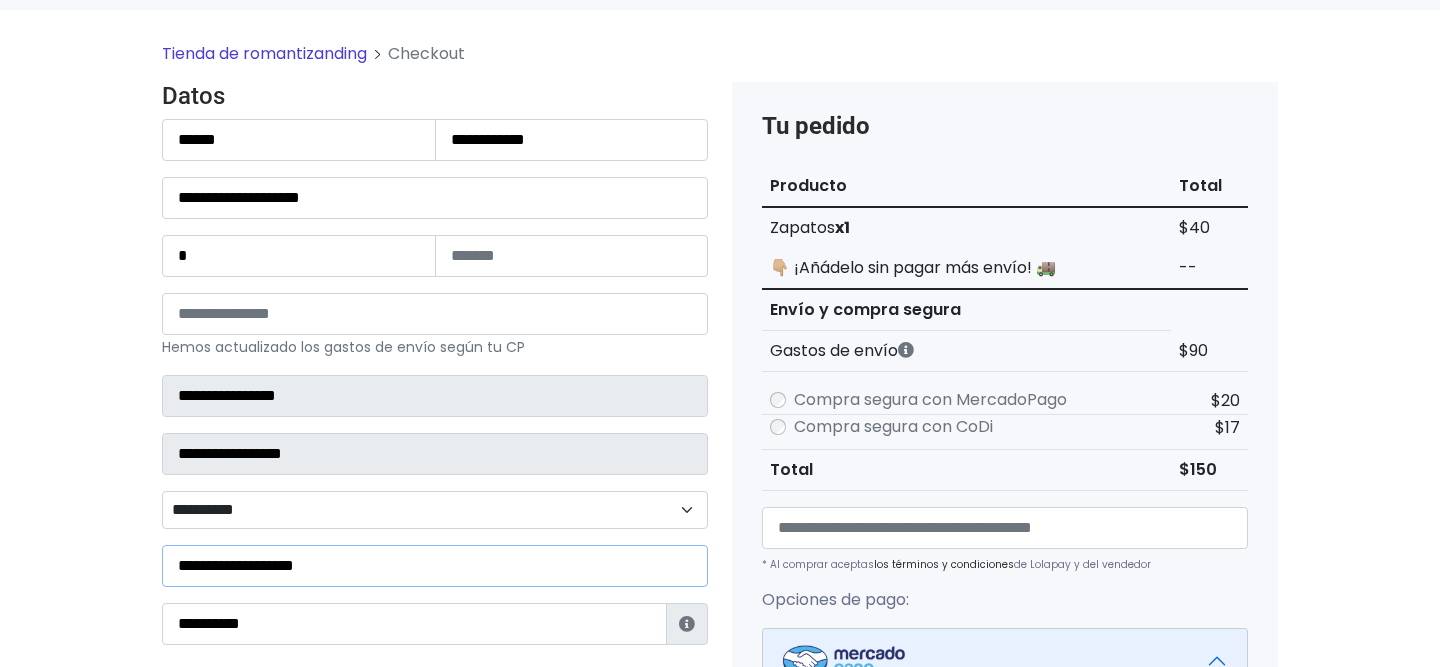 drag, startPoint x: 353, startPoint y: 568, endPoint x: 136, endPoint y: 525, distance: 221.21935 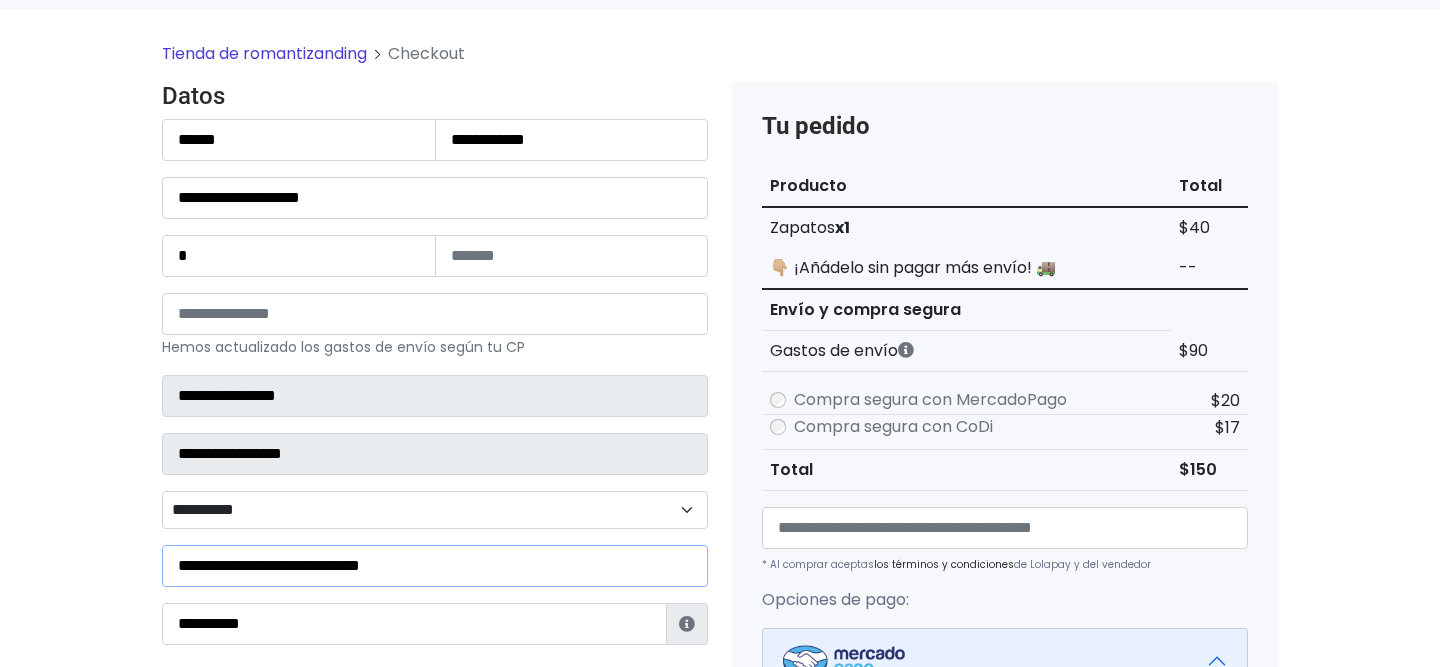 type on "**********" 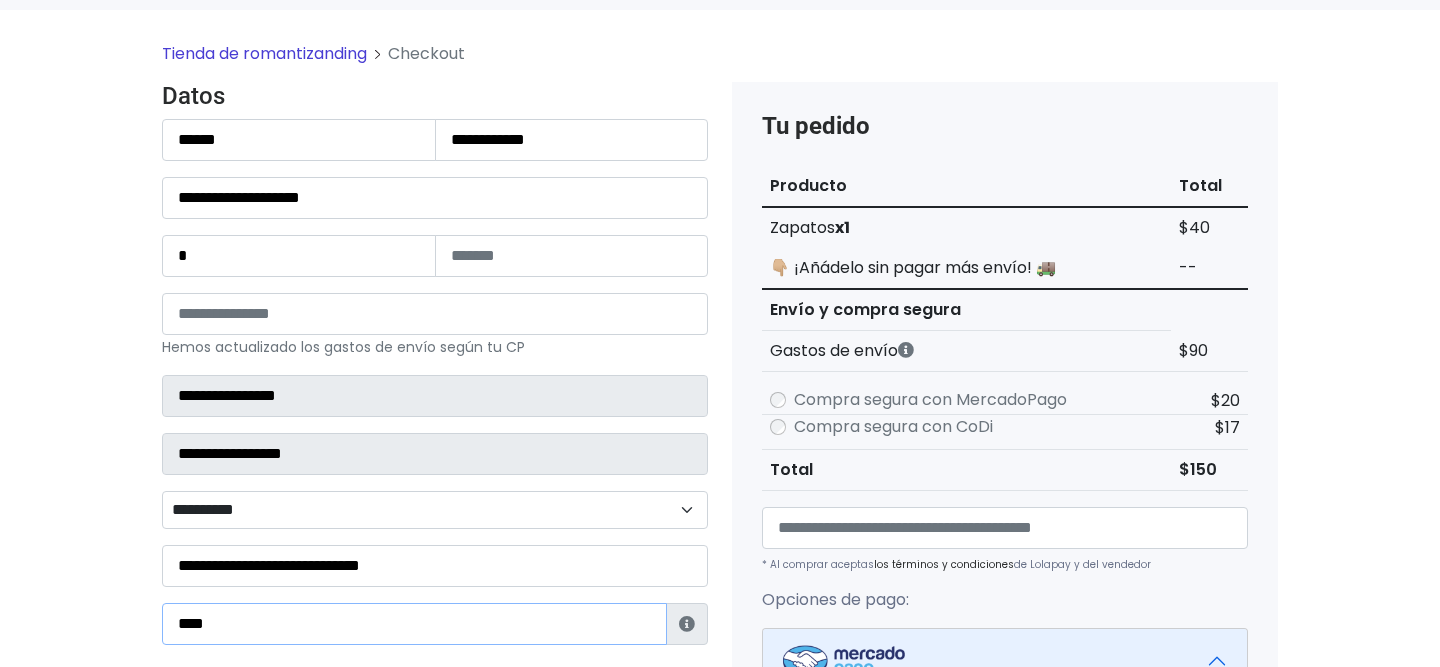 type on "**********" 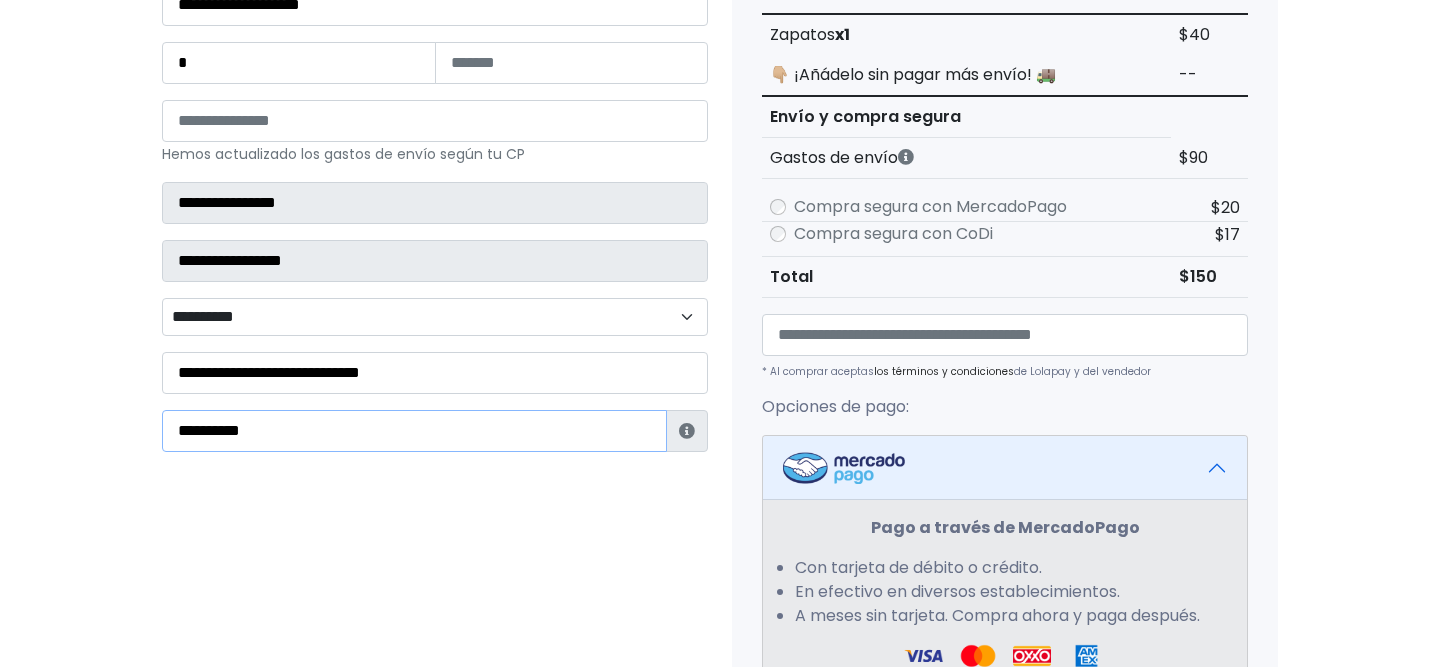 scroll, scrollTop: 656, scrollLeft: 0, axis: vertical 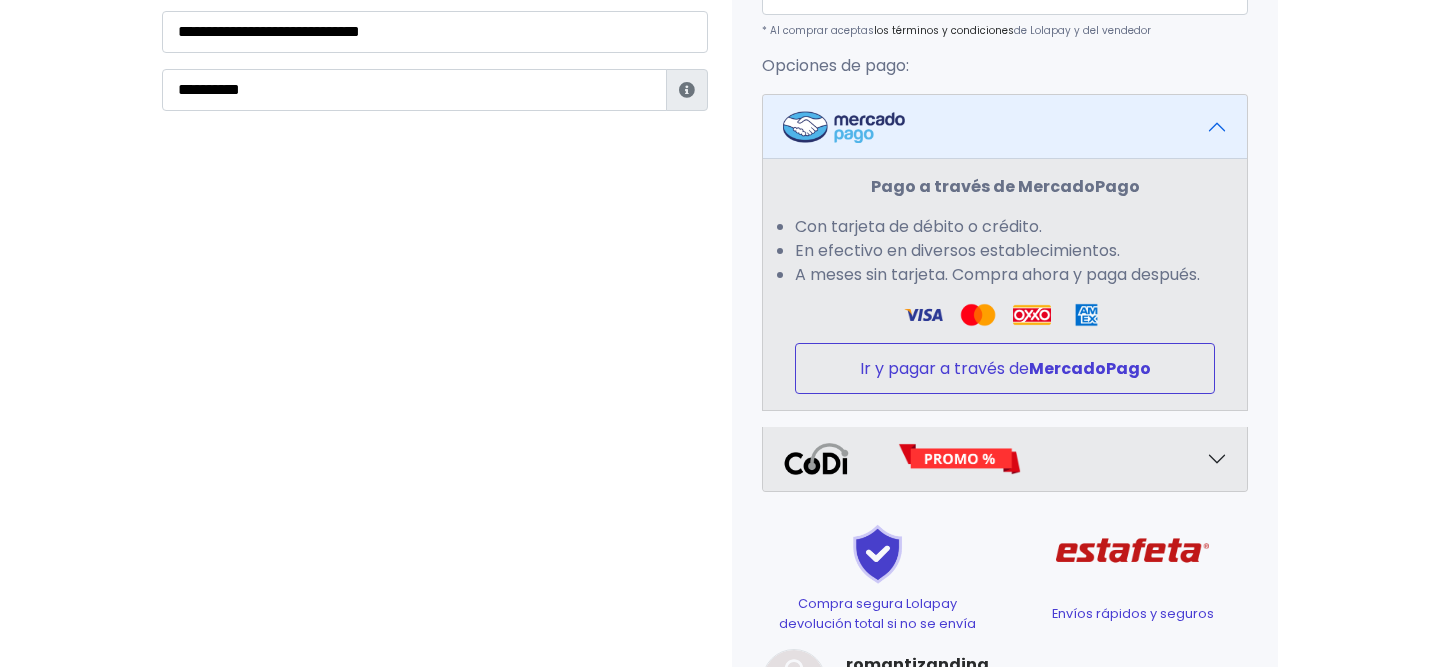click on "Ir y pagar a través de  MercadoPago" at bounding box center [1005, 368] 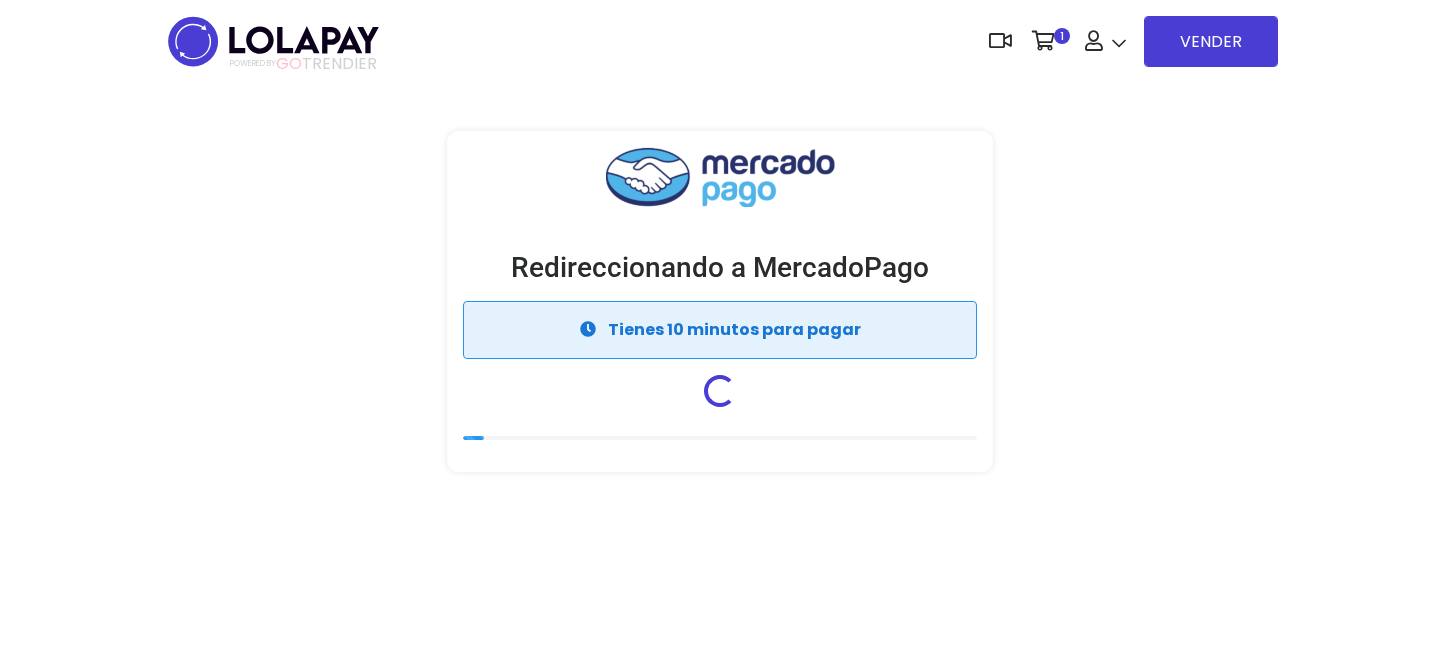 scroll, scrollTop: 0, scrollLeft: 0, axis: both 